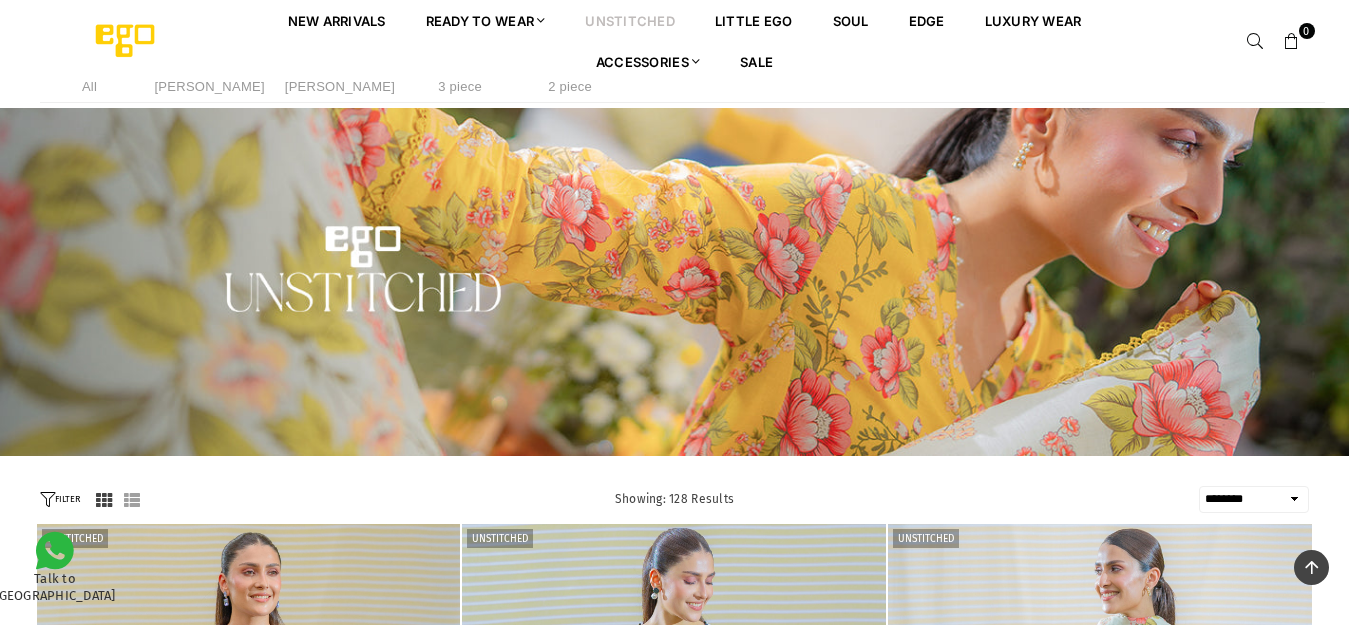 select on "******" 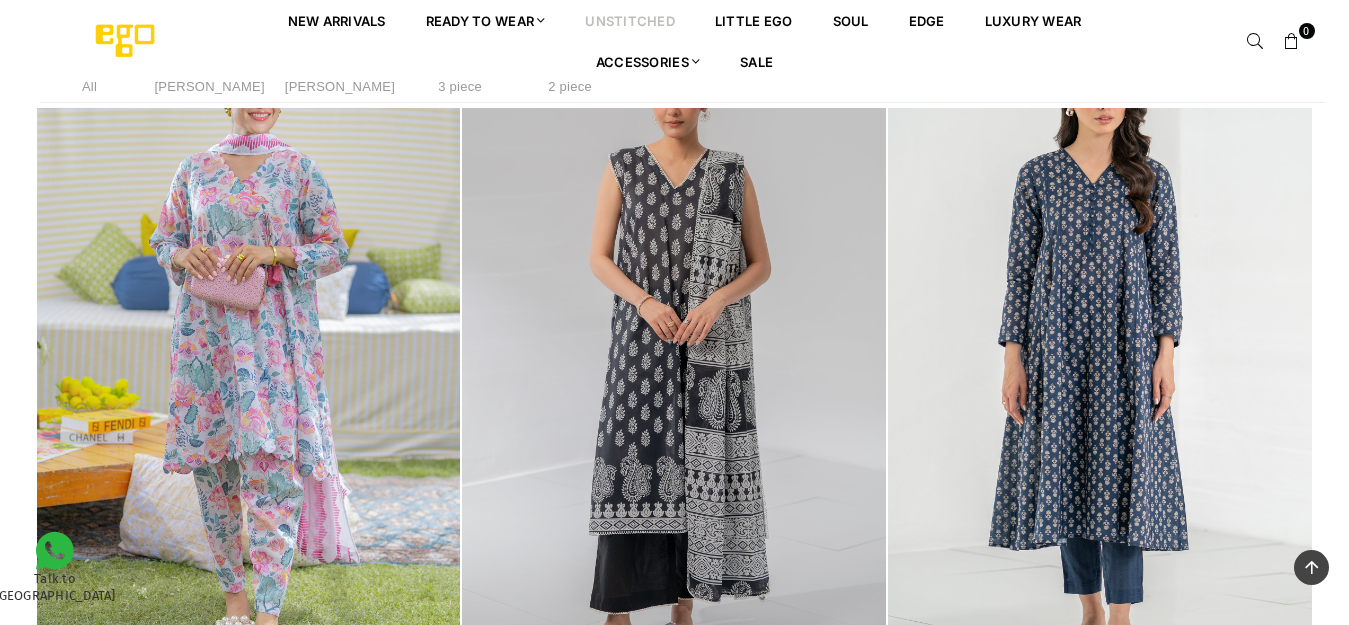 scroll, scrollTop: 0, scrollLeft: 0, axis: both 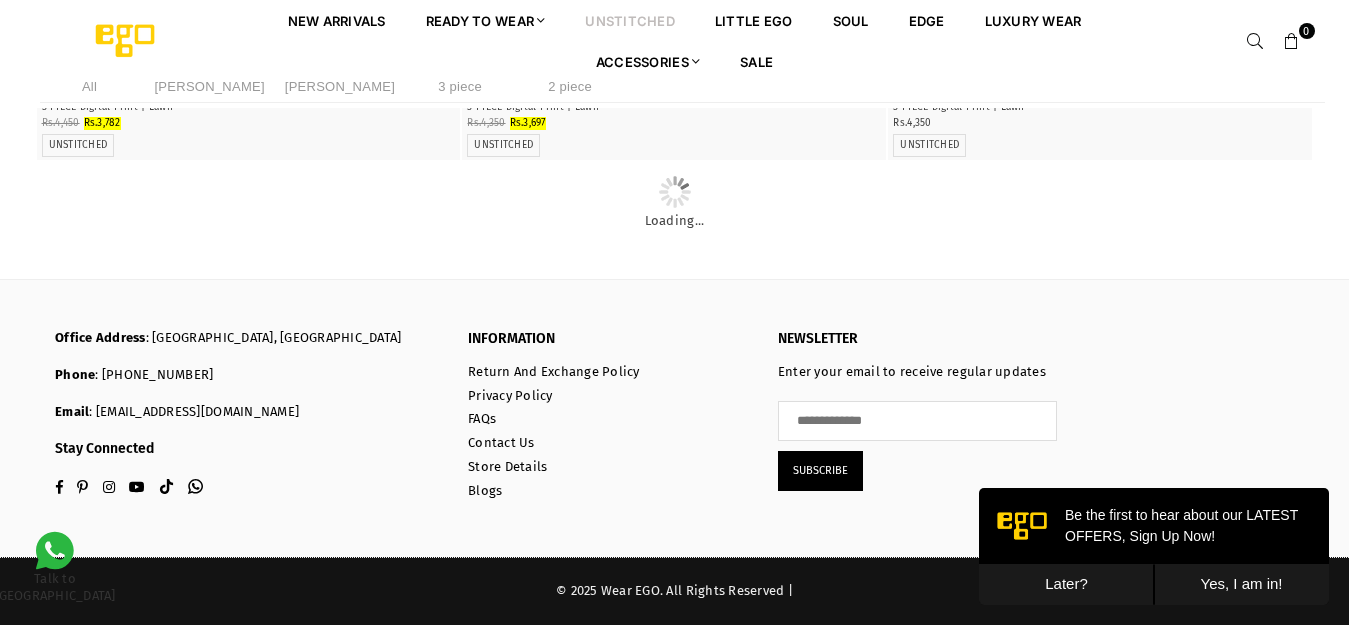 click at bounding box center [1100, -1500] 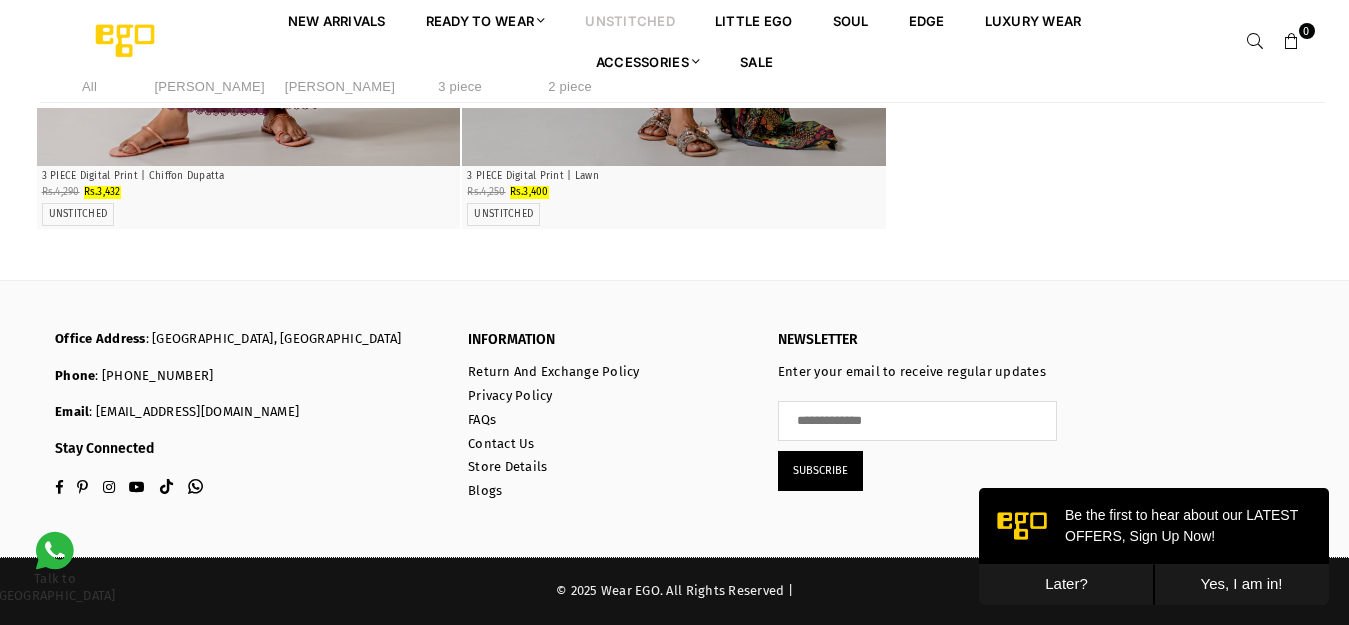 scroll, scrollTop: 13790, scrollLeft: 0, axis: vertical 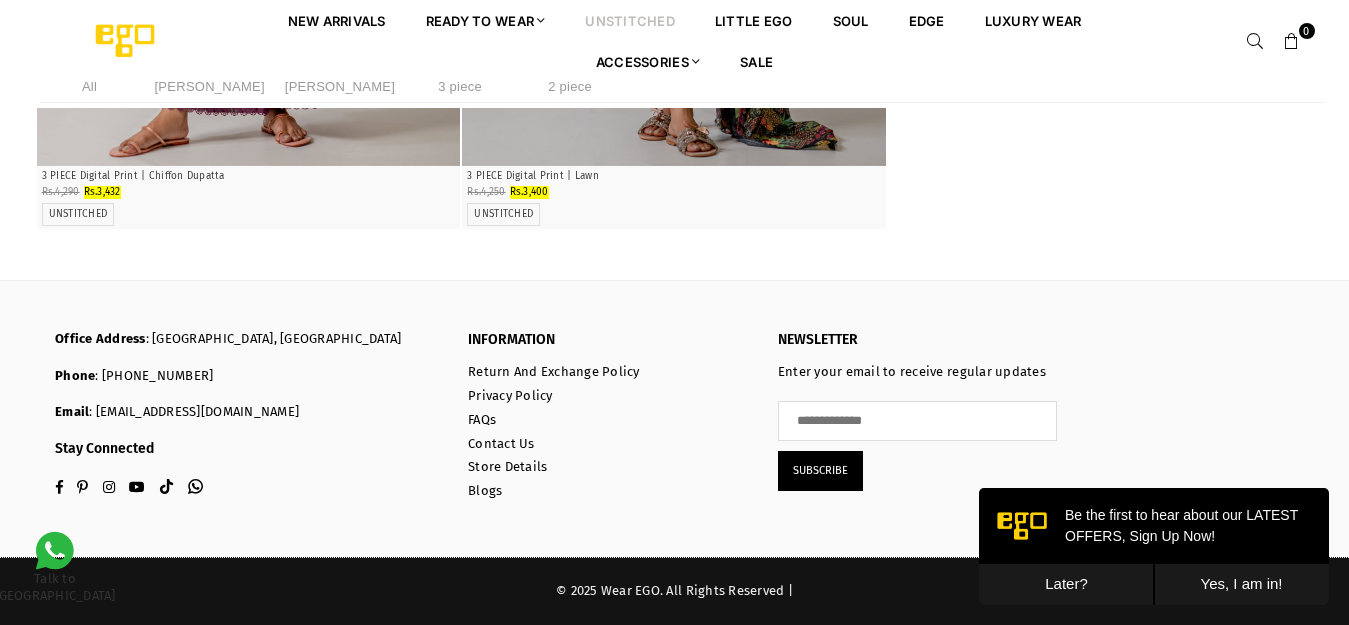 click at bounding box center (1100, -4899) 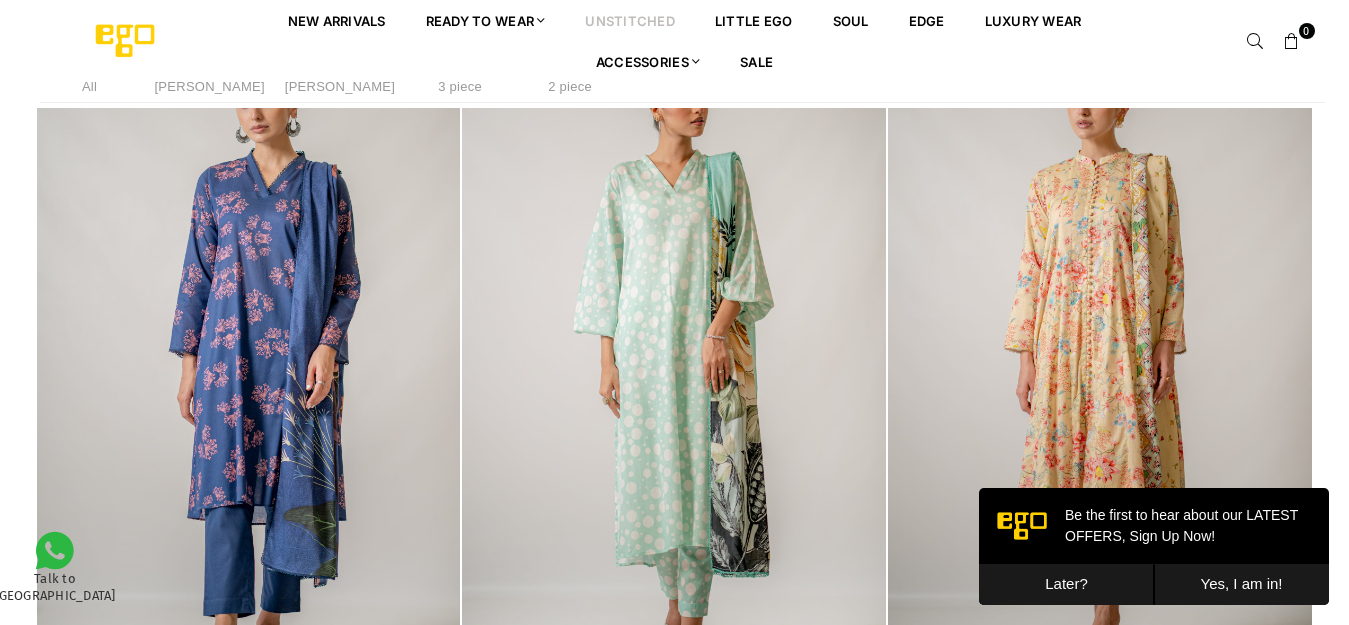 scroll, scrollTop: 7090, scrollLeft: 0, axis: vertical 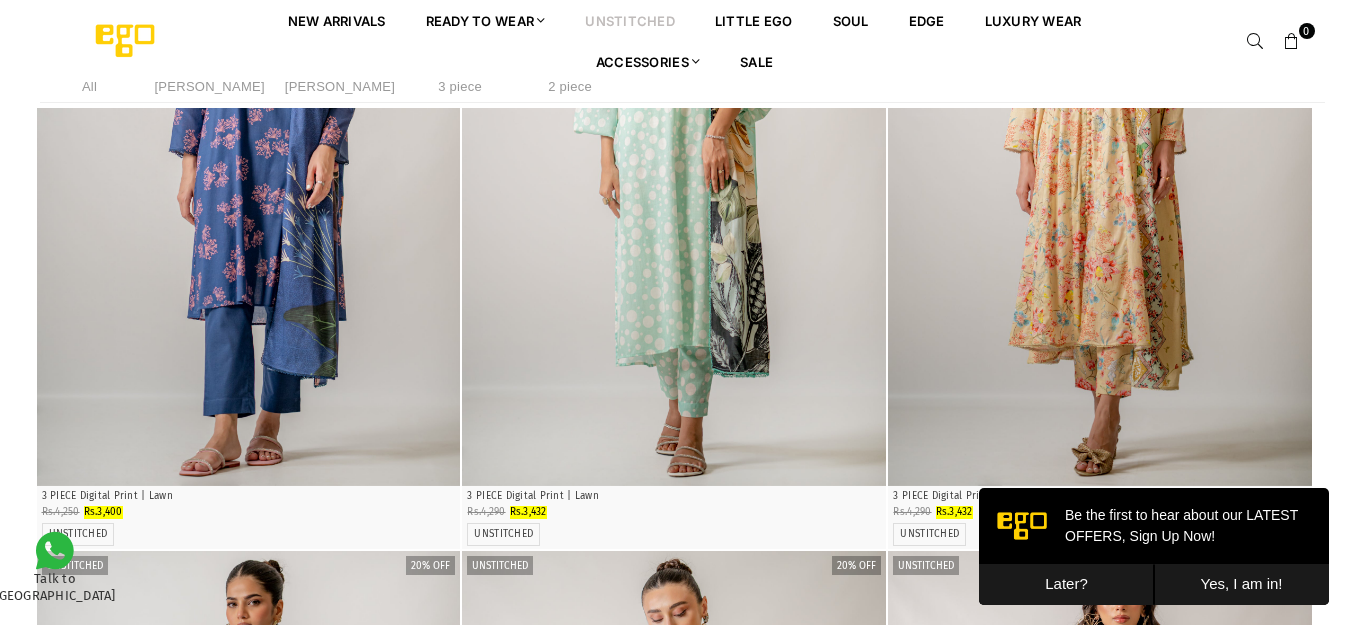 click at bounding box center [249, -3437] 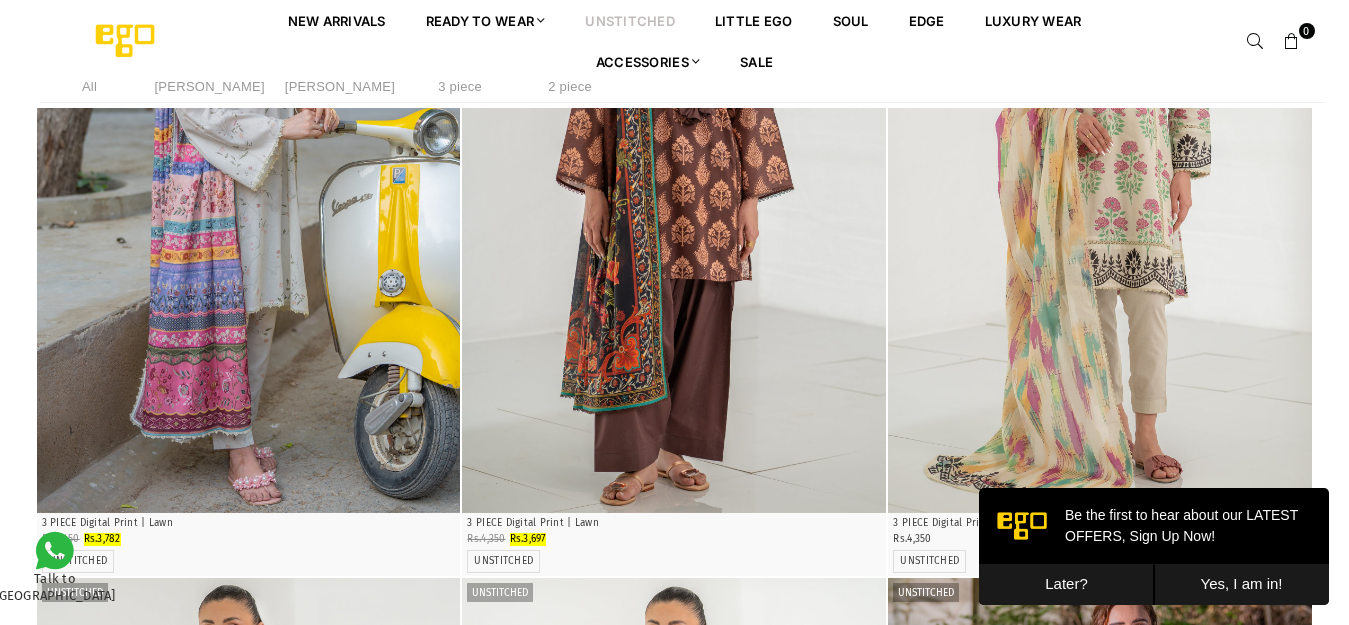scroll, scrollTop: 4890, scrollLeft: 0, axis: vertical 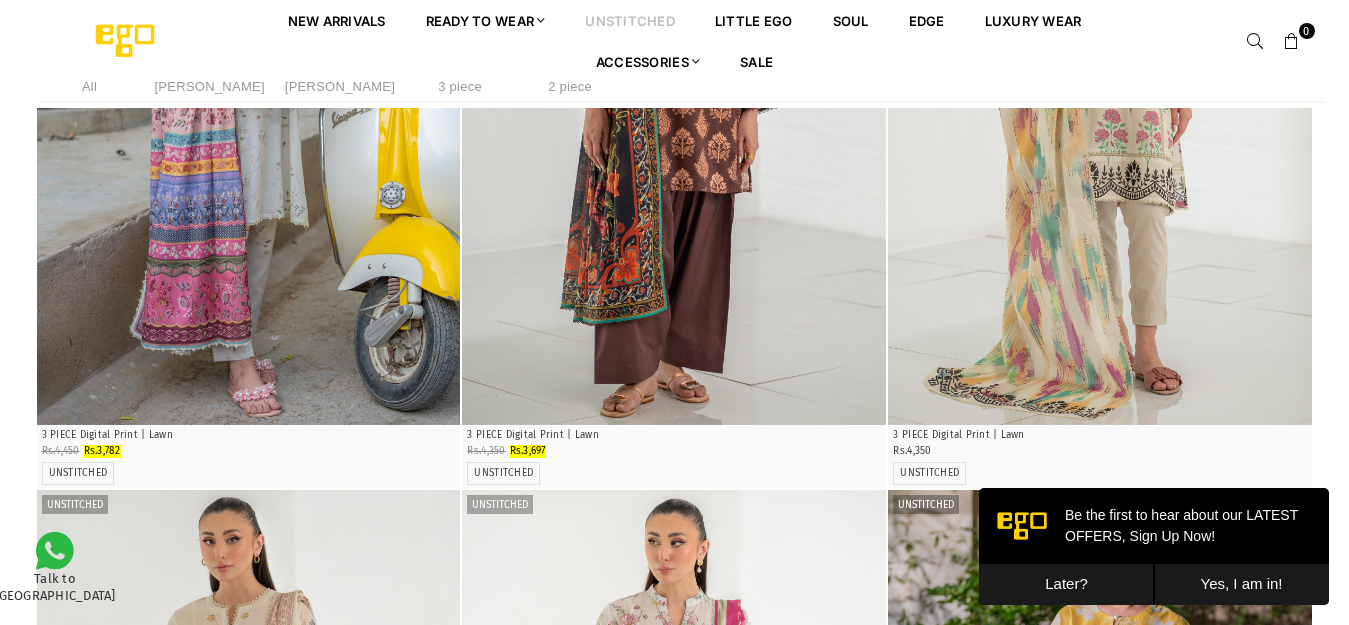 click at bounding box center (249, -1432) 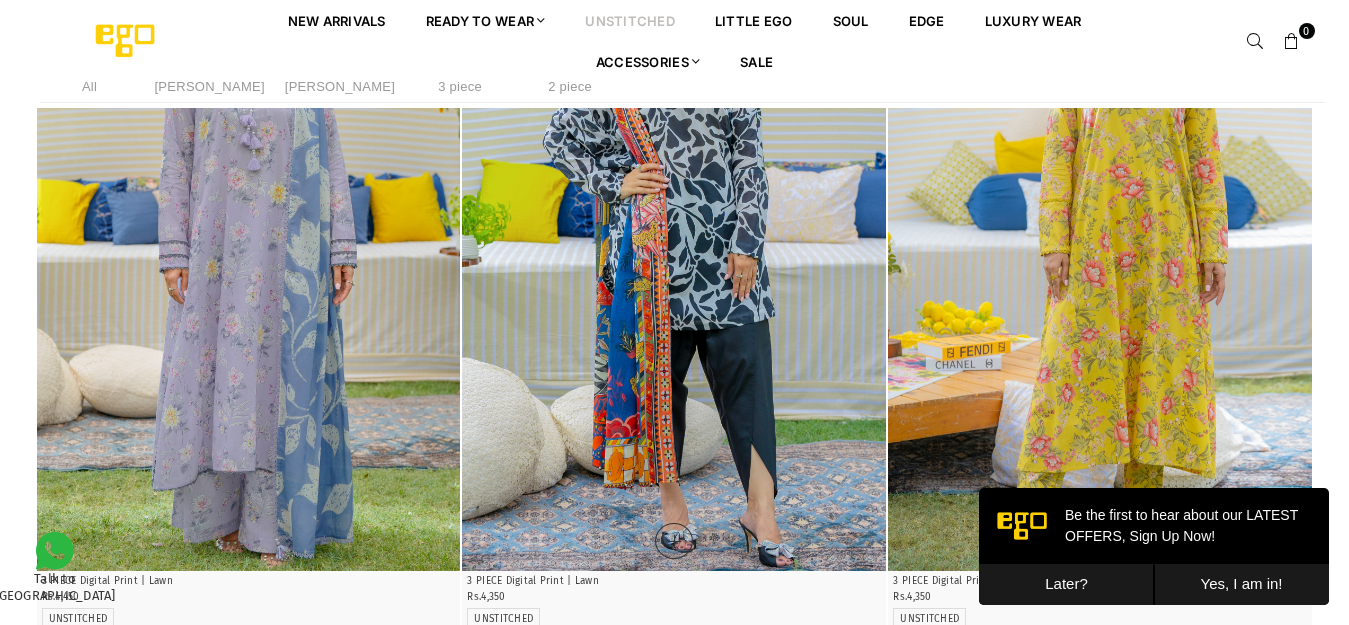 scroll, scrollTop: 790, scrollLeft: 0, axis: vertical 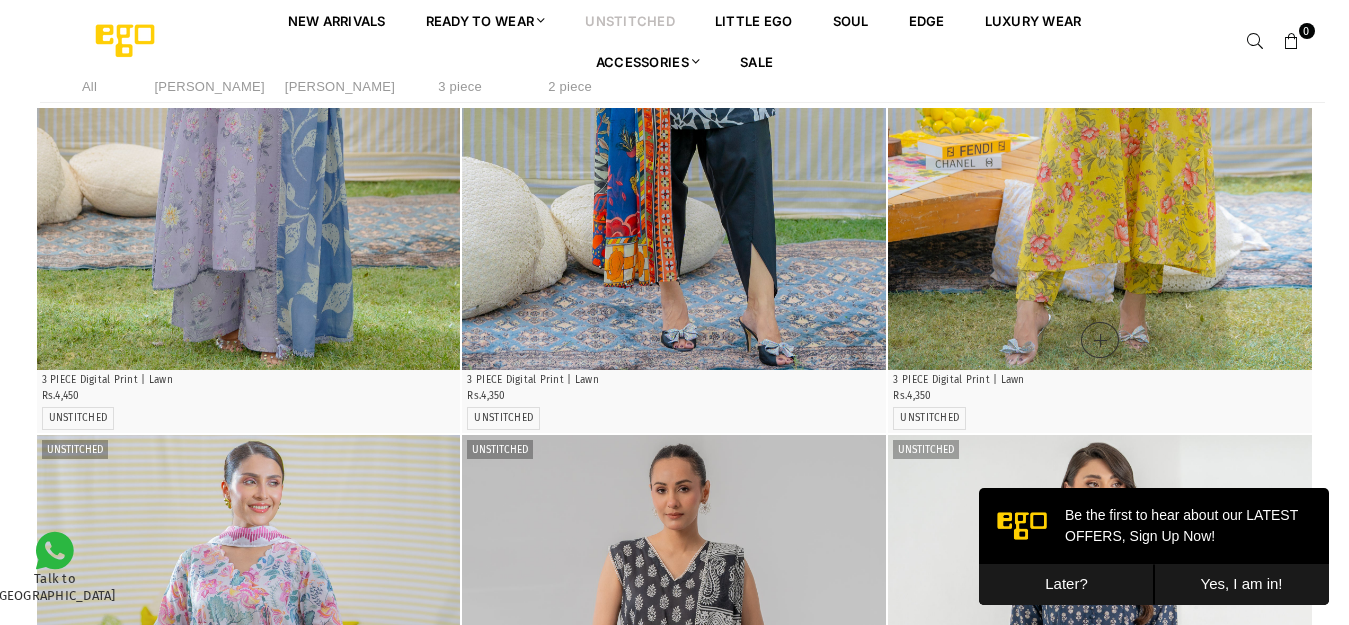 click at bounding box center (1100, 52) 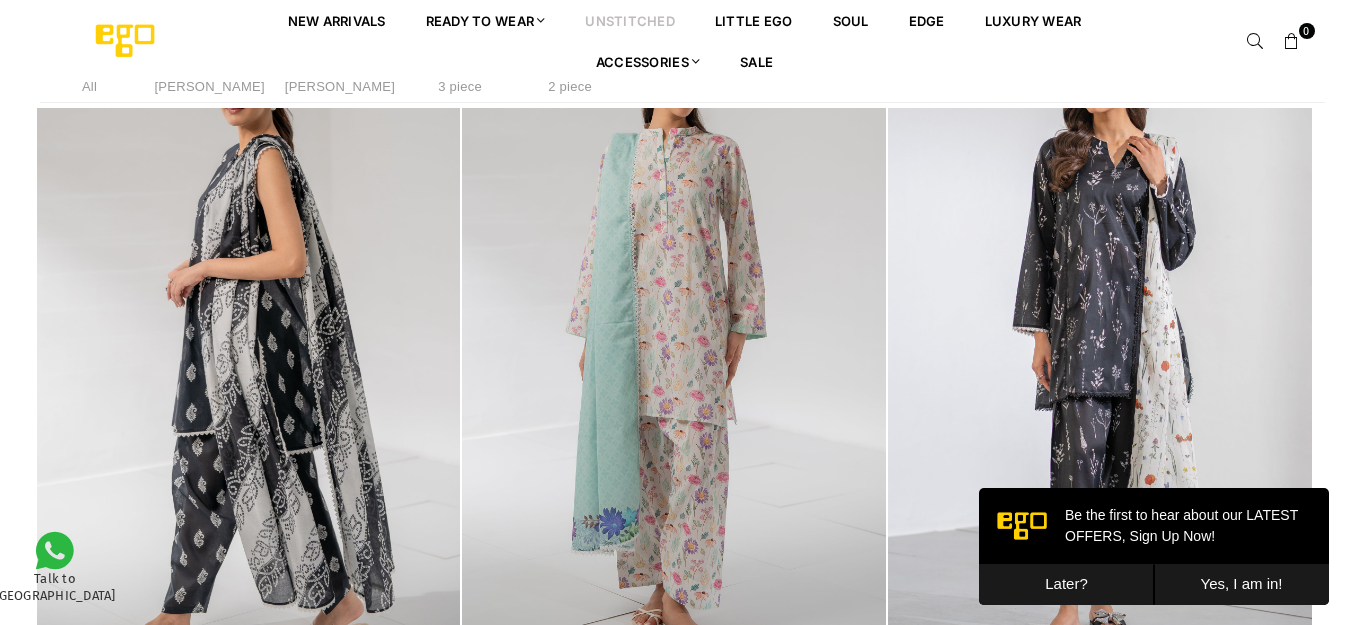 scroll, scrollTop: 2582, scrollLeft: 0, axis: vertical 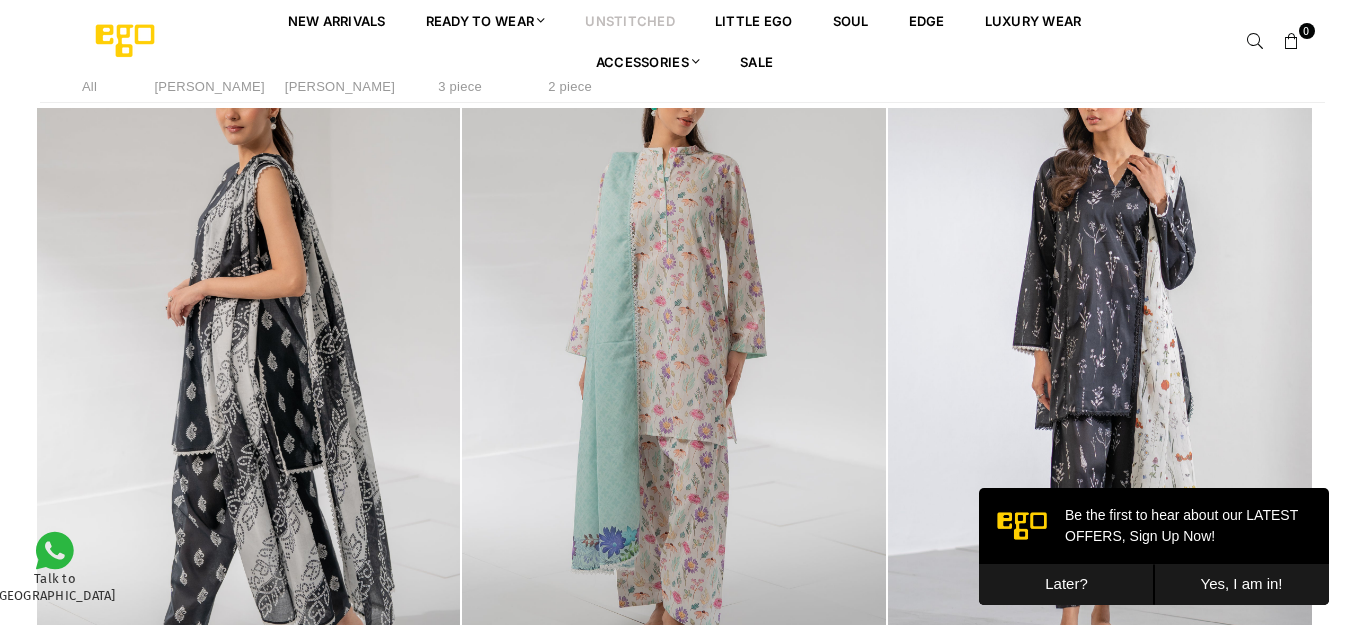 click at bounding box center [249, 363] 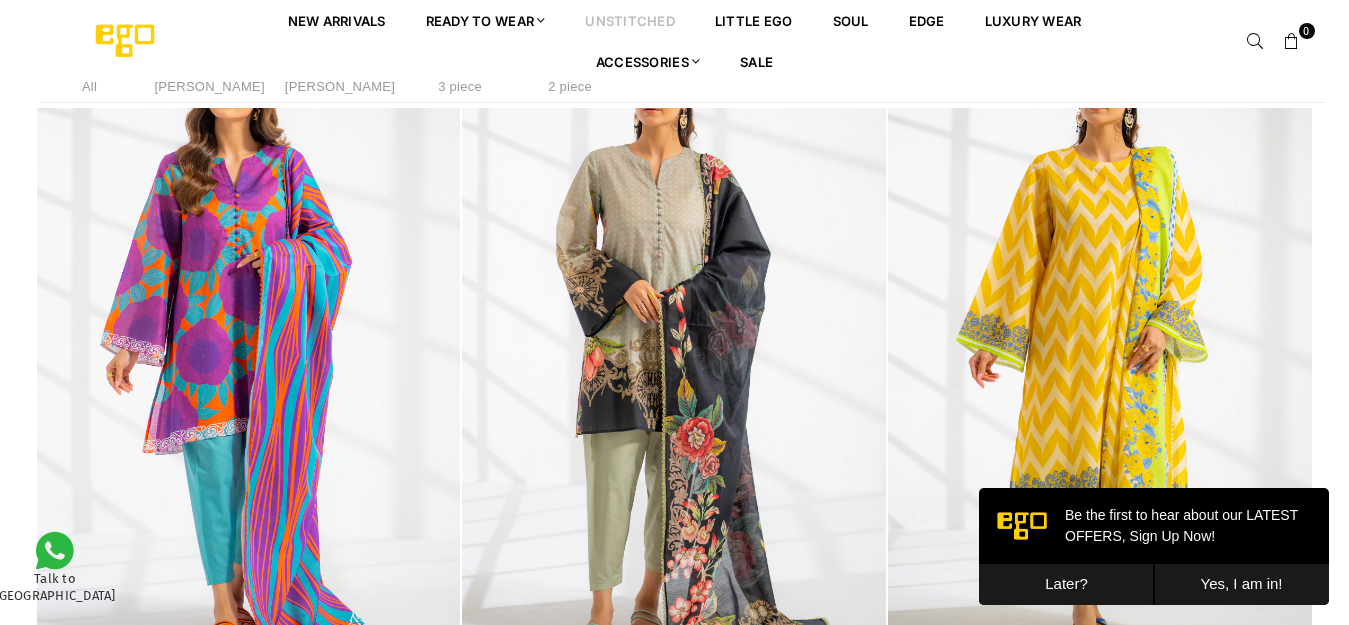 scroll, scrollTop: 6682, scrollLeft: 0, axis: vertical 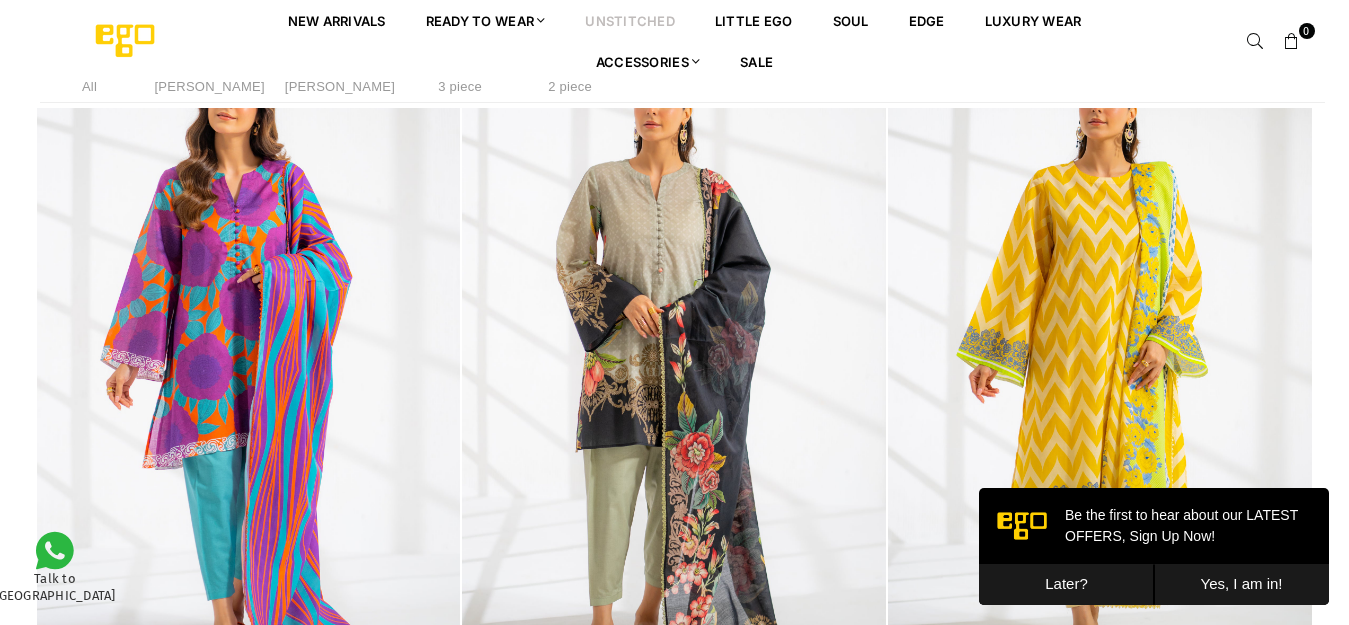 click at bounding box center (1100, -3029) 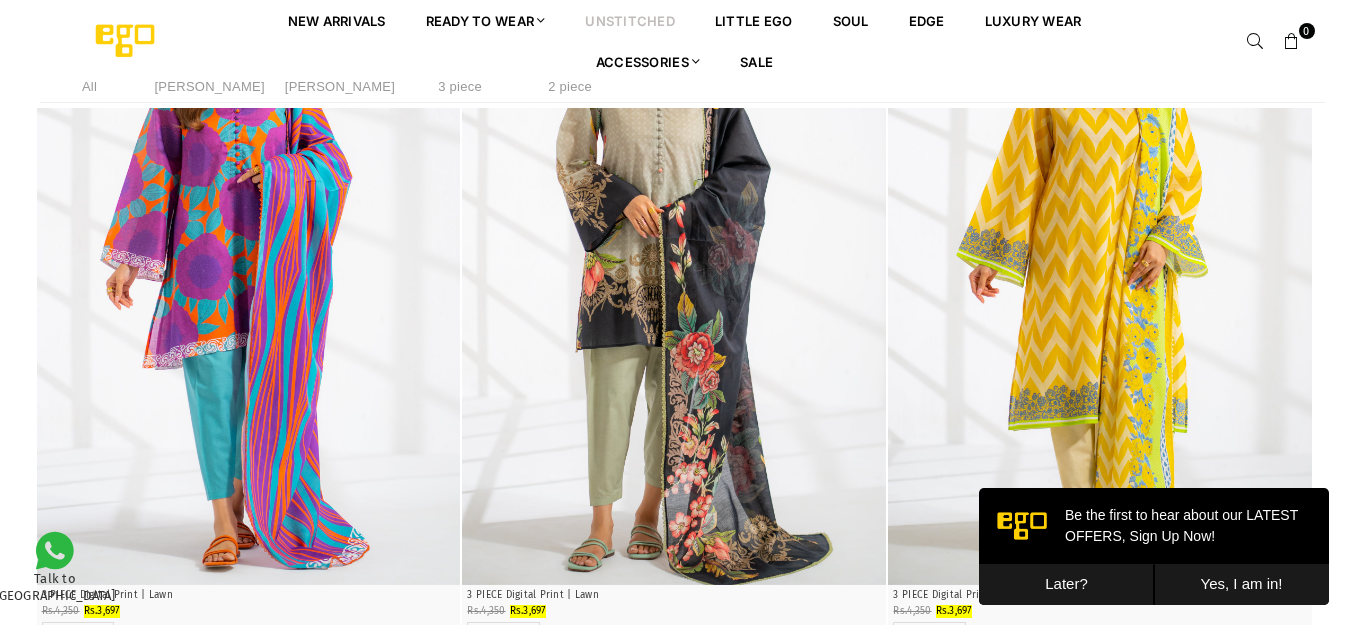 click at bounding box center (674, -3129) 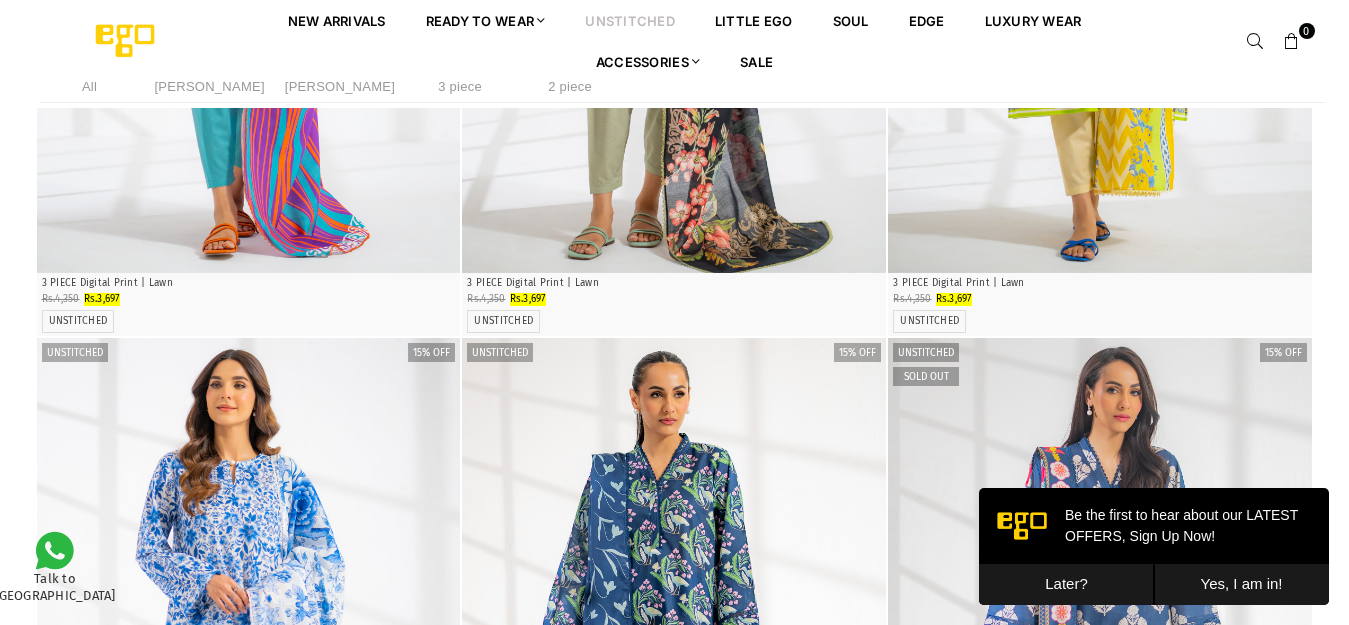scroll, scrollTop: 7382, scrollLeft: 0, axis: vertical 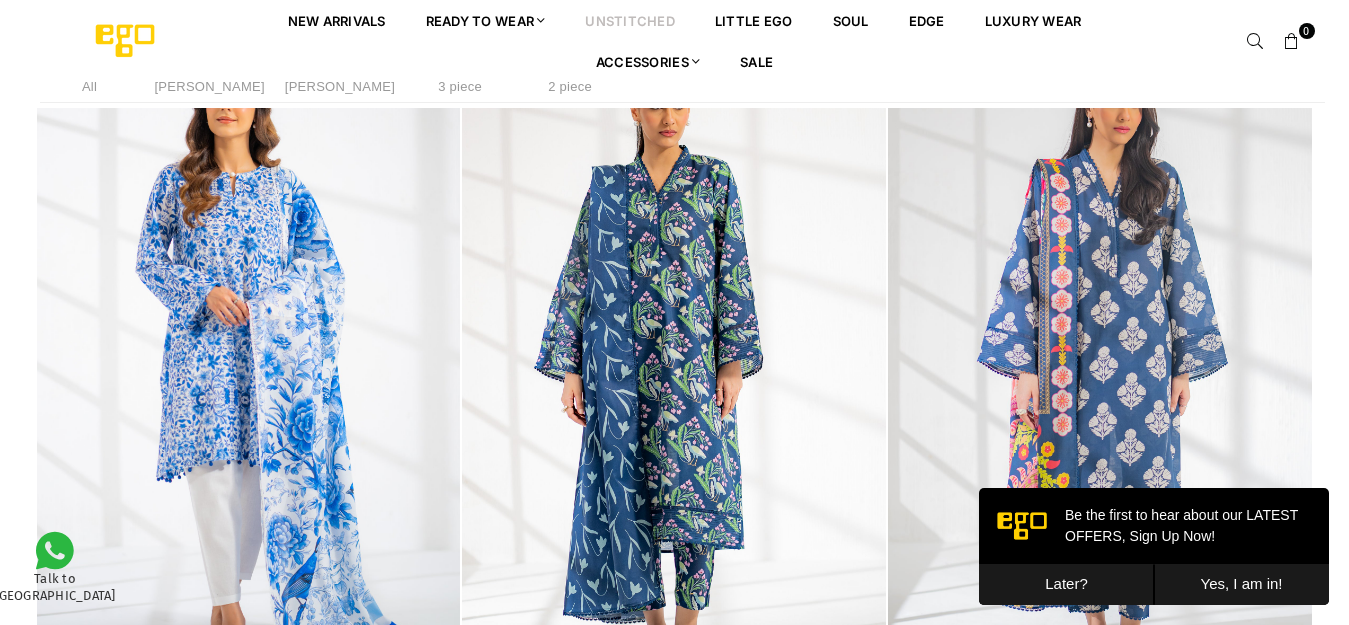 click at bounding box center [674, -3664] 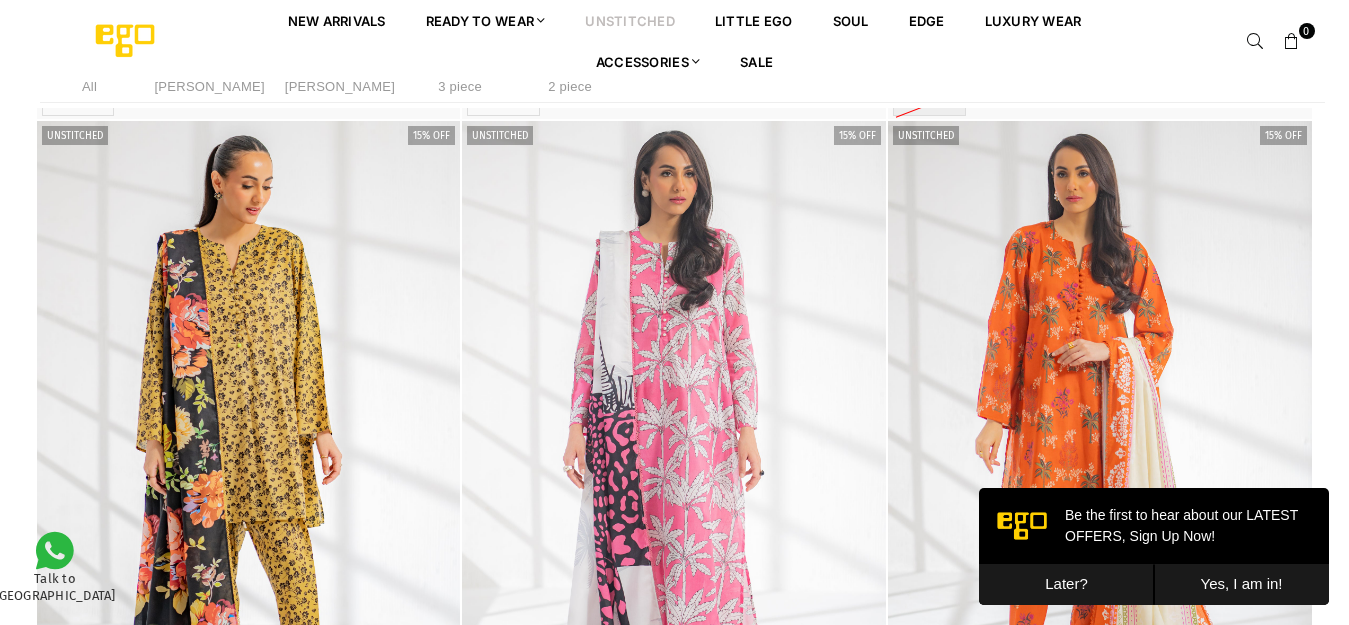 scroll, scrollTop: 8082, scrollLeft: 0, axis: vertical 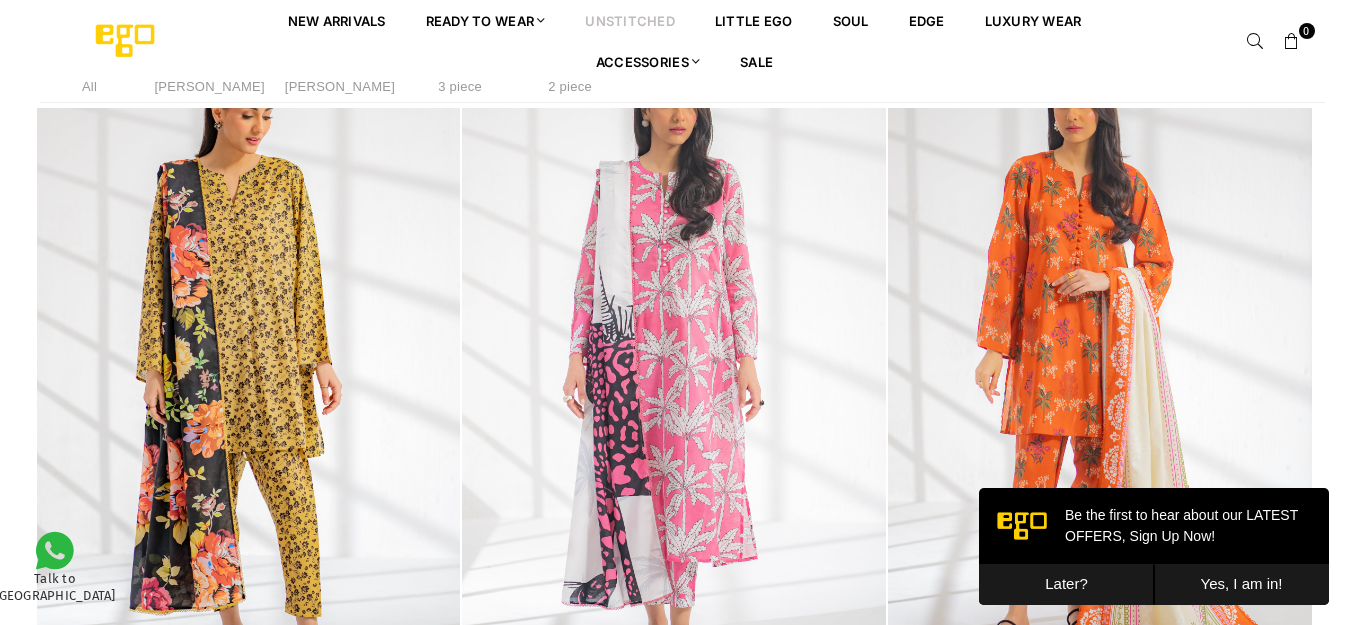 click at bounding box center (249, -4299) 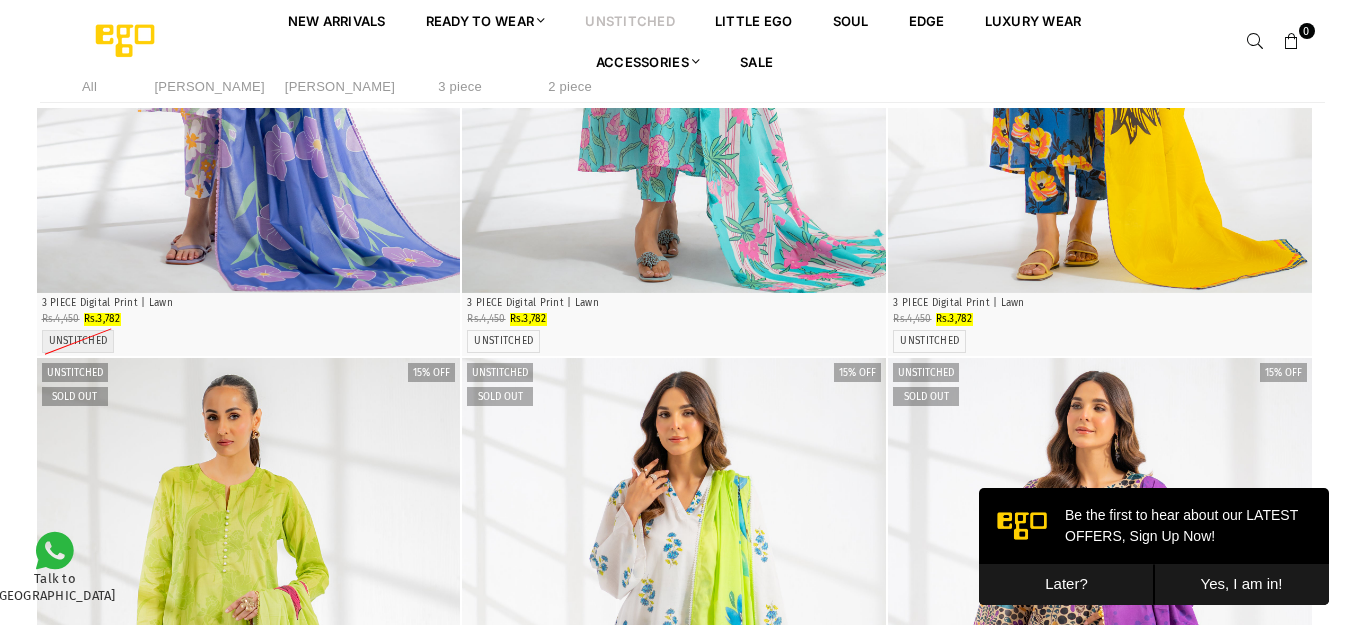 scroll, scrollTop: 9882, scrollLeft: 0, axis: vertical 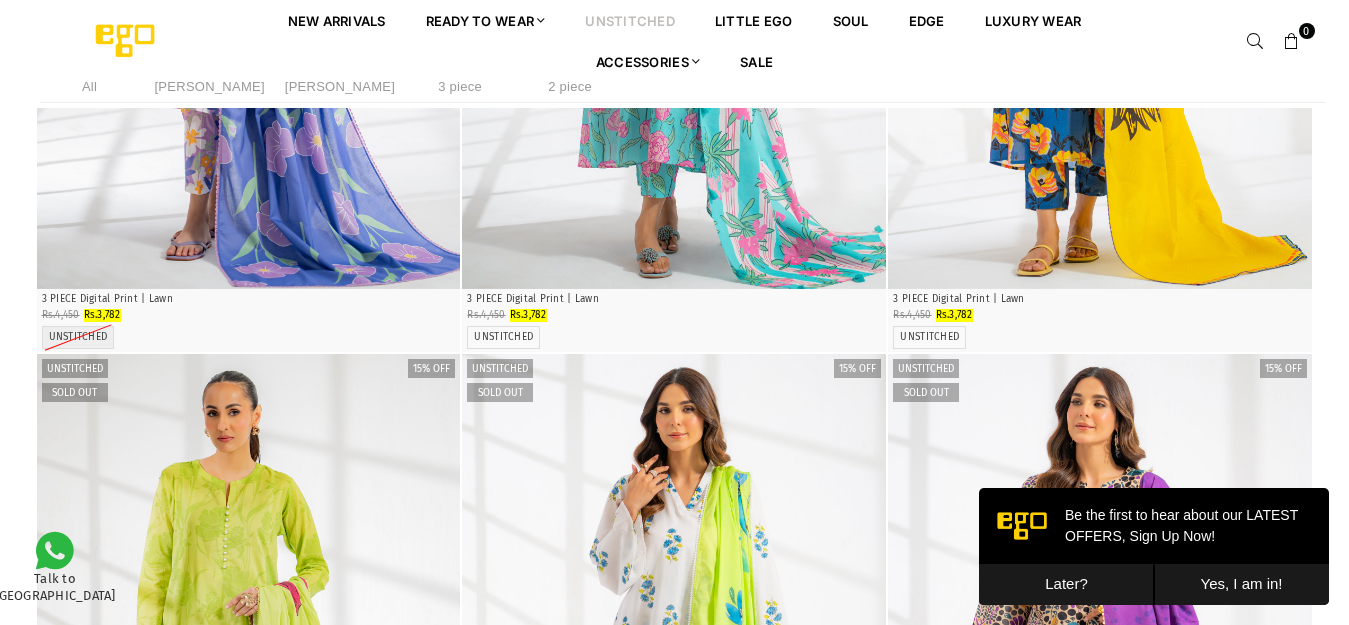 click at bounding box center (1100, -5969) 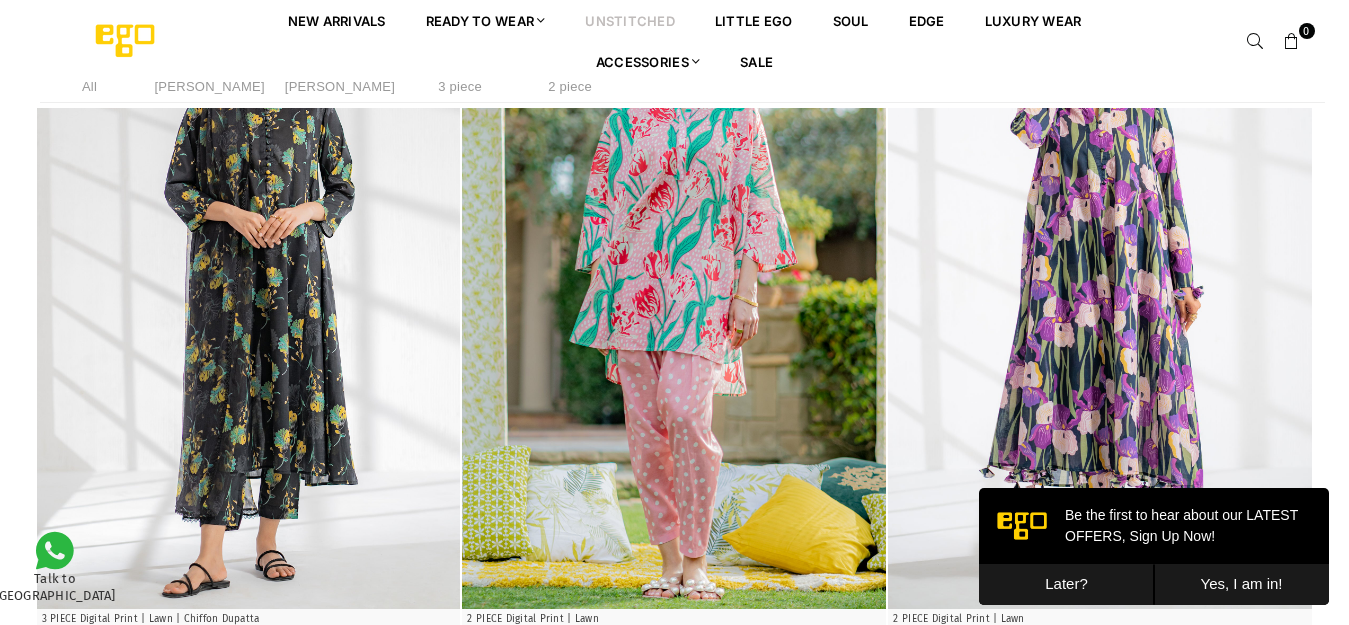 scroll, scrollTop: 12382, scrollLeft: 0, axis: vertical 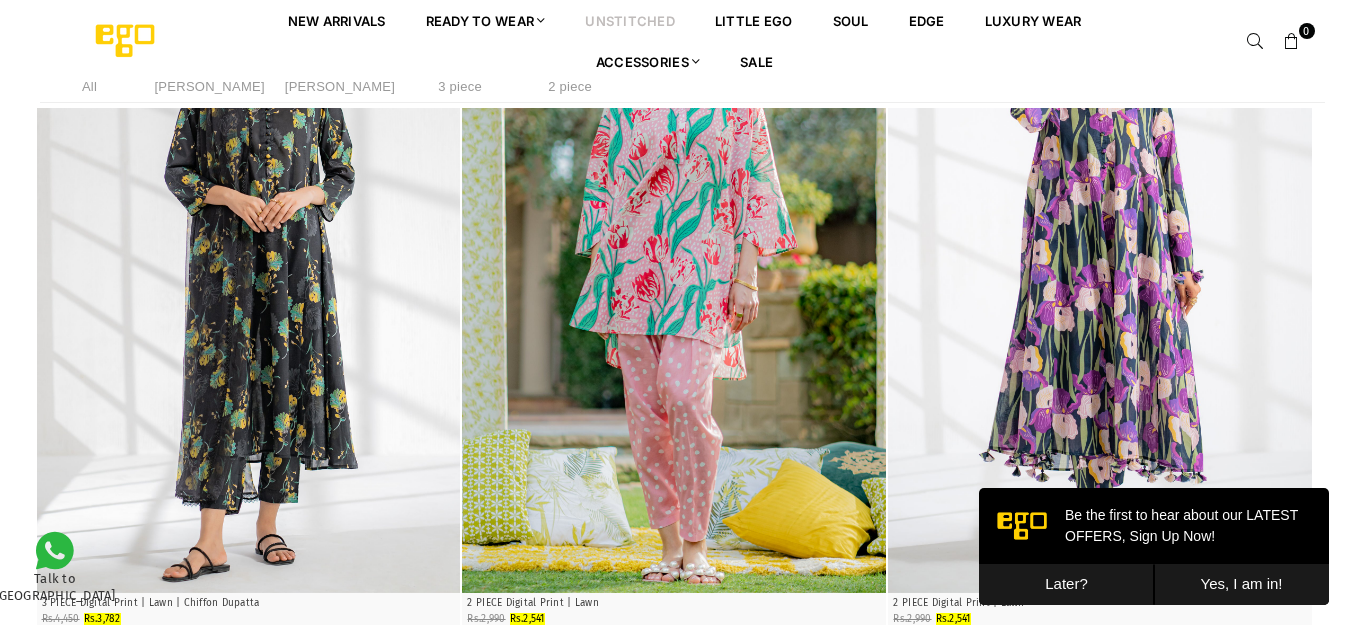 click at bounding box center [249, -6301] 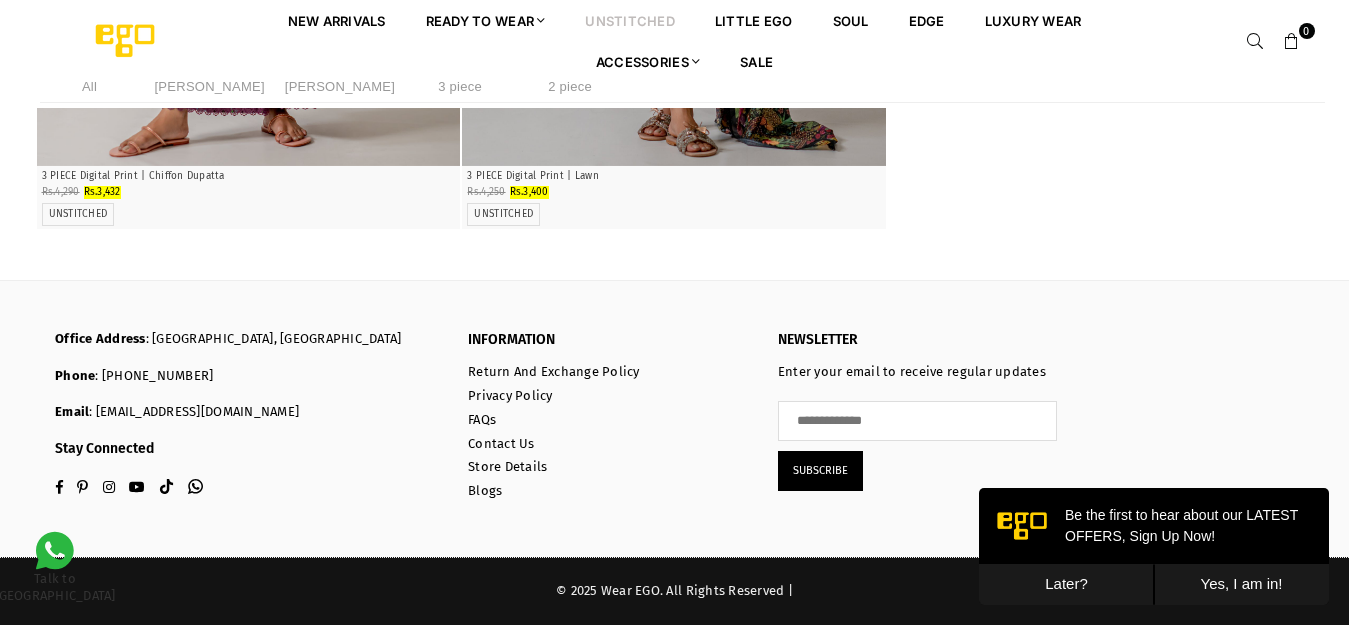 scroll, scrollTop: 29982, scrollLeft: 0, axis: vertical 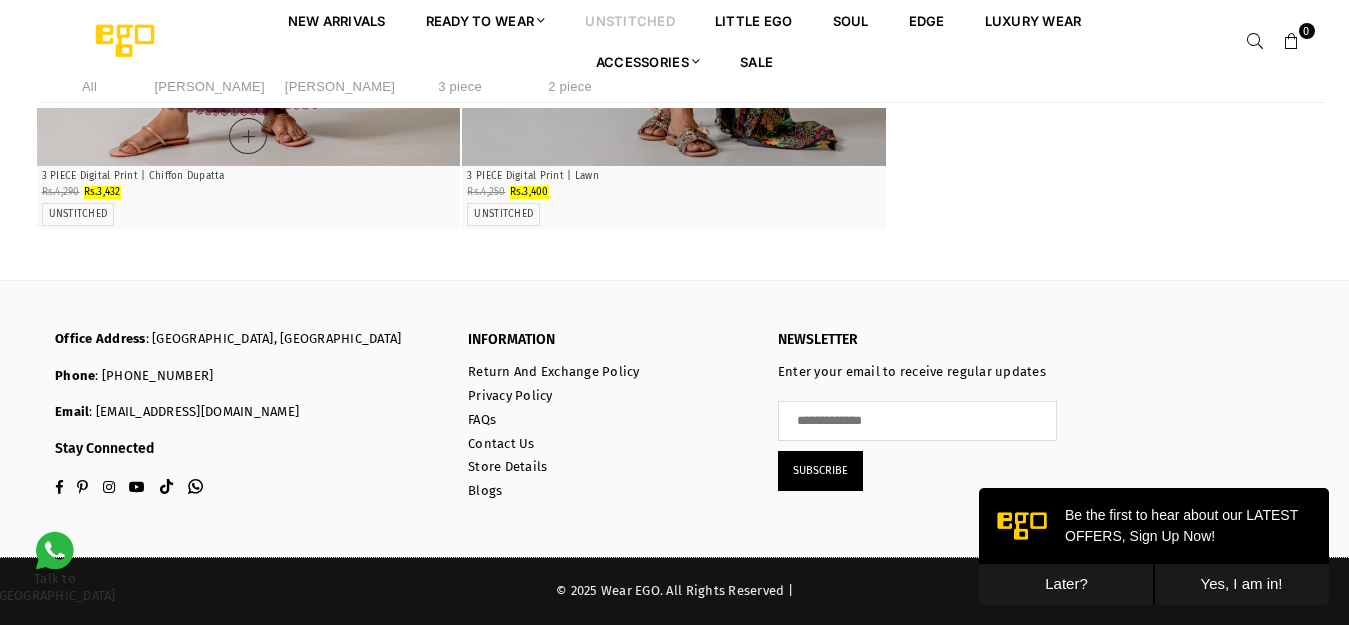 click at bounding box center [249, -152] 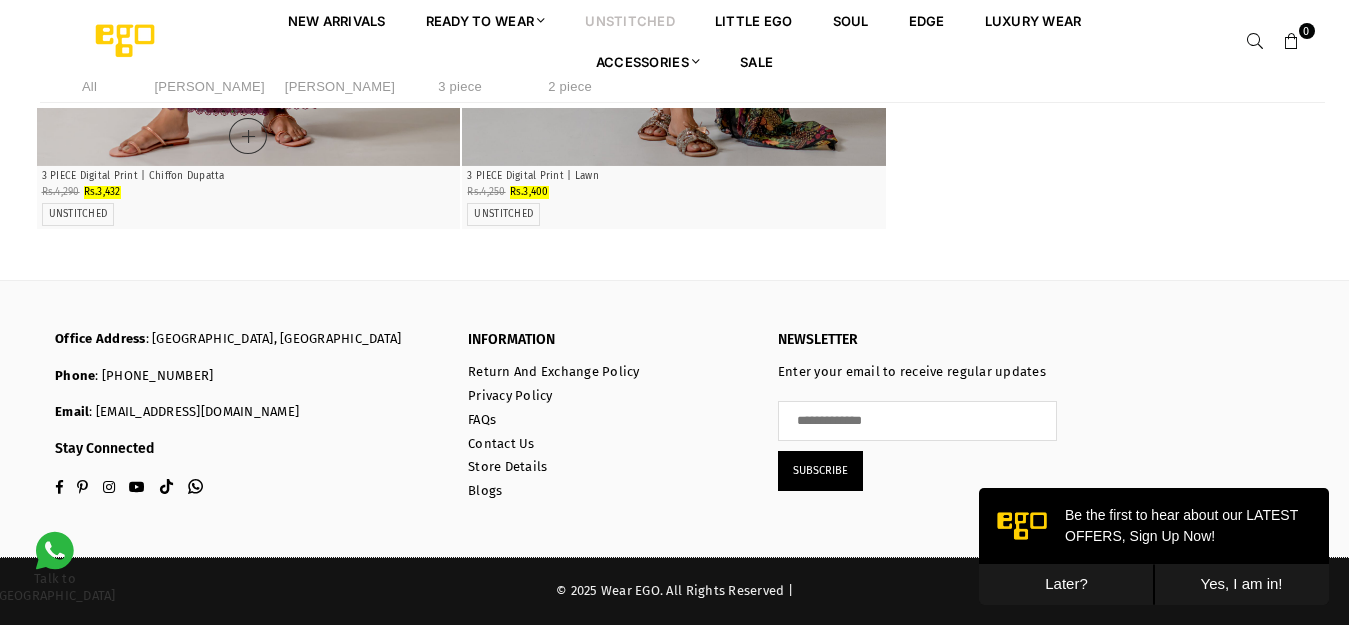 click at bounding box center [249, -152] 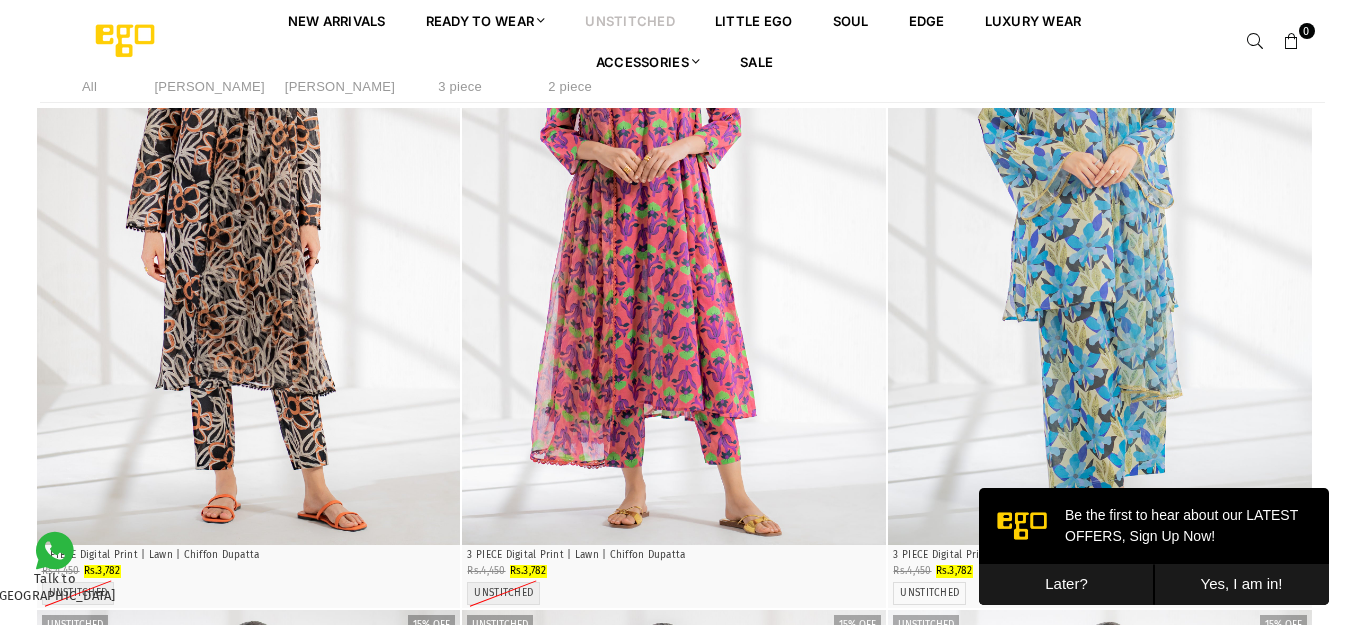 scroll, scrollTop: 10982, scrollLeft: 0, axis: vertical 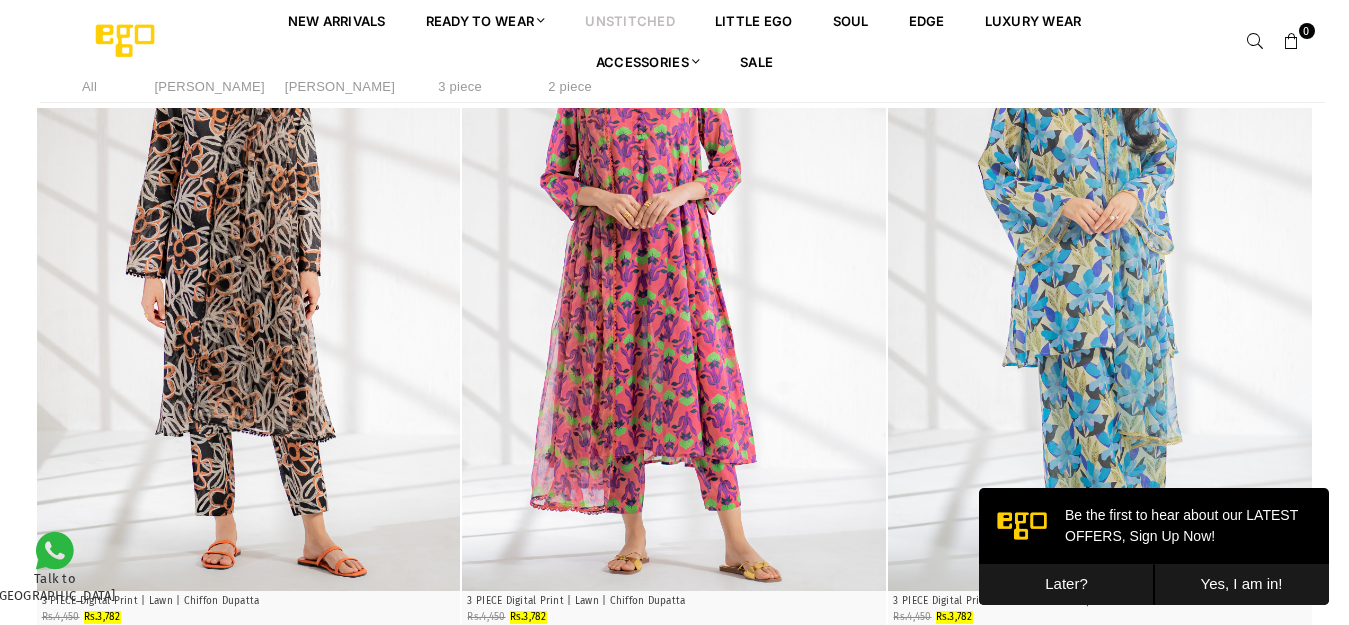 click at bounding box center (249, -5985) 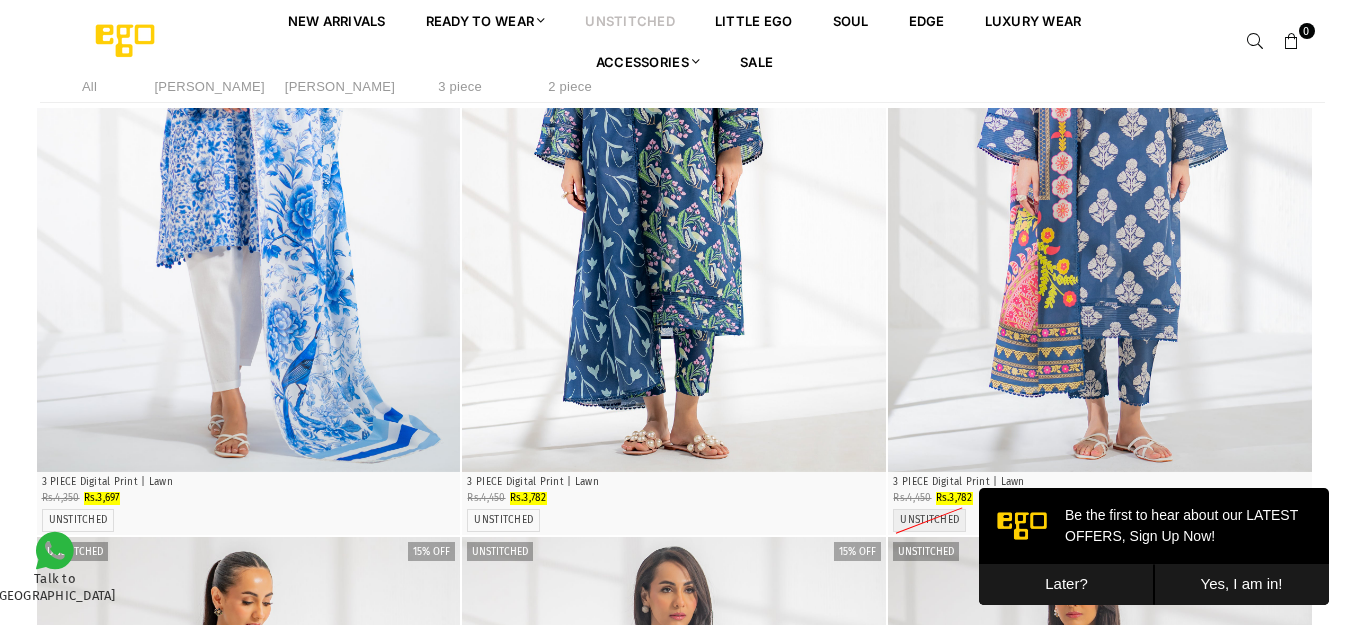 scroll, scrollTop: 7482, scrollLeft: 0, axis: vertical 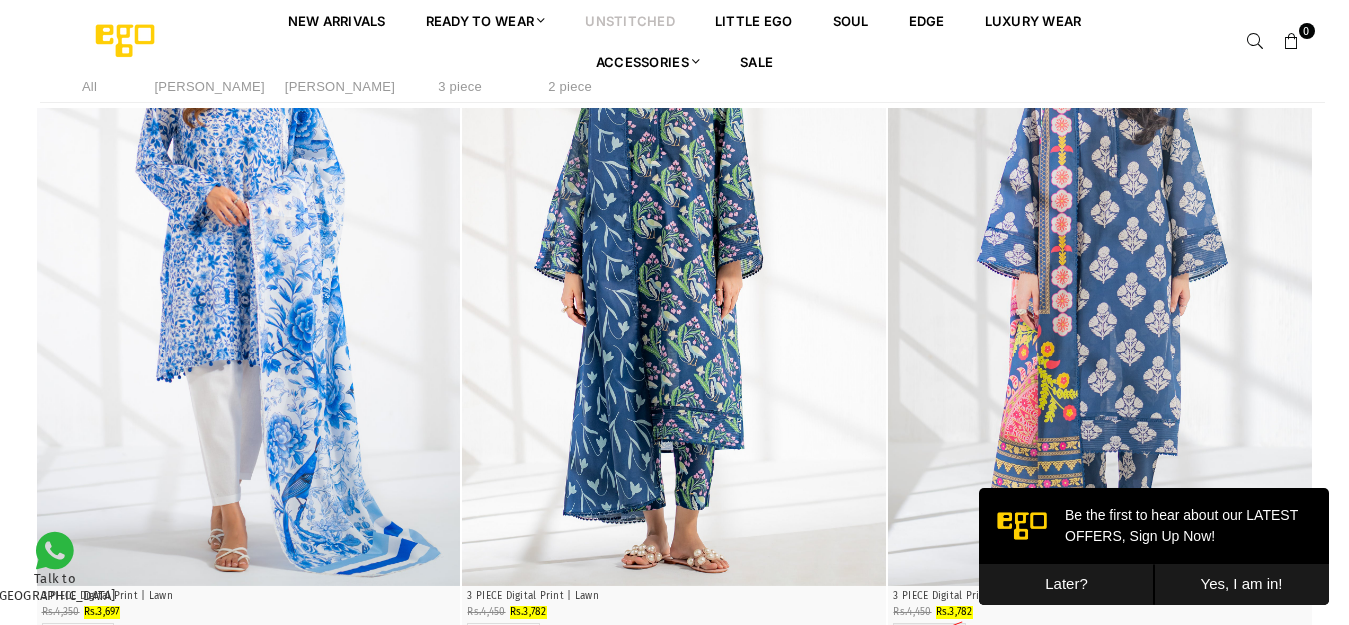 click at bounding box center (1100, -3764) 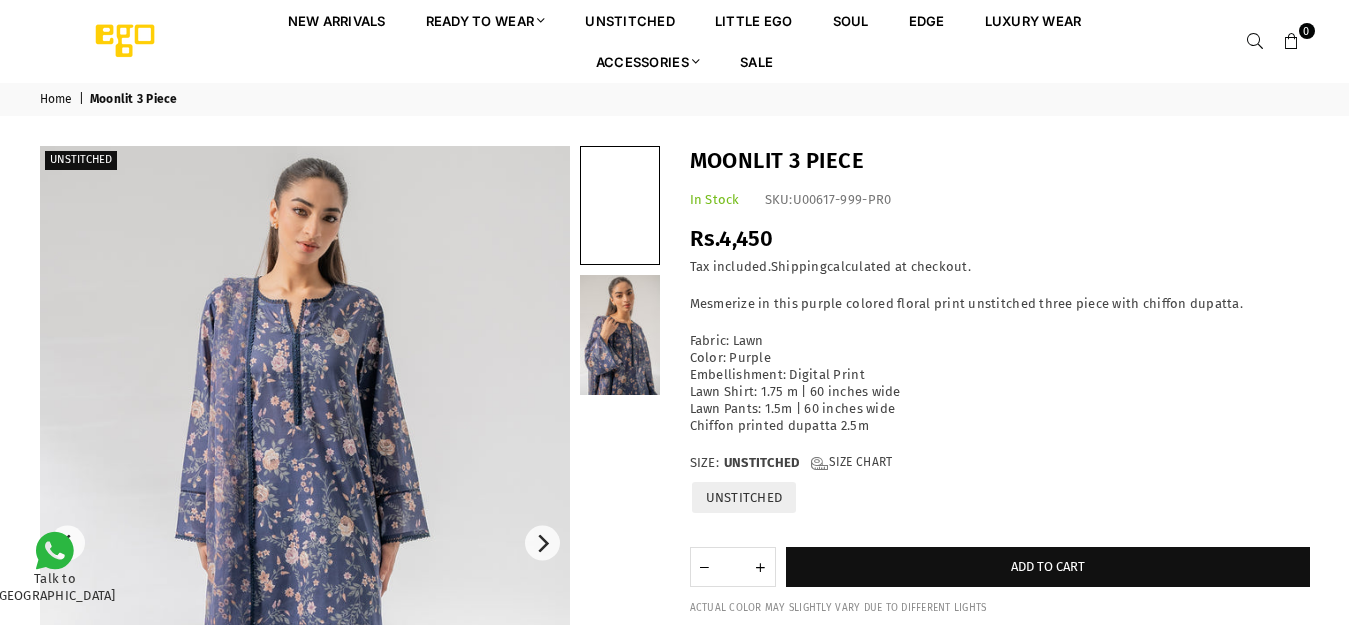 scroll, scrollTop: 0, scrollLeft: 0, axis: both 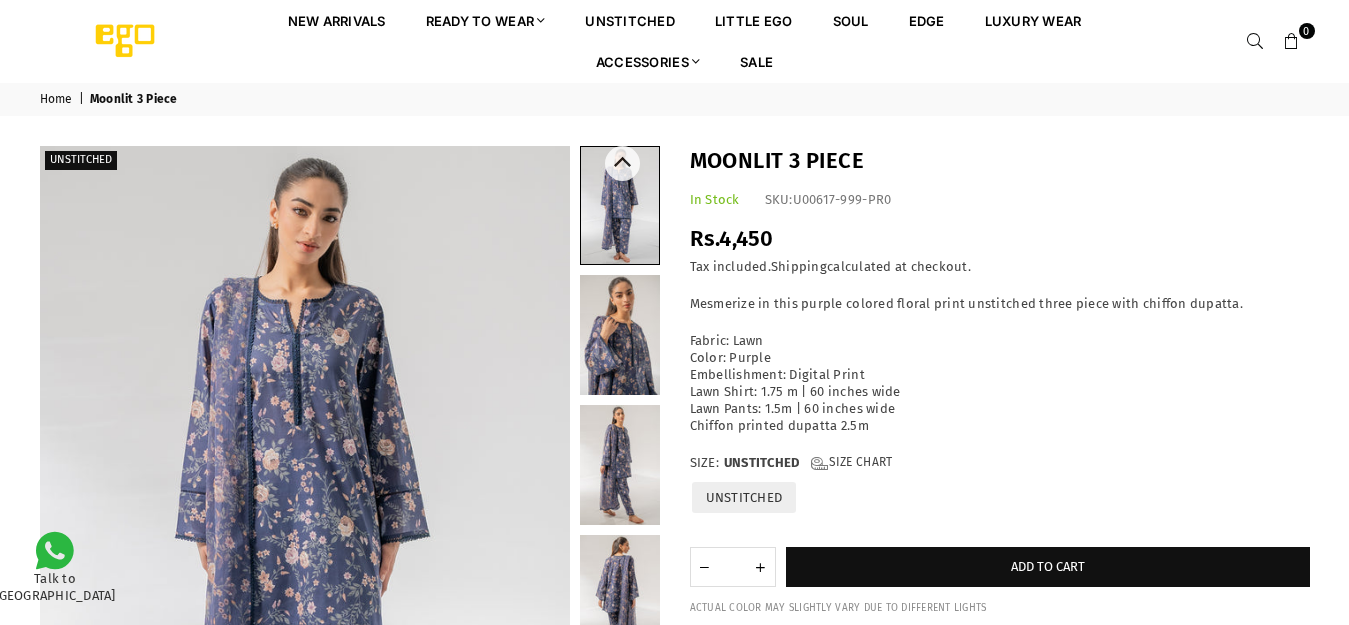 click at bounding box center [620, 335] 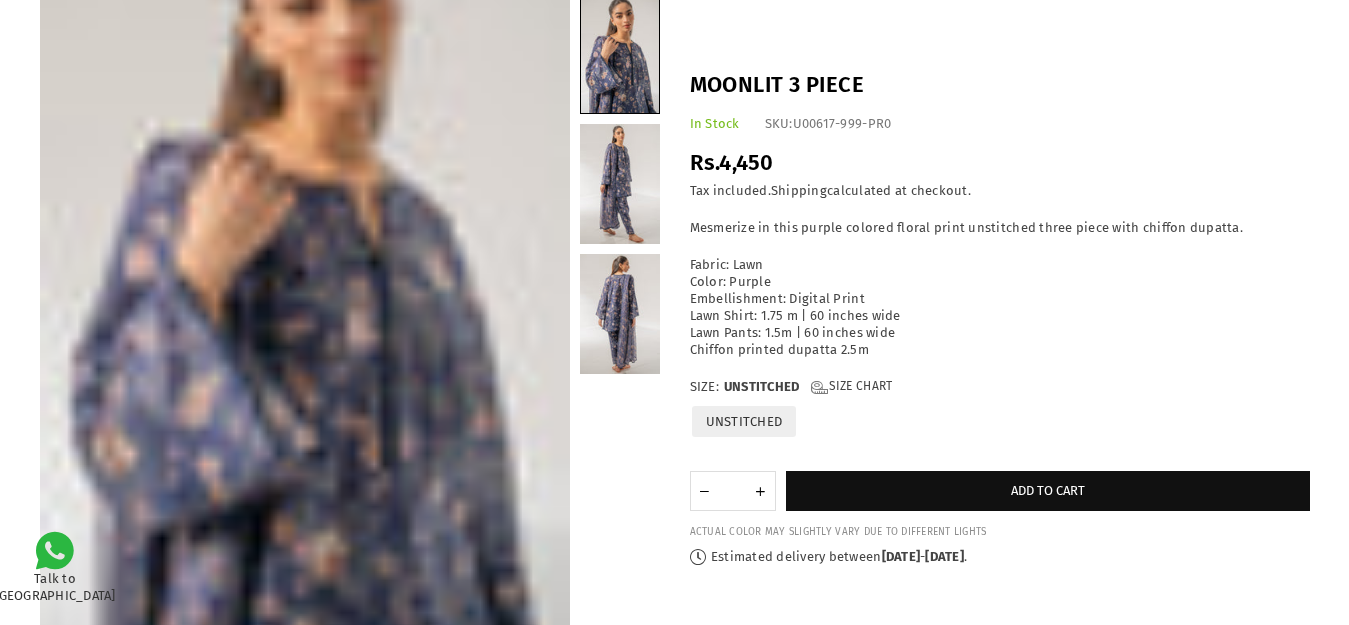 scroll, scrollTop: 282, scrollLeft: 0, axis: vertical 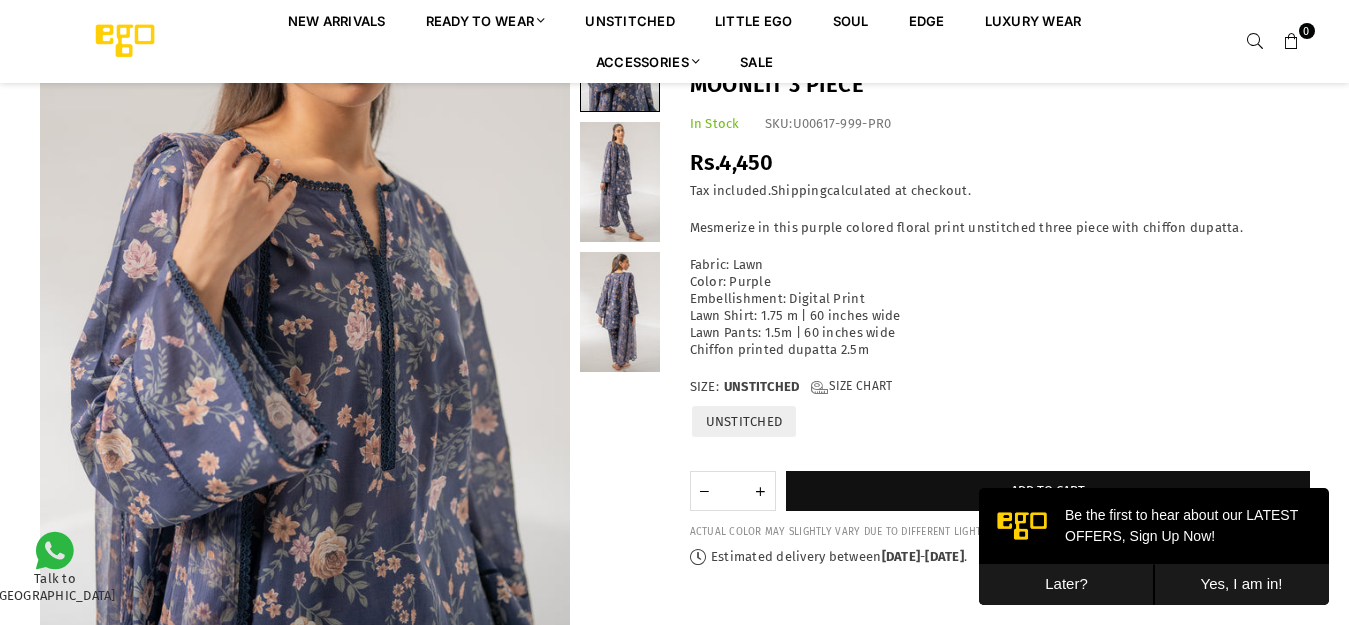 click at bounding box center [620, 182] 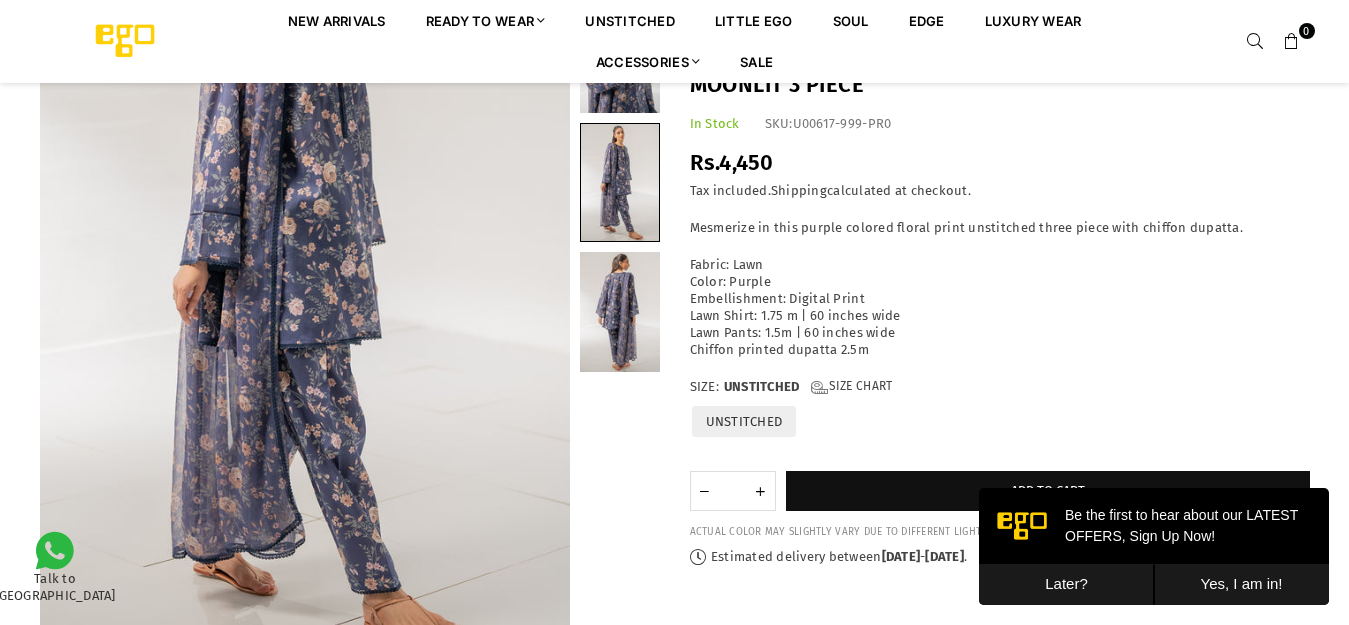 click at bounding box center [620, 312] 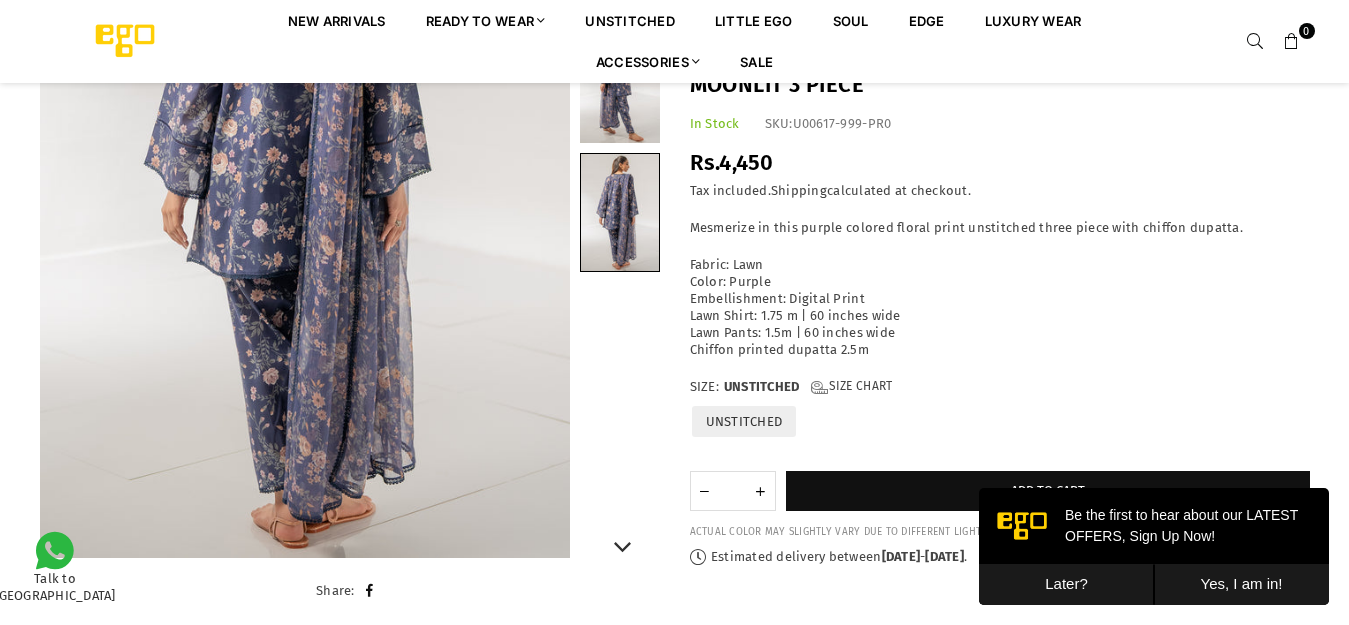 scroll, scrollTop: 0, scrollLeft: 0, axis: both 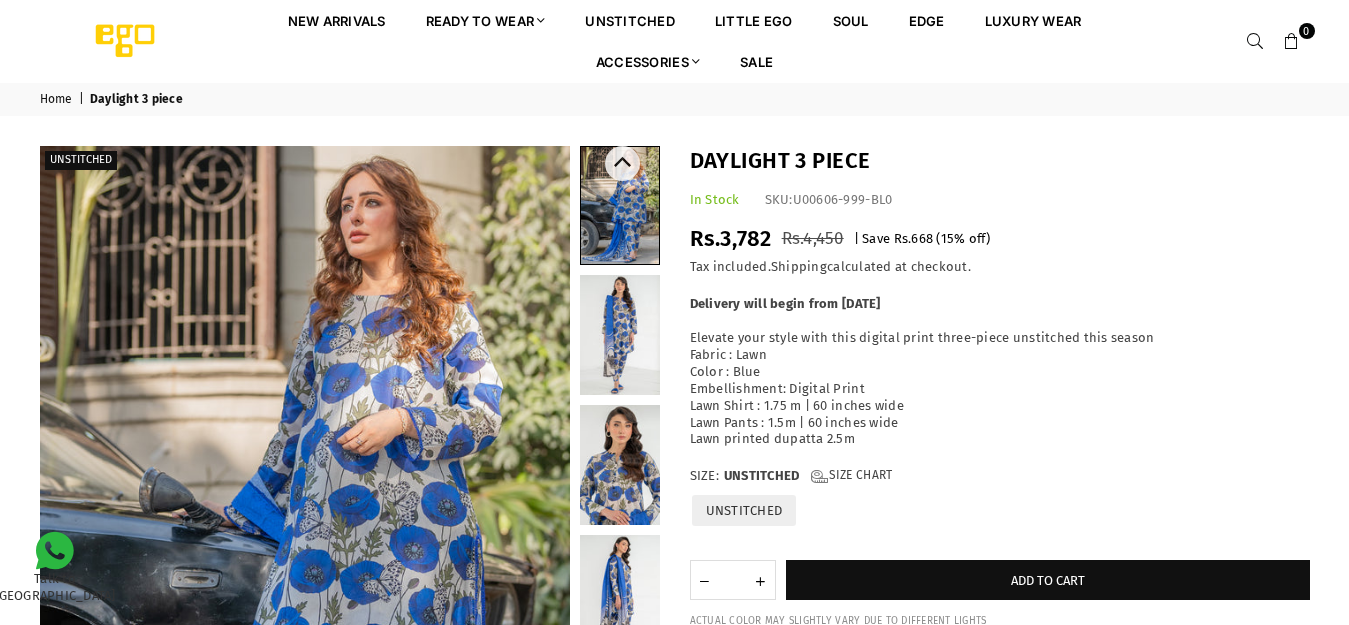 click at bounding box center (620, 335) 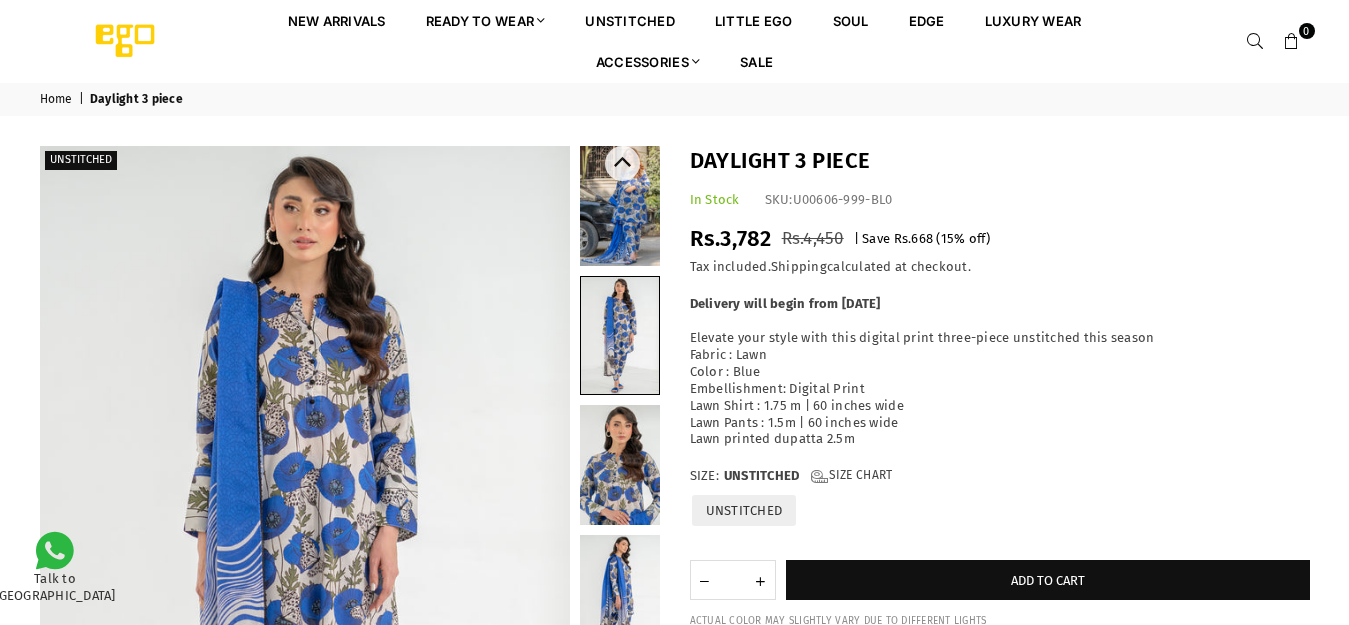 click at bounding box center [620, 465] 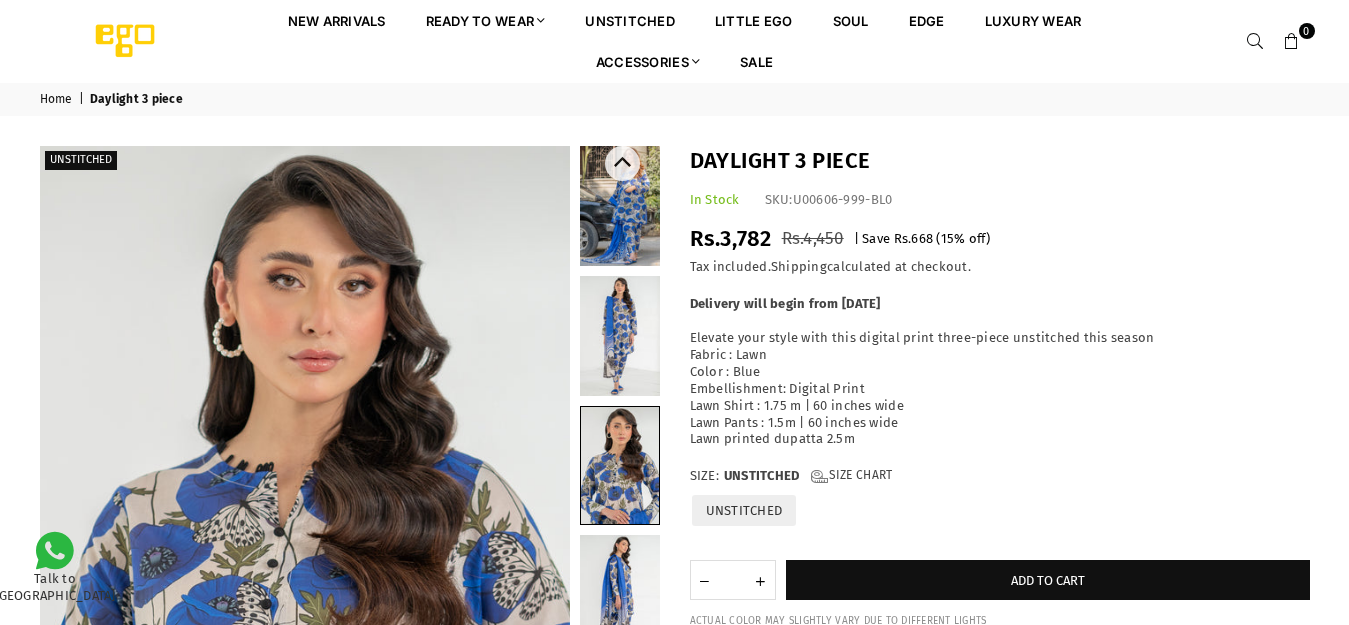 click at bounding box center (620, 336) 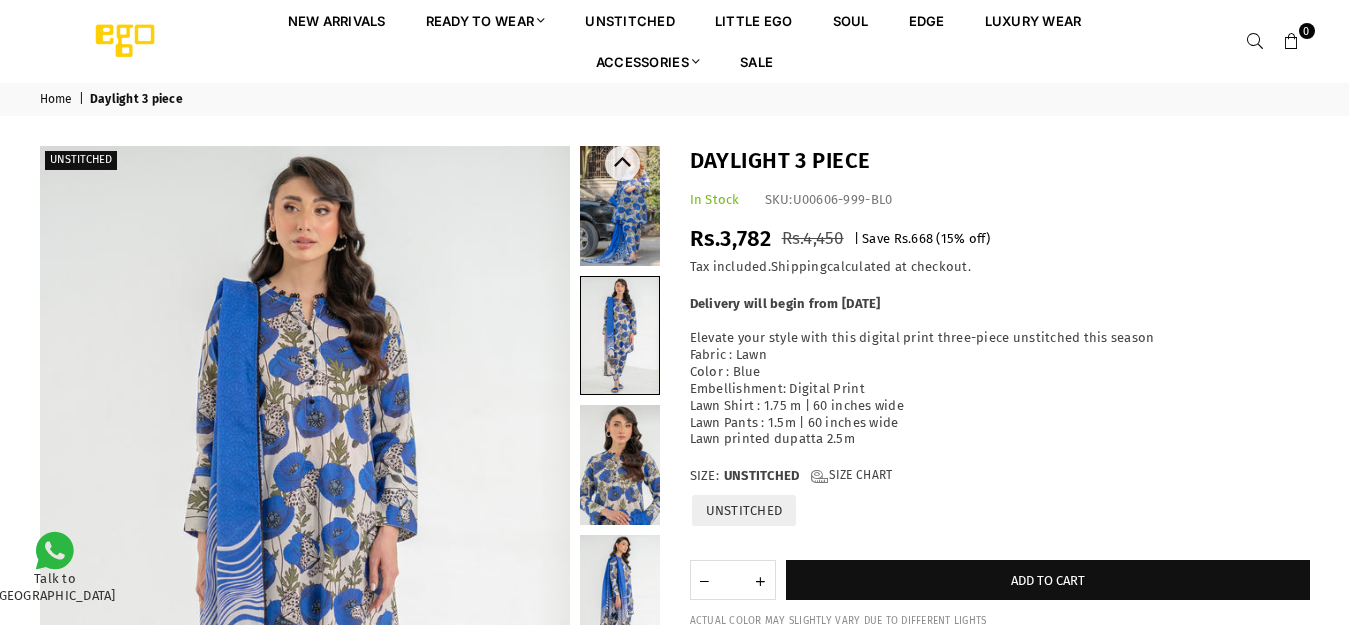 click at bounding box center [620, 465] 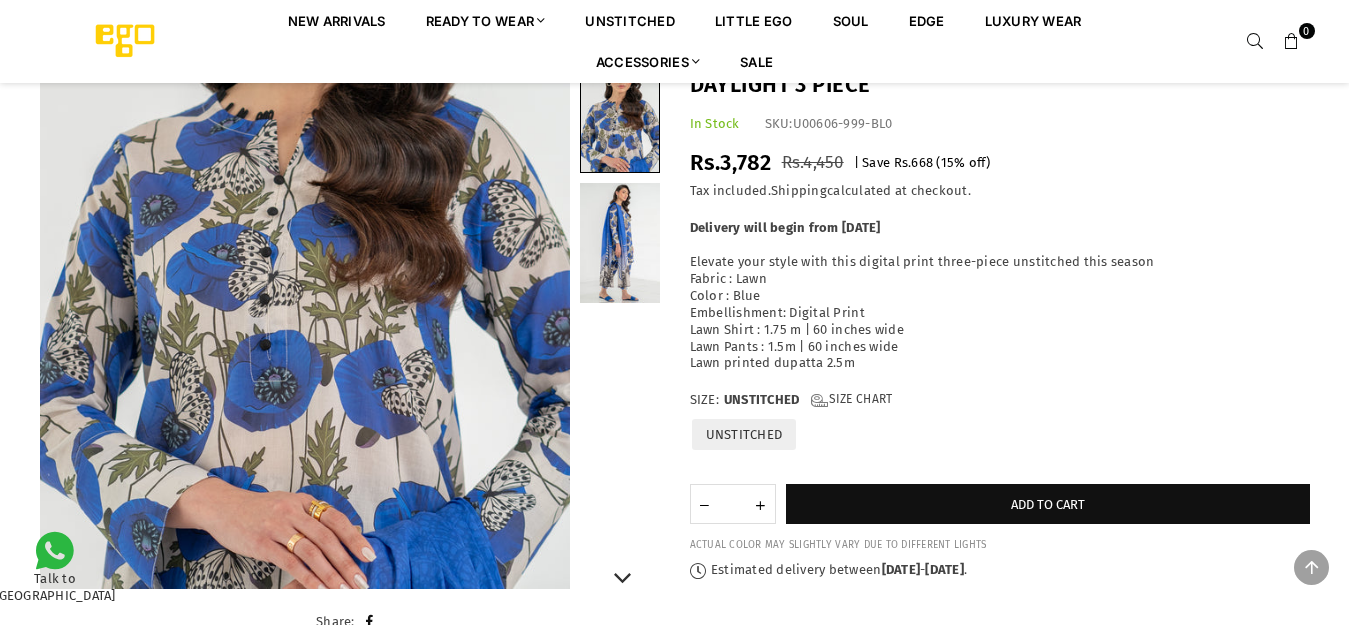 scroll, scrollTop: 382, scrollLeft: 0, axis: vertical 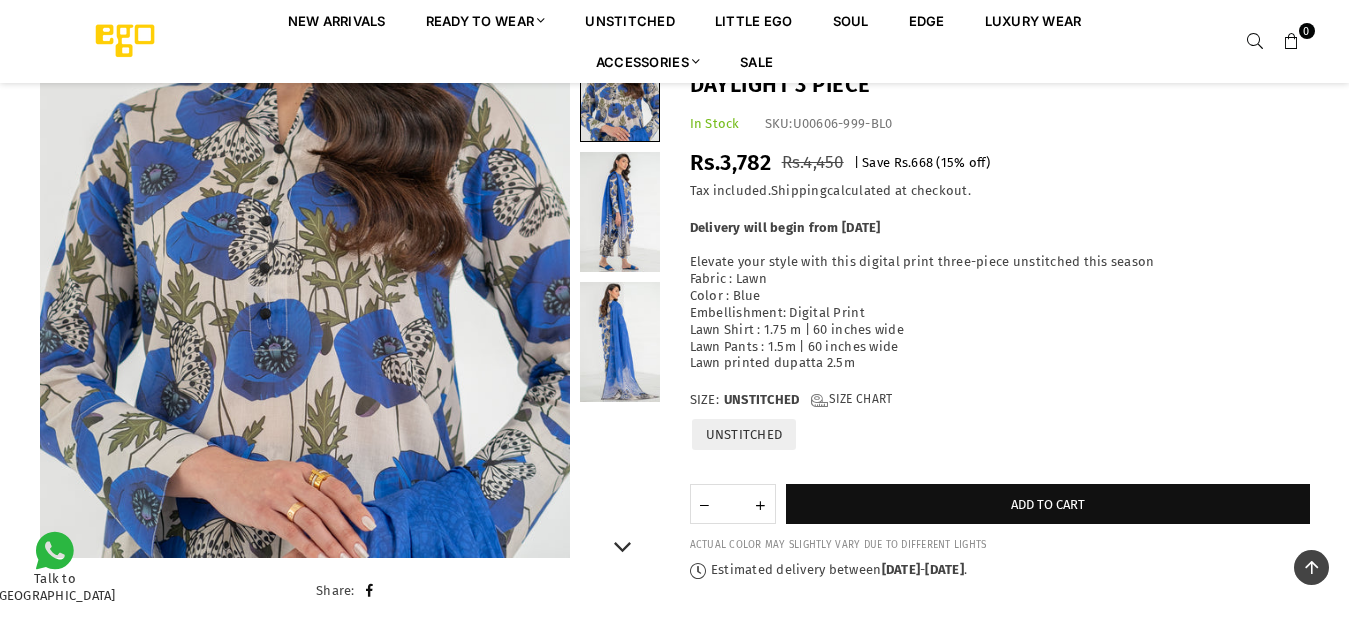 click at bounding box center [620, 212] 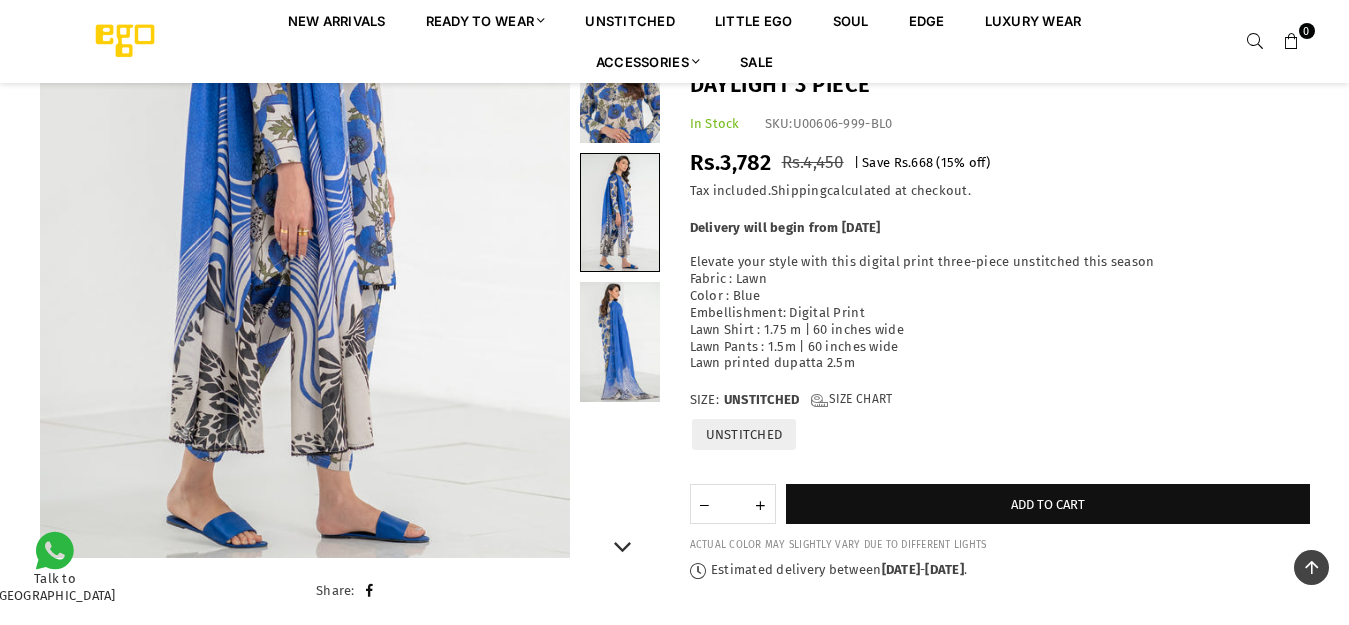 click at bounding box center [620, 342] 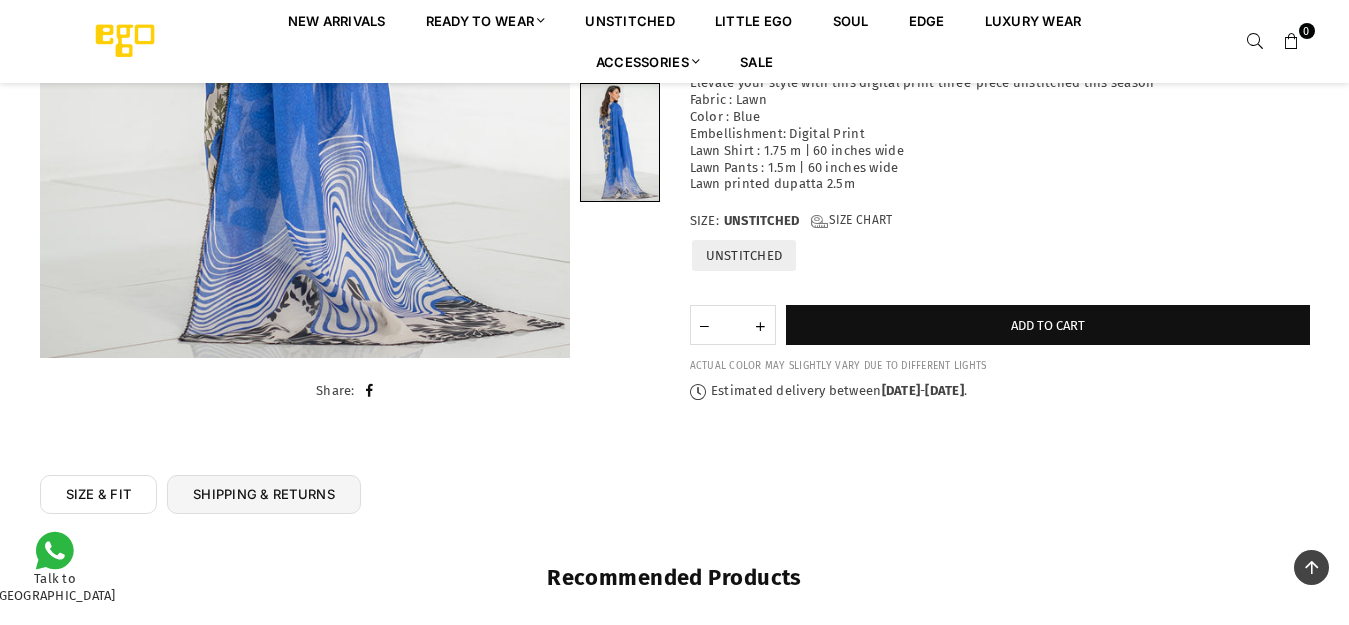 scroll, scrollTop: 656, scrollLeft: 0, axis: vertical 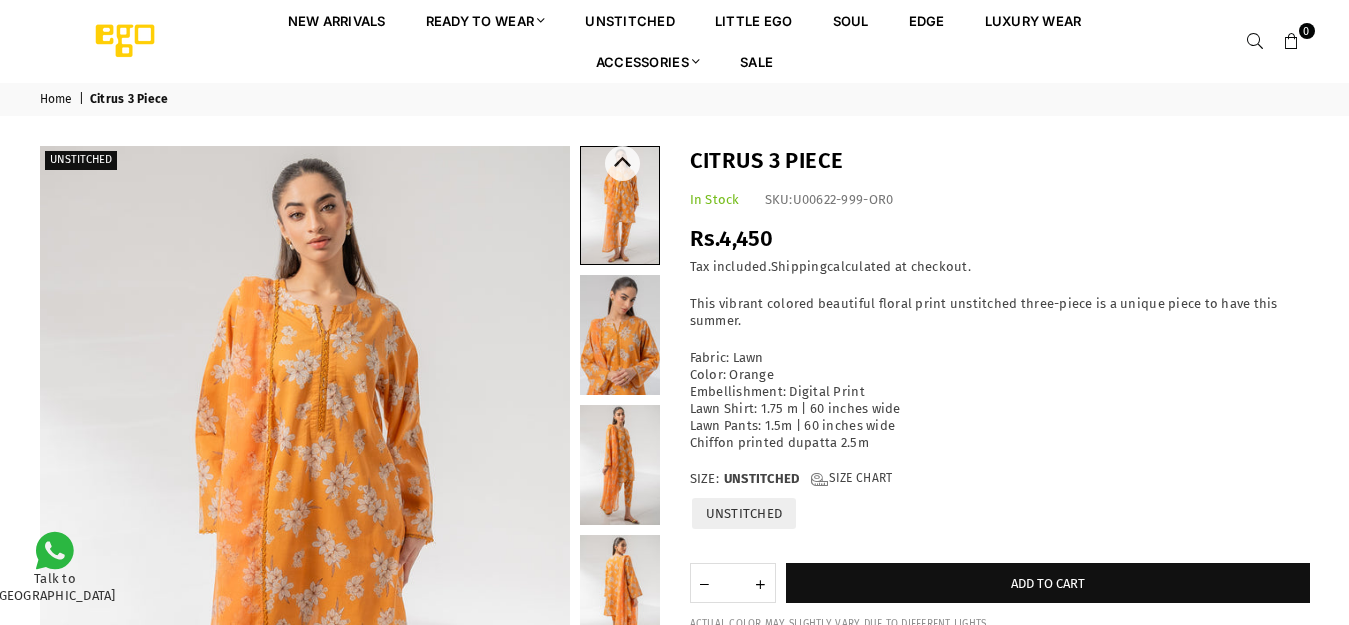 click at bounding box center (620, 335) 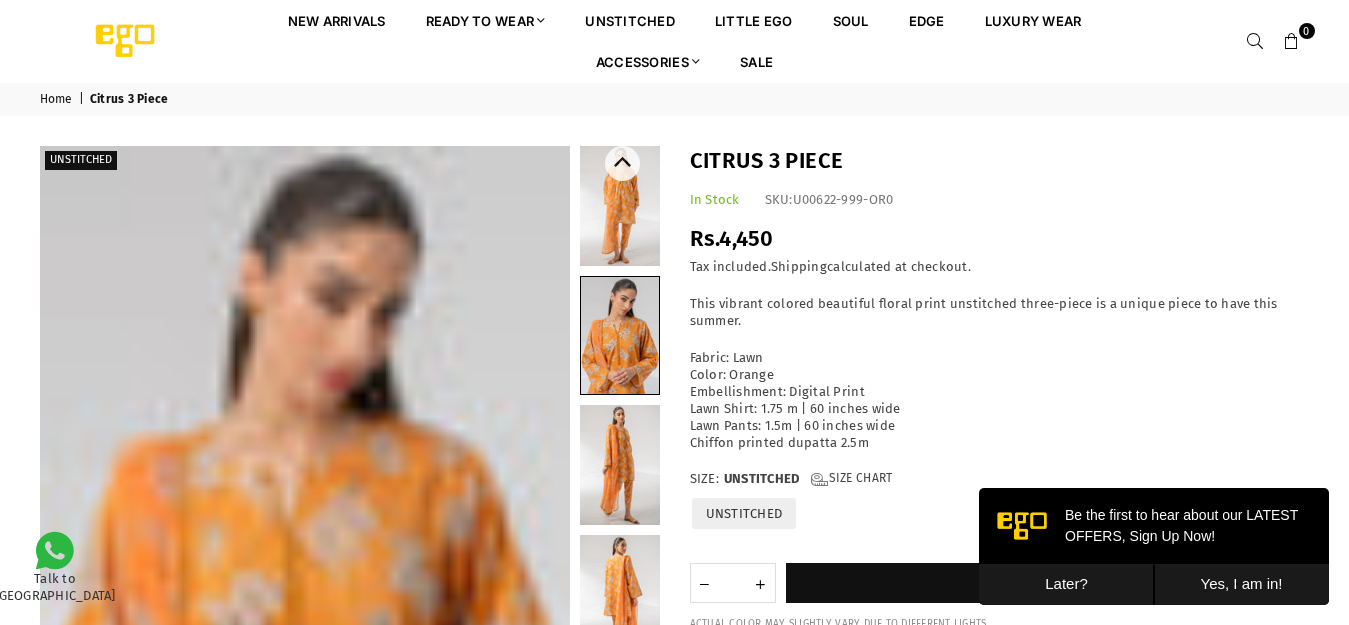 scroll, scrollTop: 0, scrollLeft: 0, axis: both 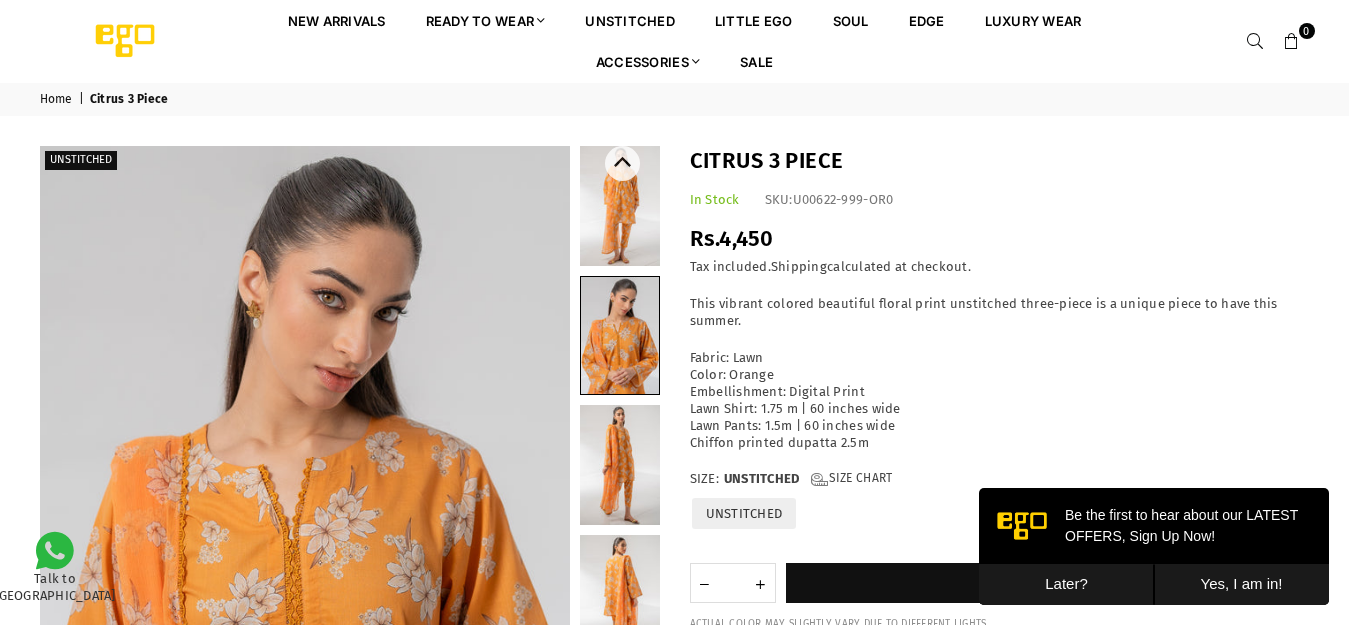 click at bounding box center (620, 465) 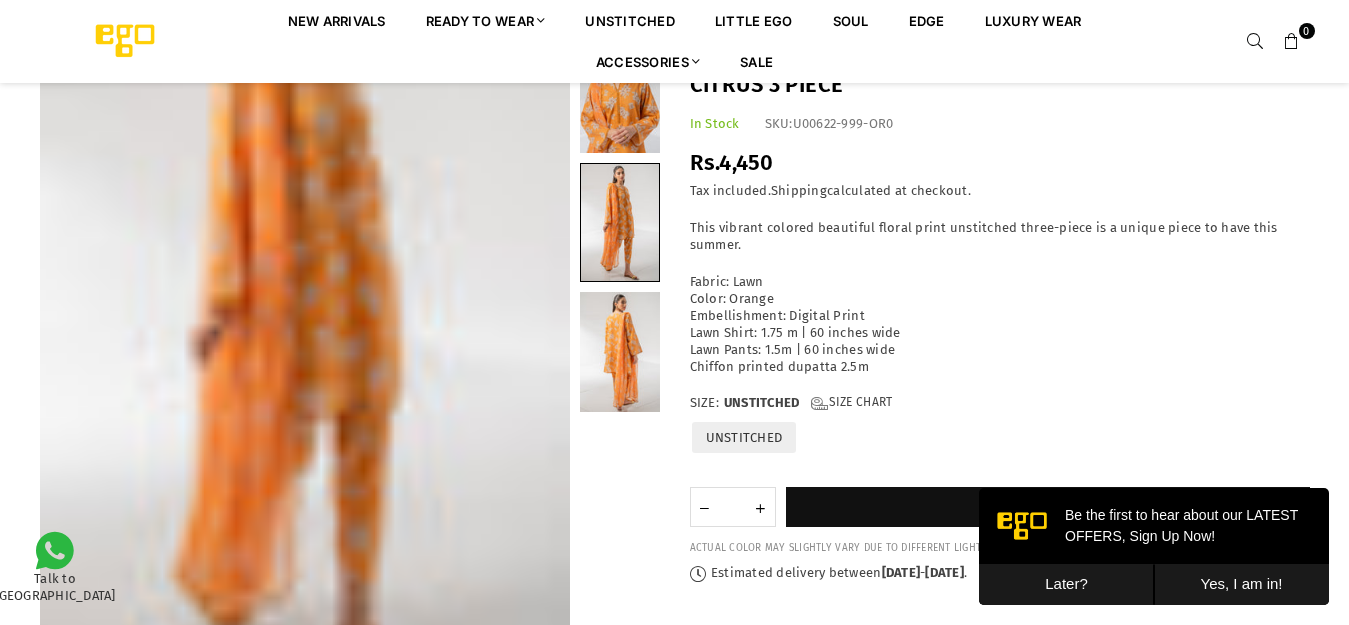 scroll, scrollTop: 282, scrollLeft: 0, axis: vertical 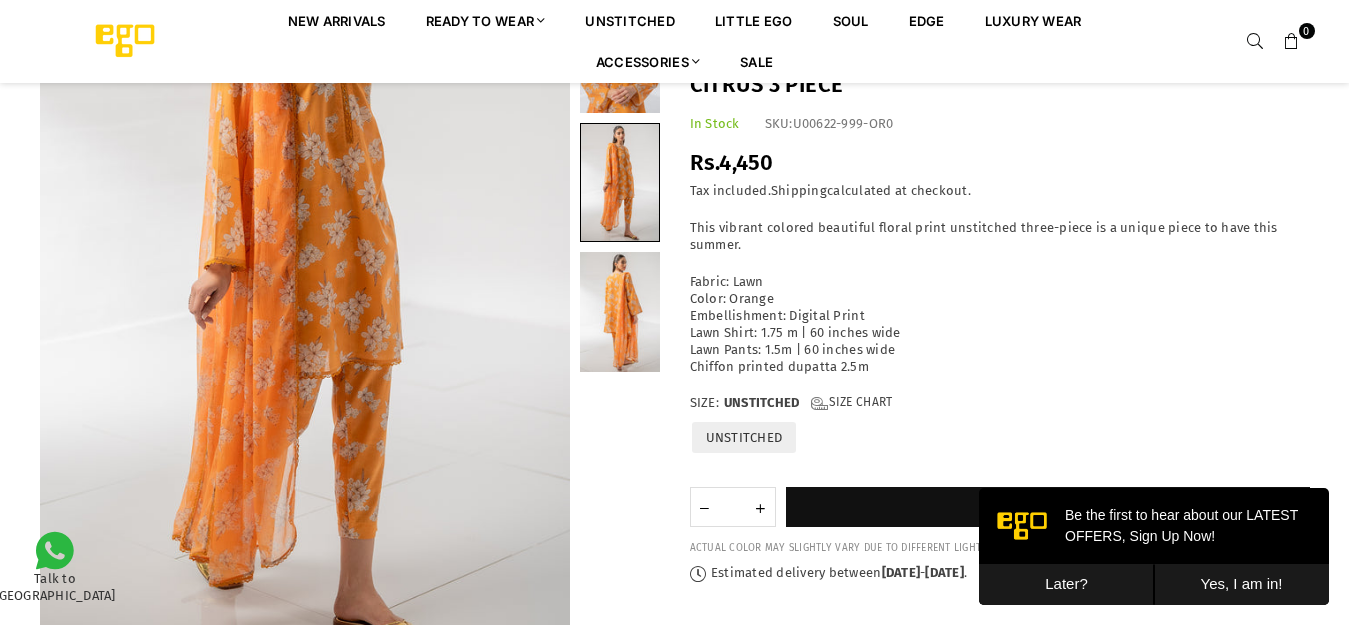 click at bounding box center (620, 312) 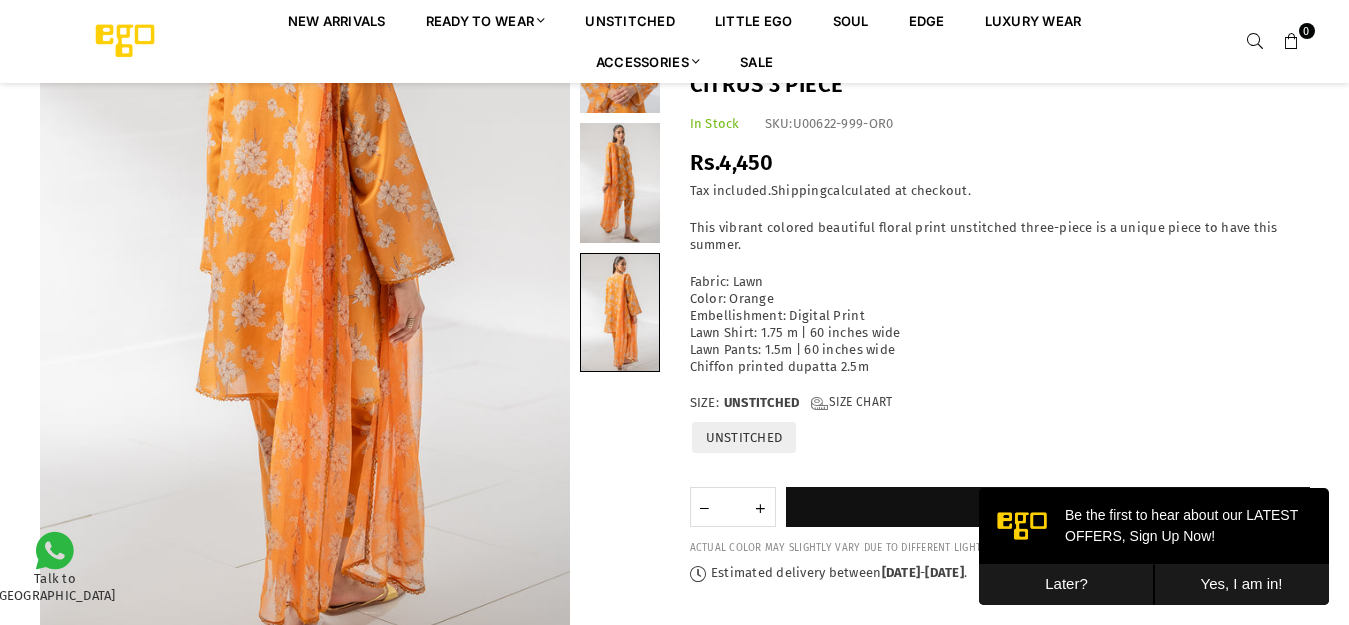 click at bounding box center (620, 183) 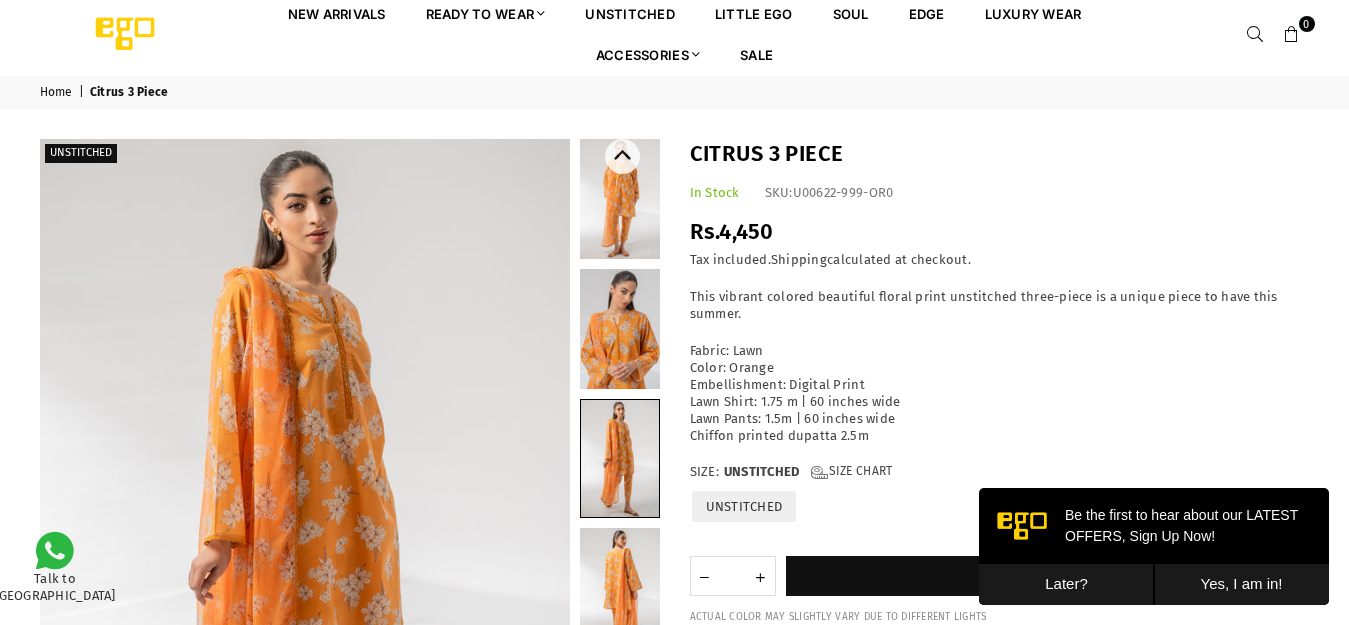 scroll, scrollTop: 0, scrollLeft: 0, axis: both 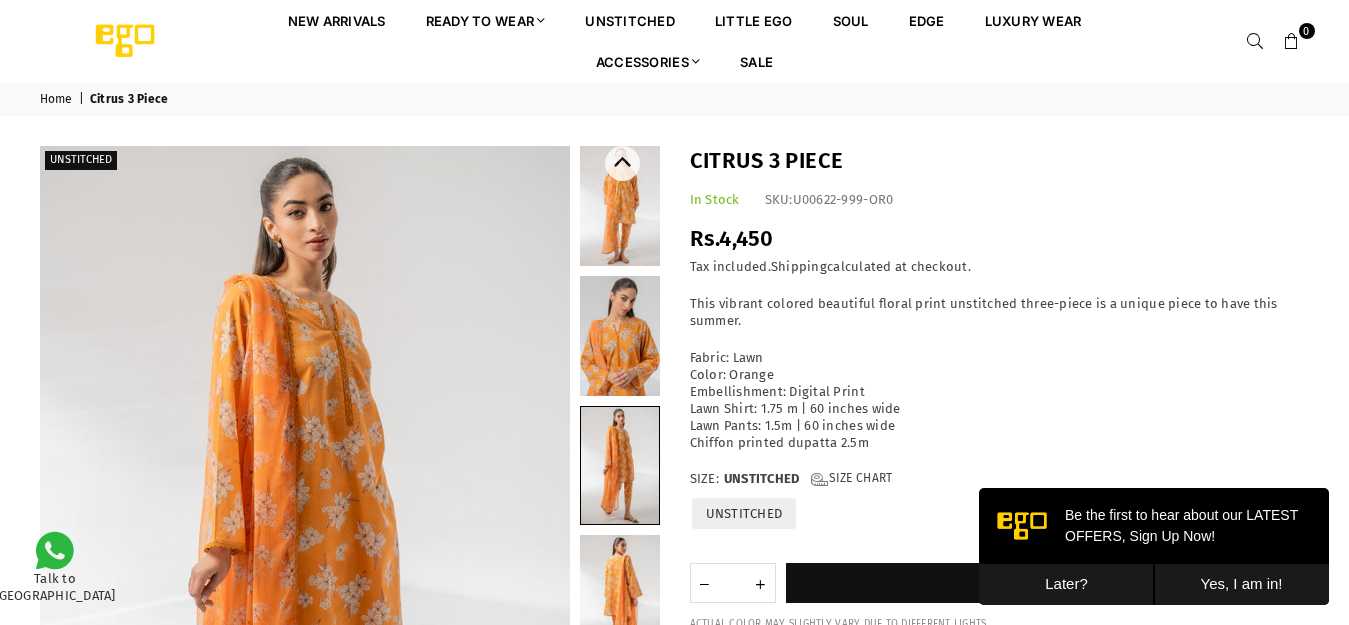 click at bounding box center (620, 206) 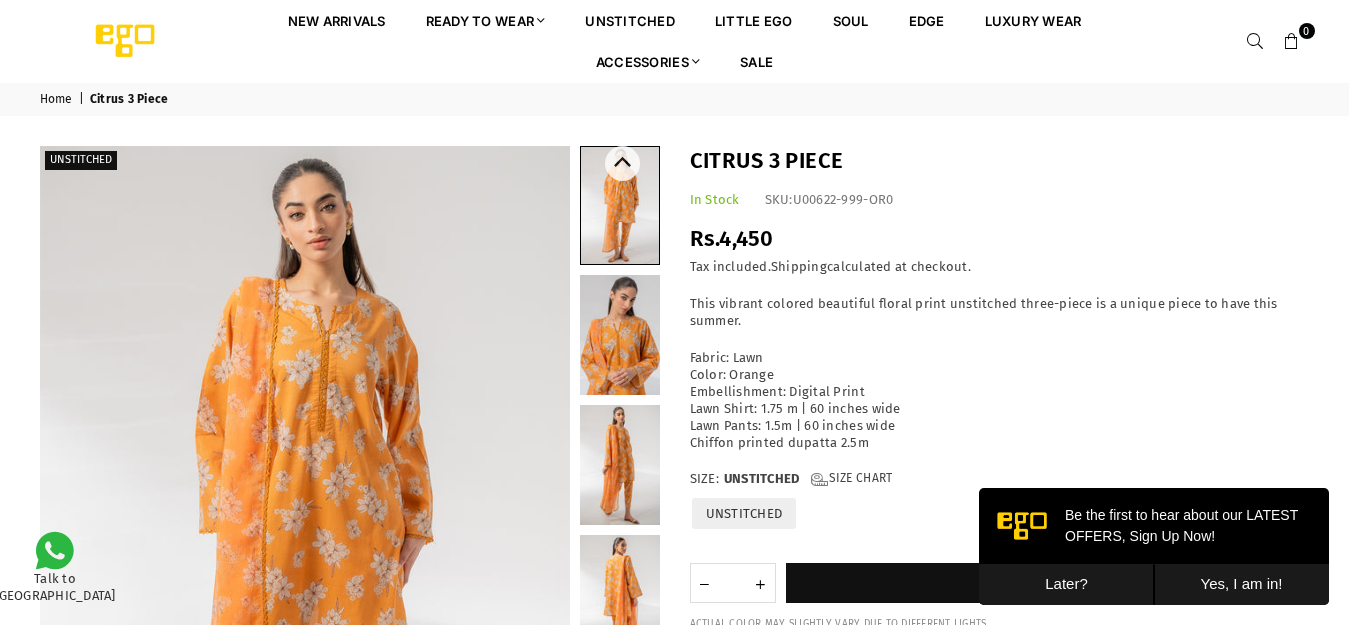 click at bounding box center (620, 335) 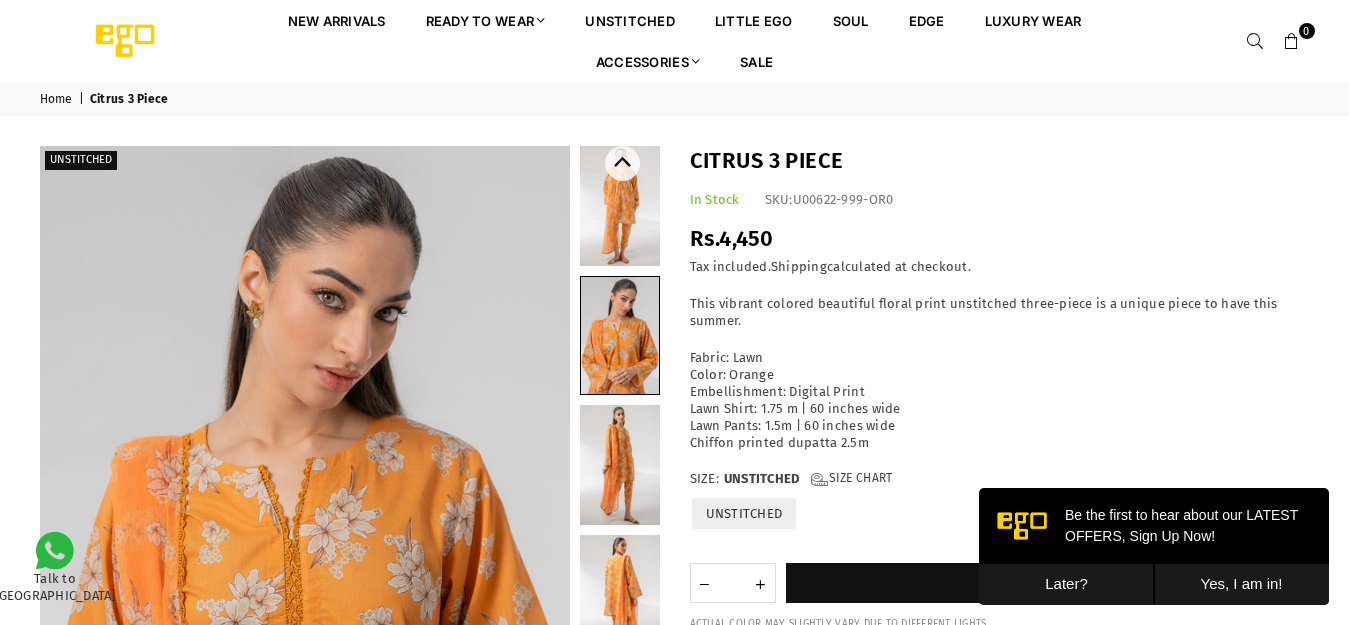 click at bounding box center (620, 465) 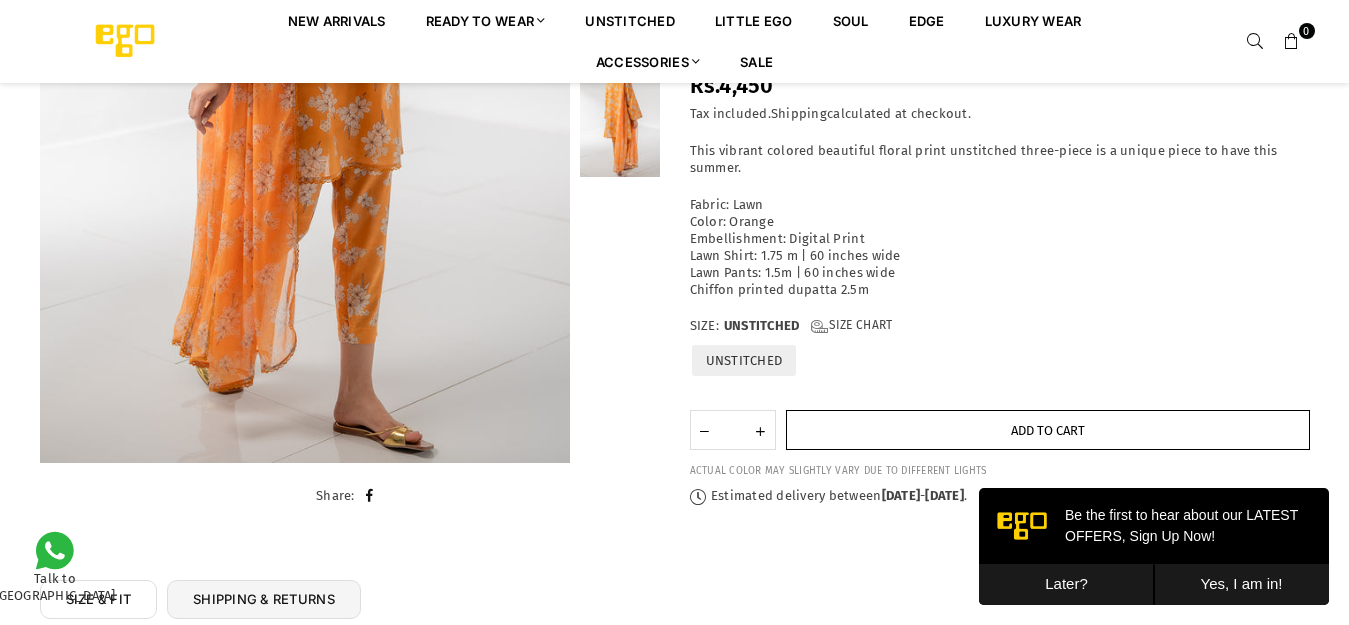 scroll, scrollTop: 482, scrollLeft: 0, axis: vertical 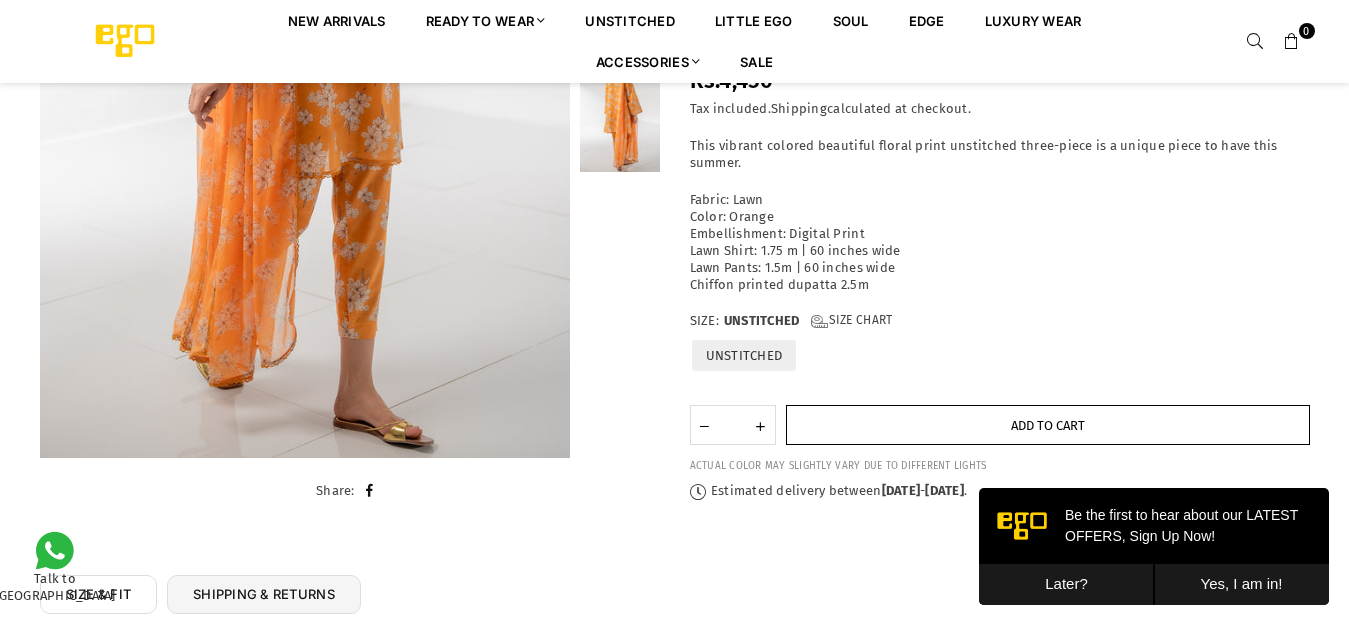 click on "Add to cart" at bounding box center (1048, 425) 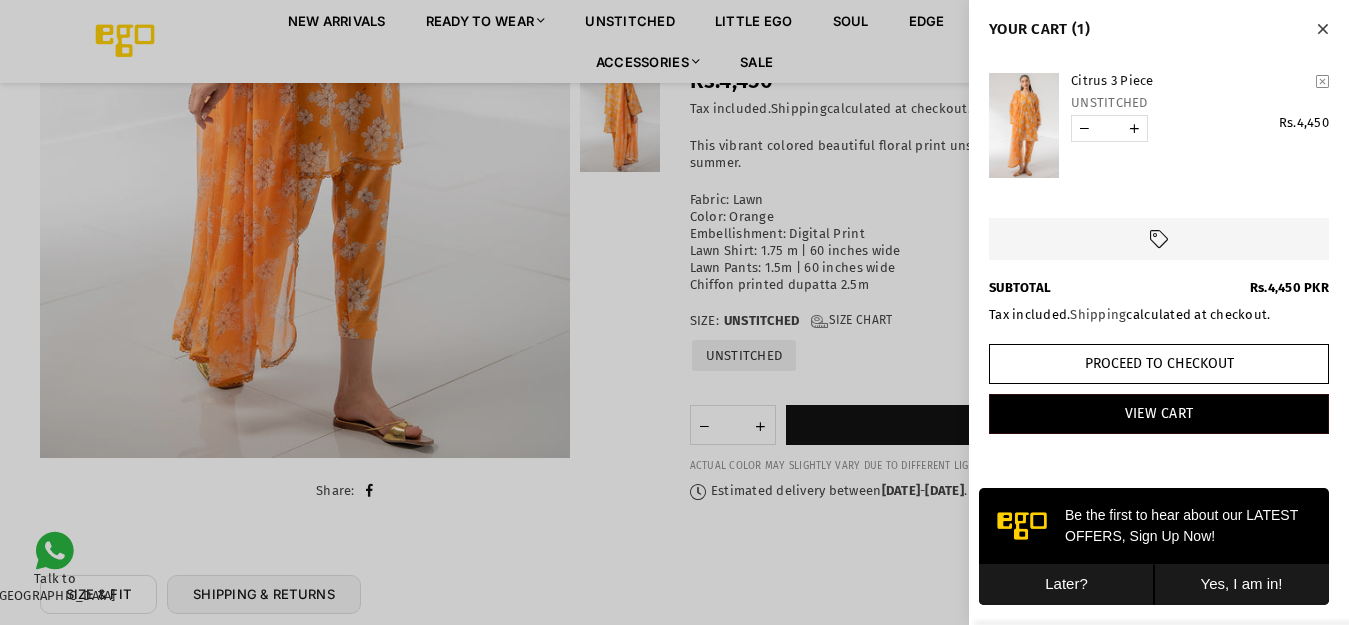 click at bounding box center (1322, 29) 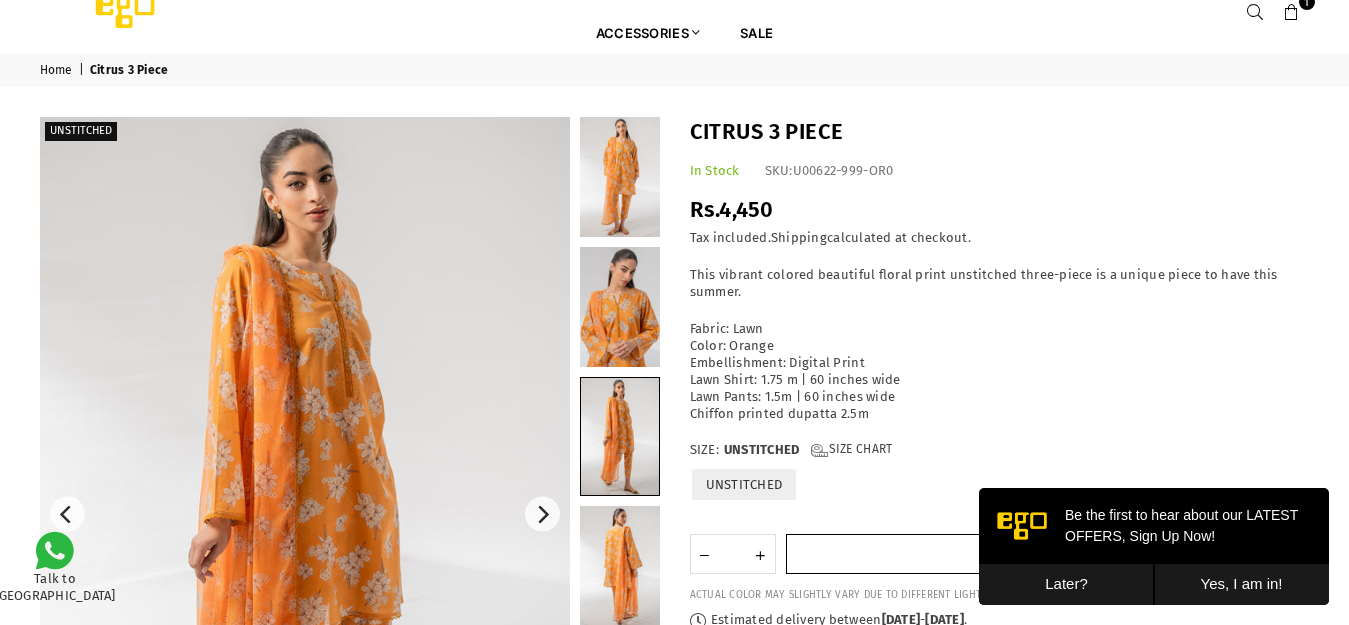 scroll, scrollTop: 0, scrollLeft: 0, axis: both 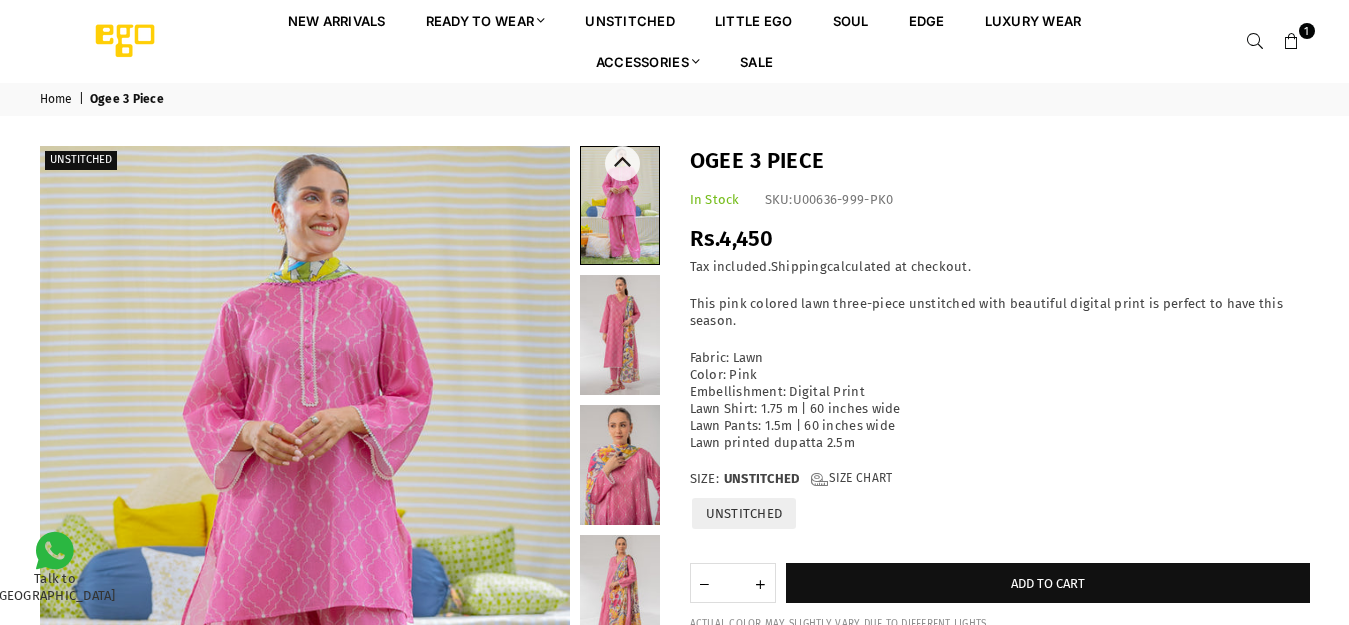 click at bounding box center (620, 205) 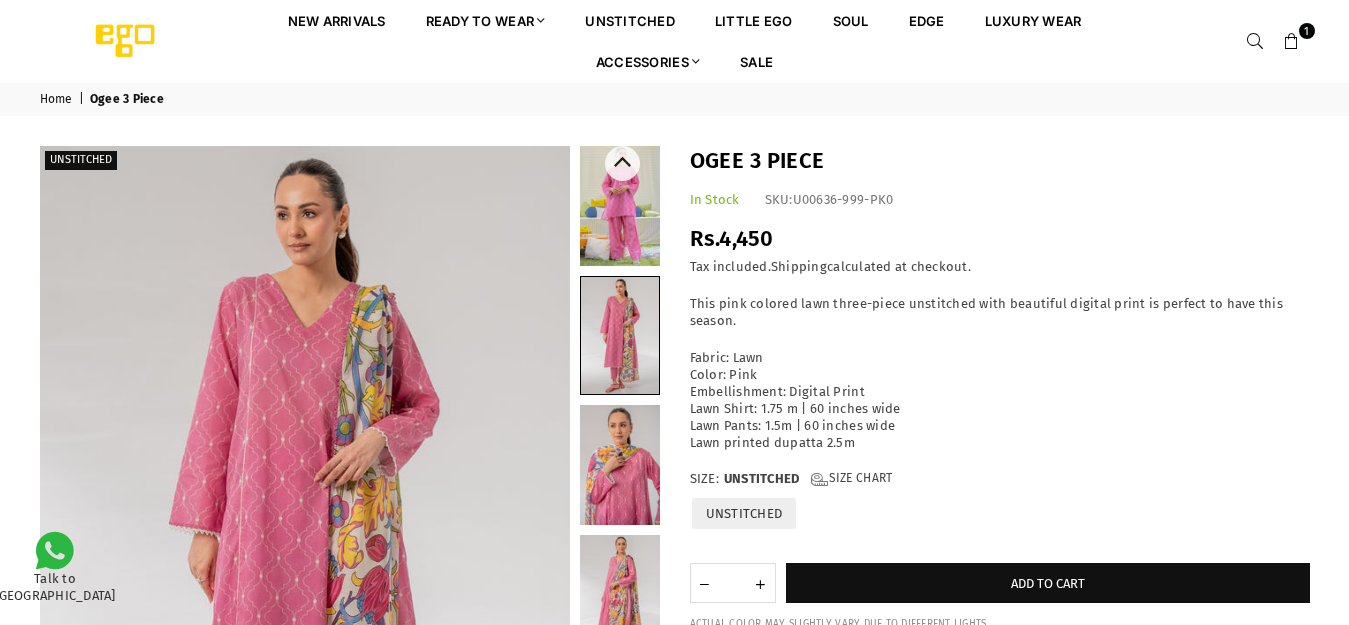 click at bounding box center [620, 465] 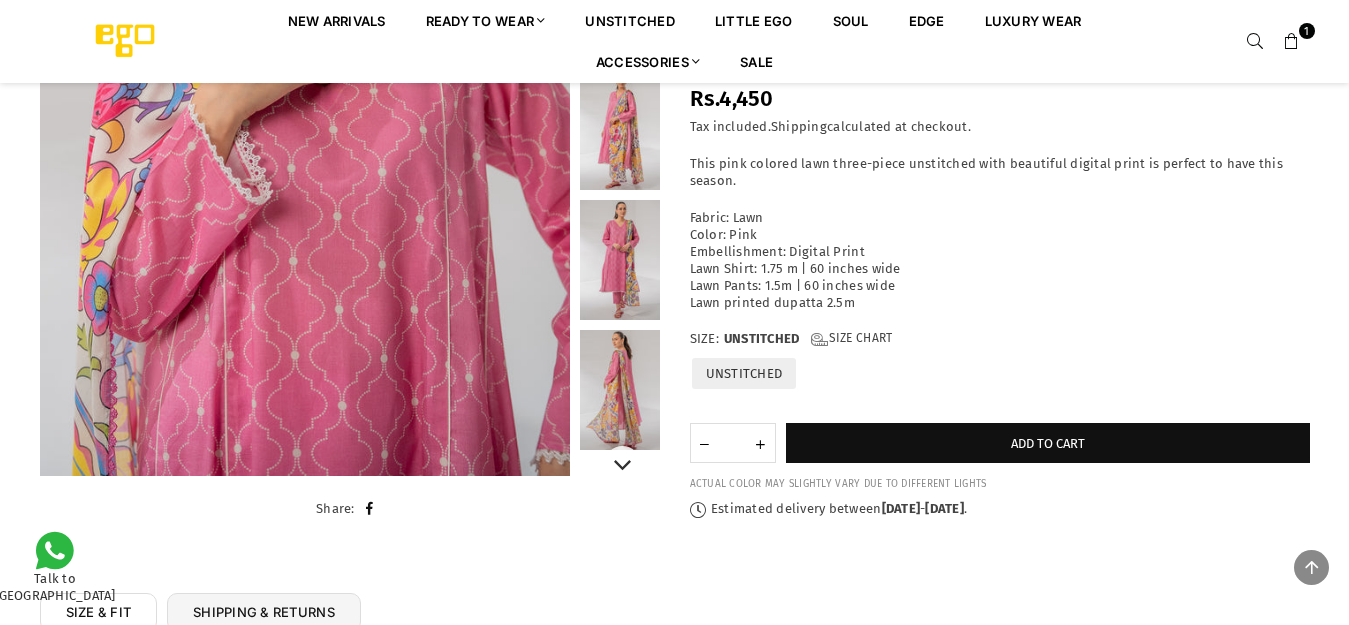 scroll, scrollTop: 482, scrollLeft: 0, axis: vertical 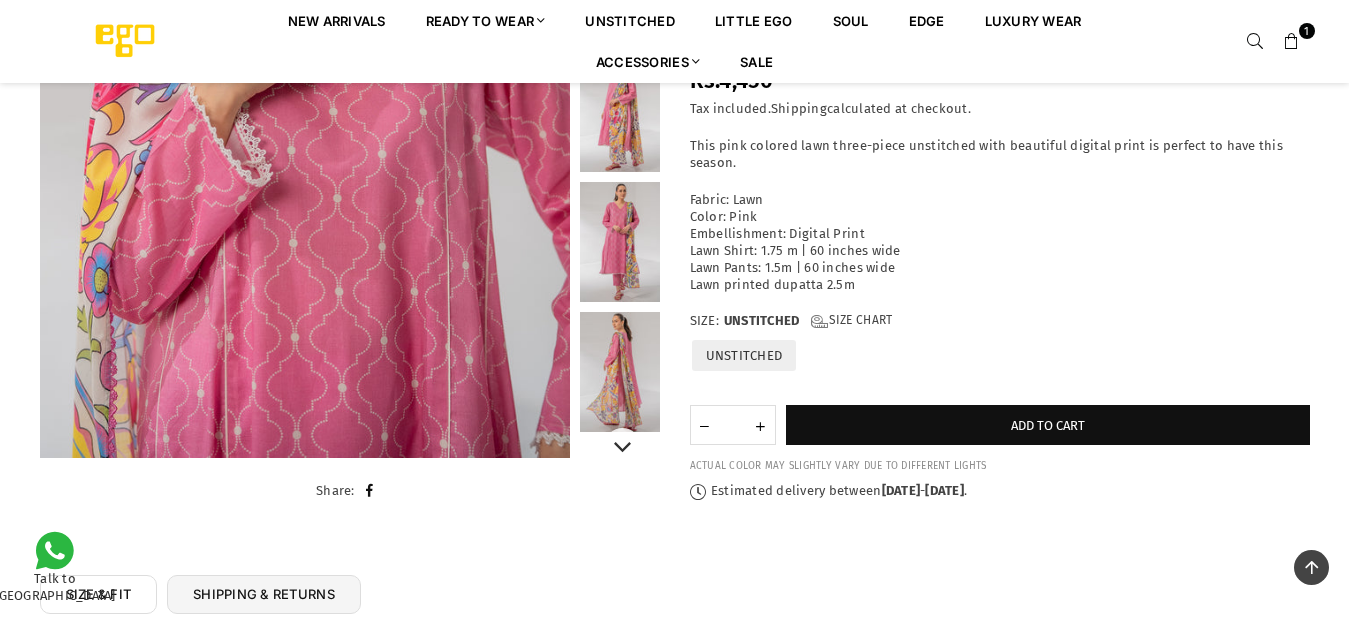 click at bounding box center [620, 112] 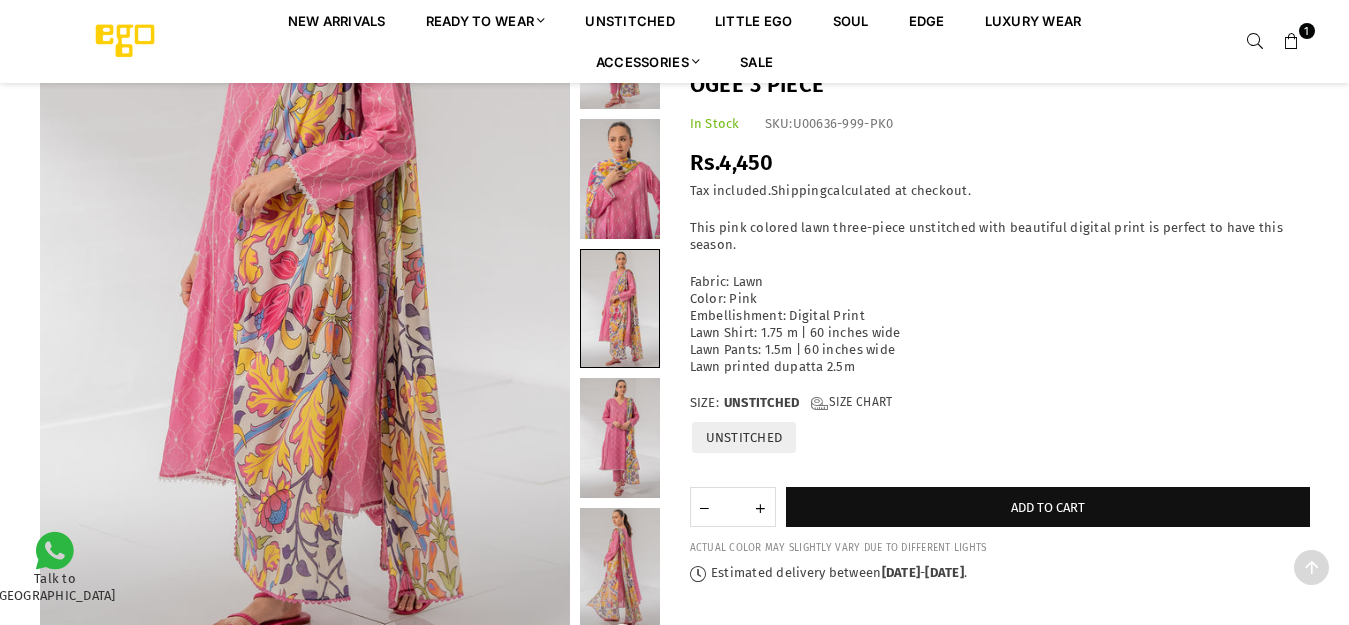 scroll, scrollTop: 382, scrollLeft: 0, axis: vertical 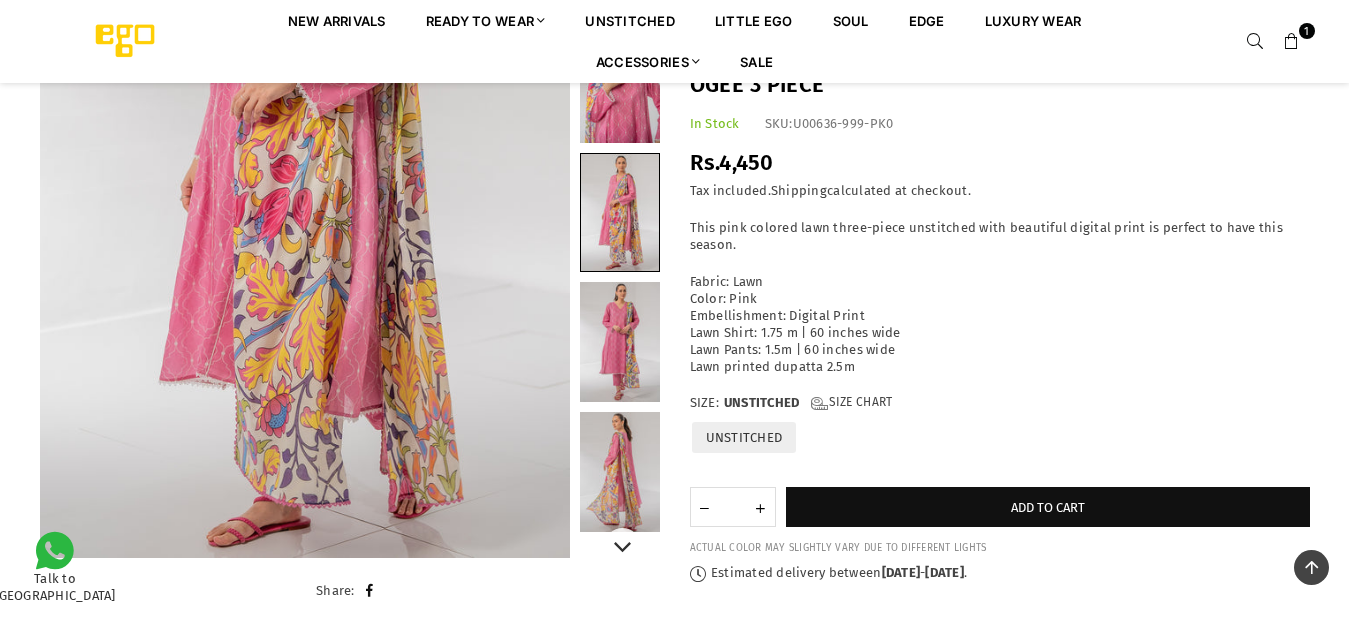 click at bounding box center (620, 342) 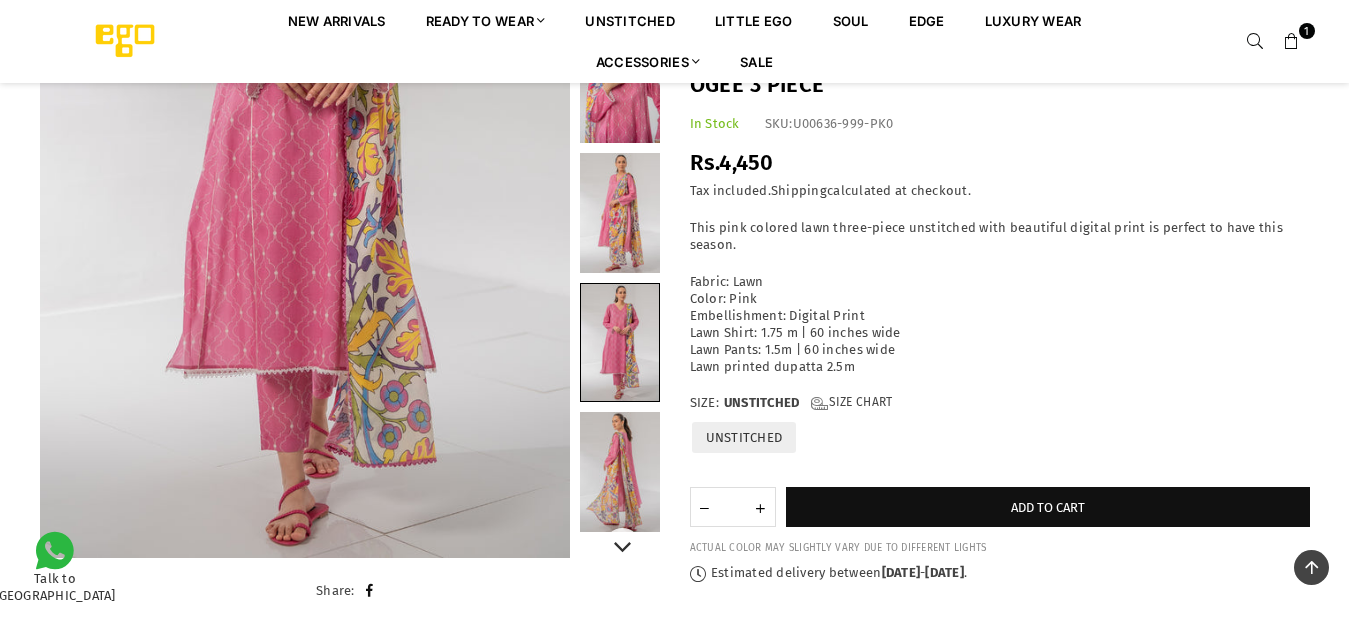 click at bounding box center [620, 472] 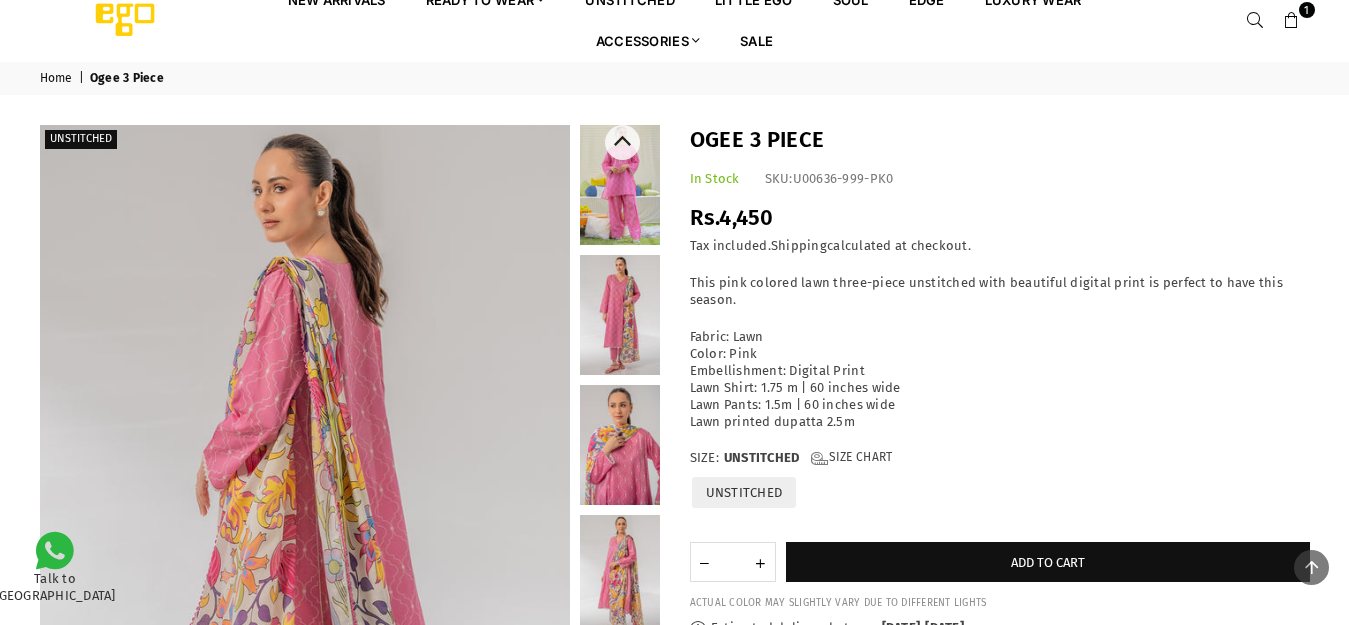 scroll, scrollTop: 0, scrollLeft: 0, axis: both 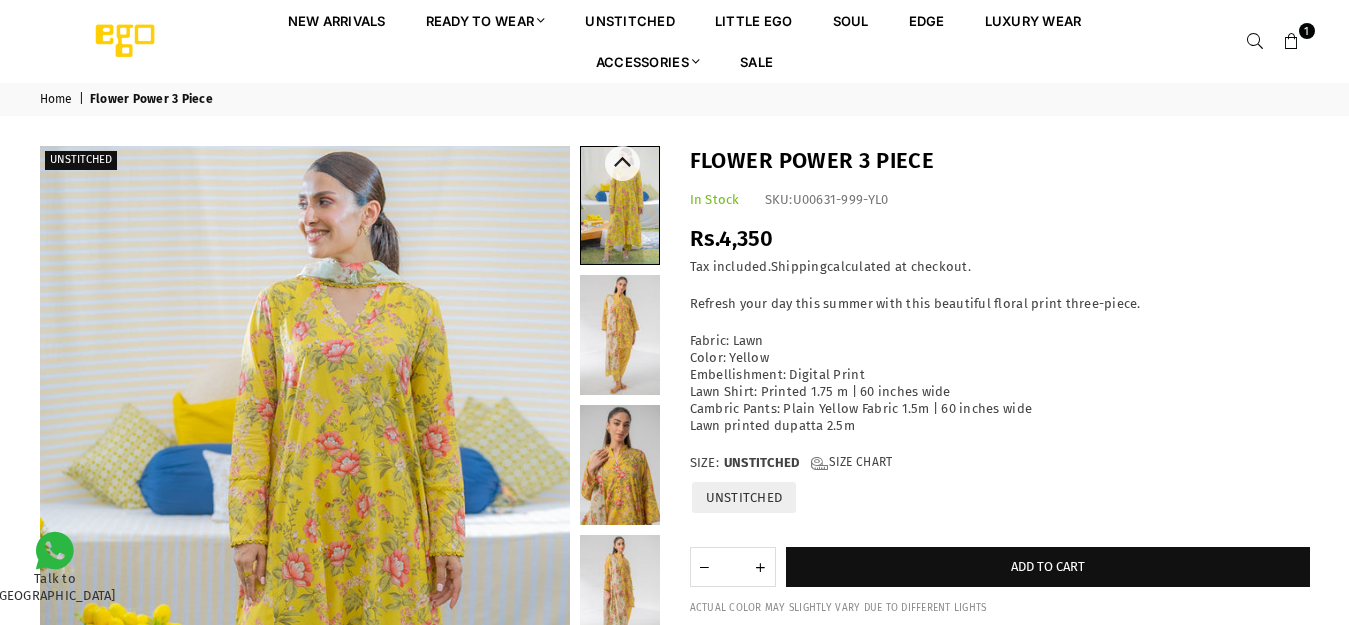 click at bounding box center [620, 335] 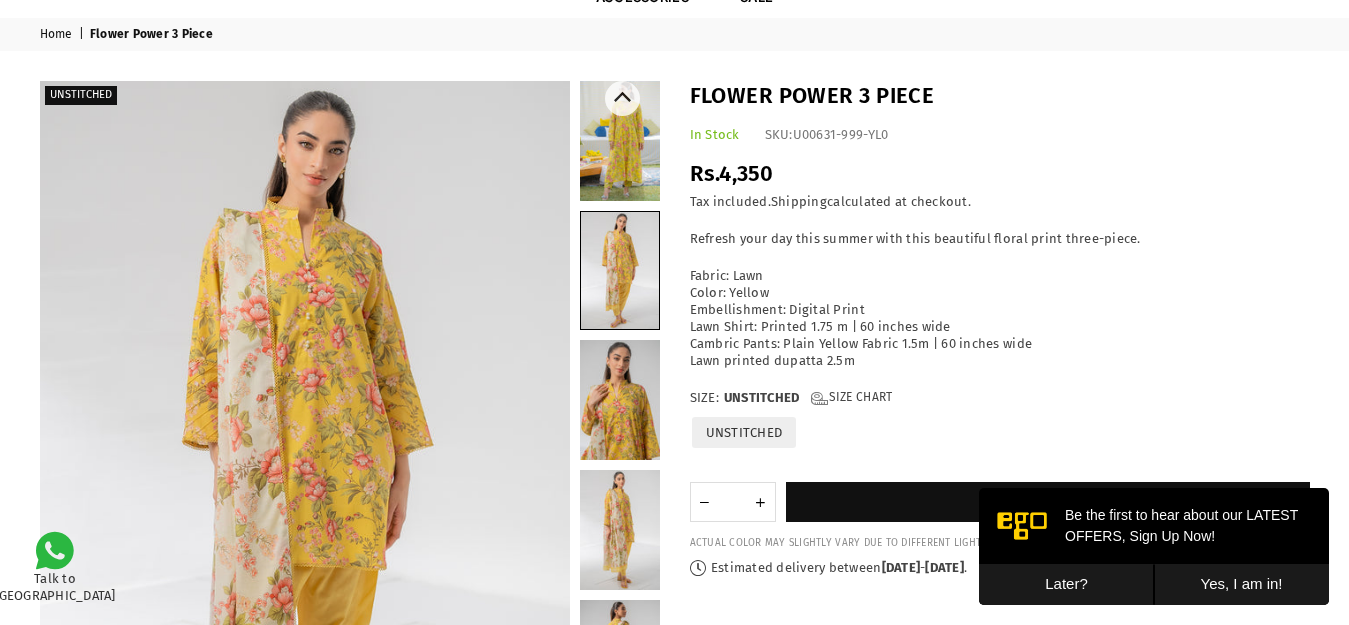 scroll, scrollTop: 0, scrollLeft: 0, axis: both 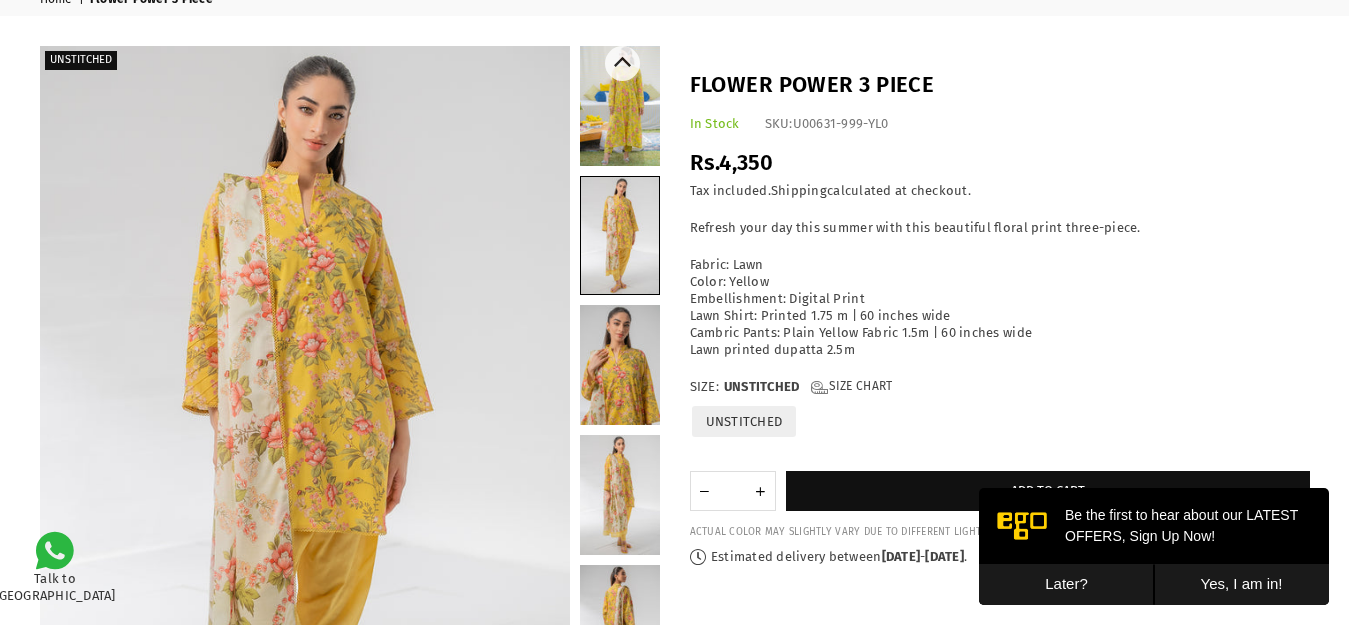 click at bounding box center (620, 365) 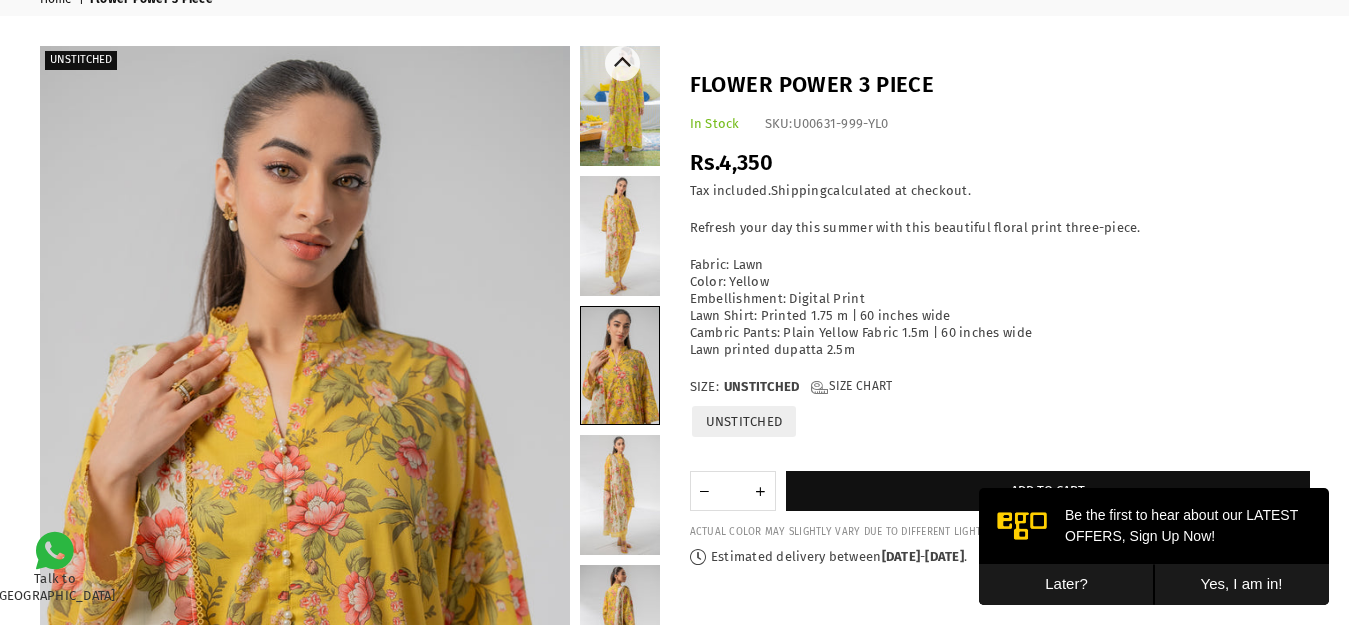 click at bounding box center [620, 495] 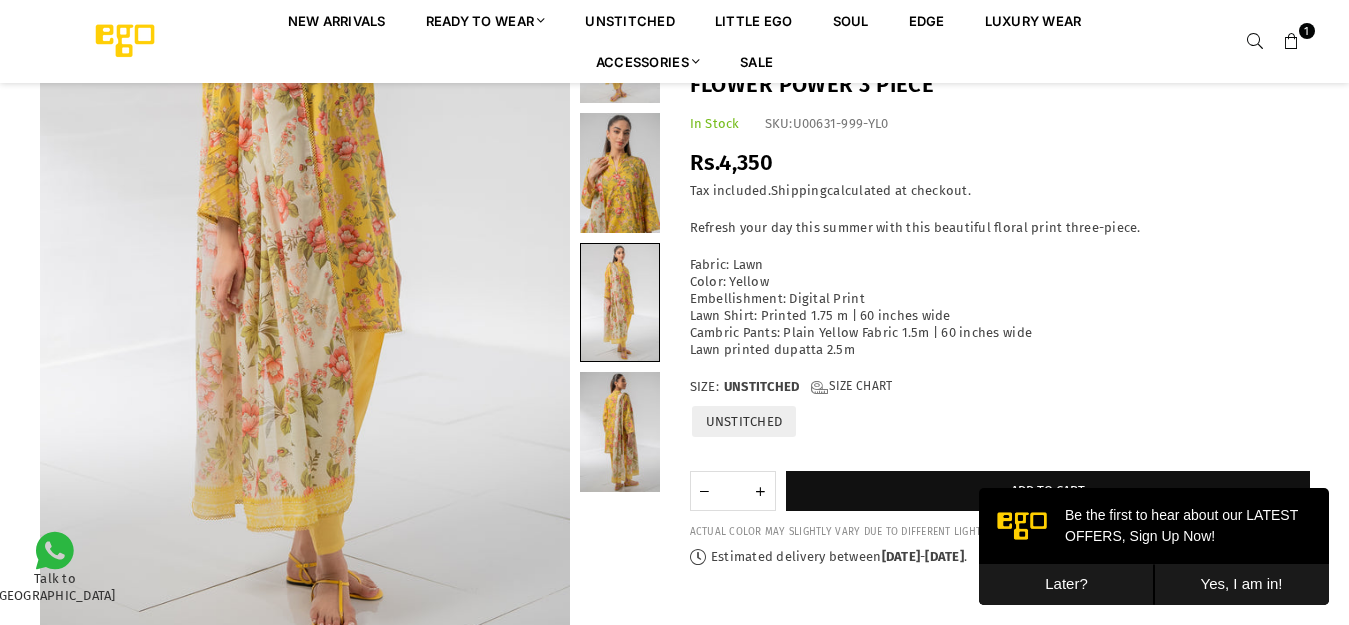 scroll, scrollTop: 382, scrollLeft: 0, axis: vertical 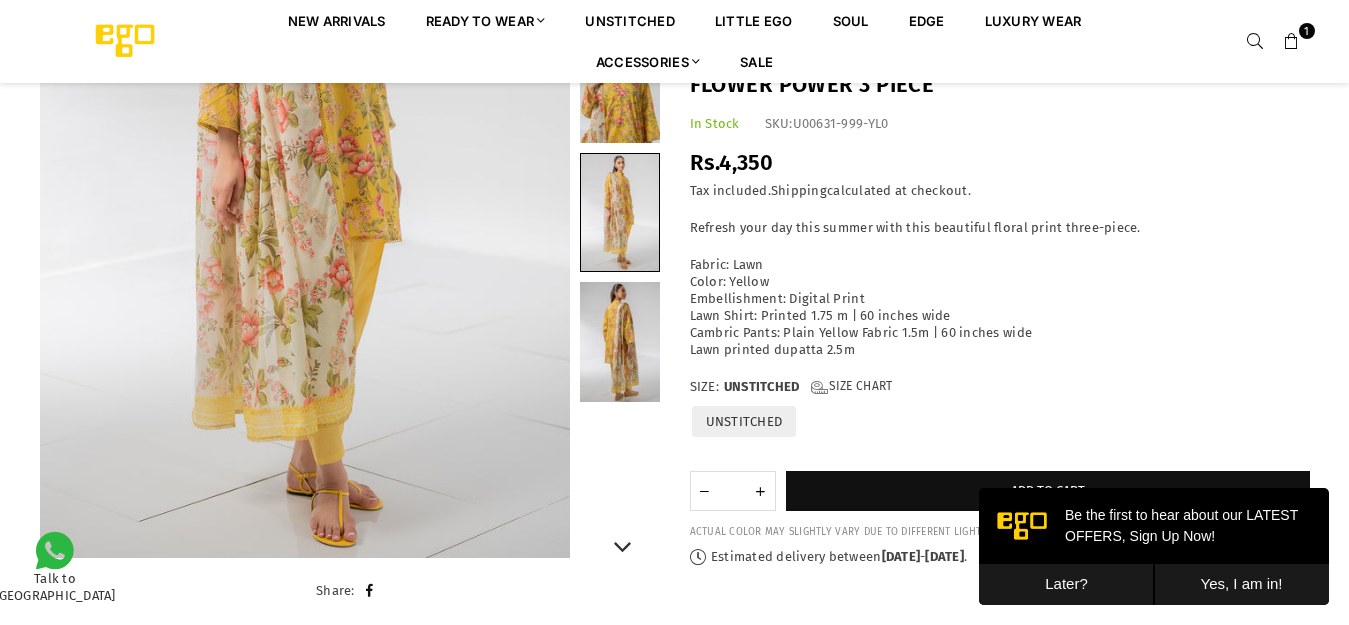 click at bounding box center (620, 342) 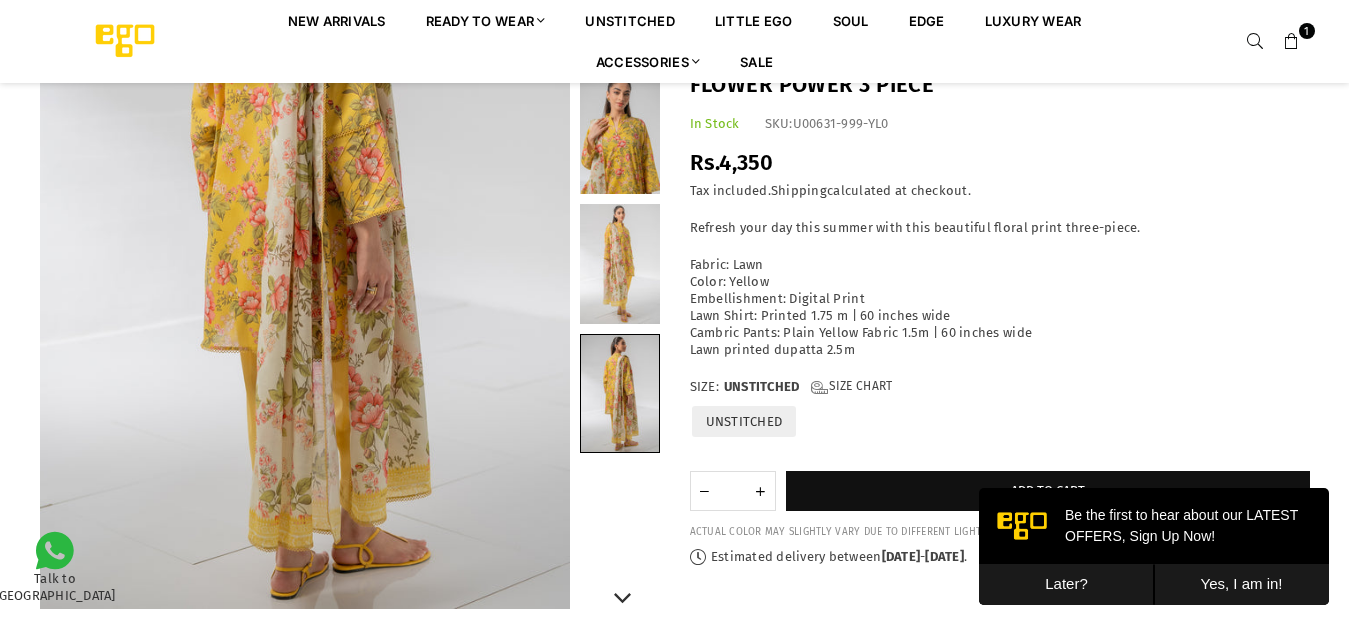 scroll, scrollTop: 182, scrollLeft: 0, axis: vertical 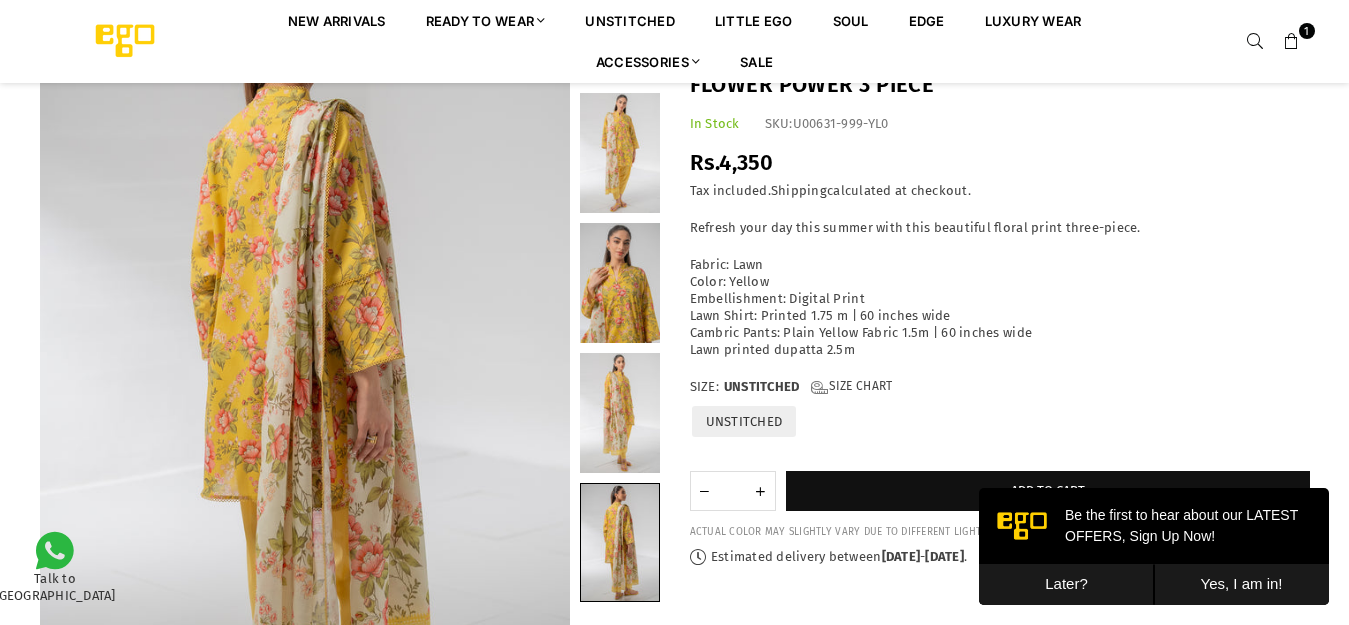 click at bounding box center (620, 283) 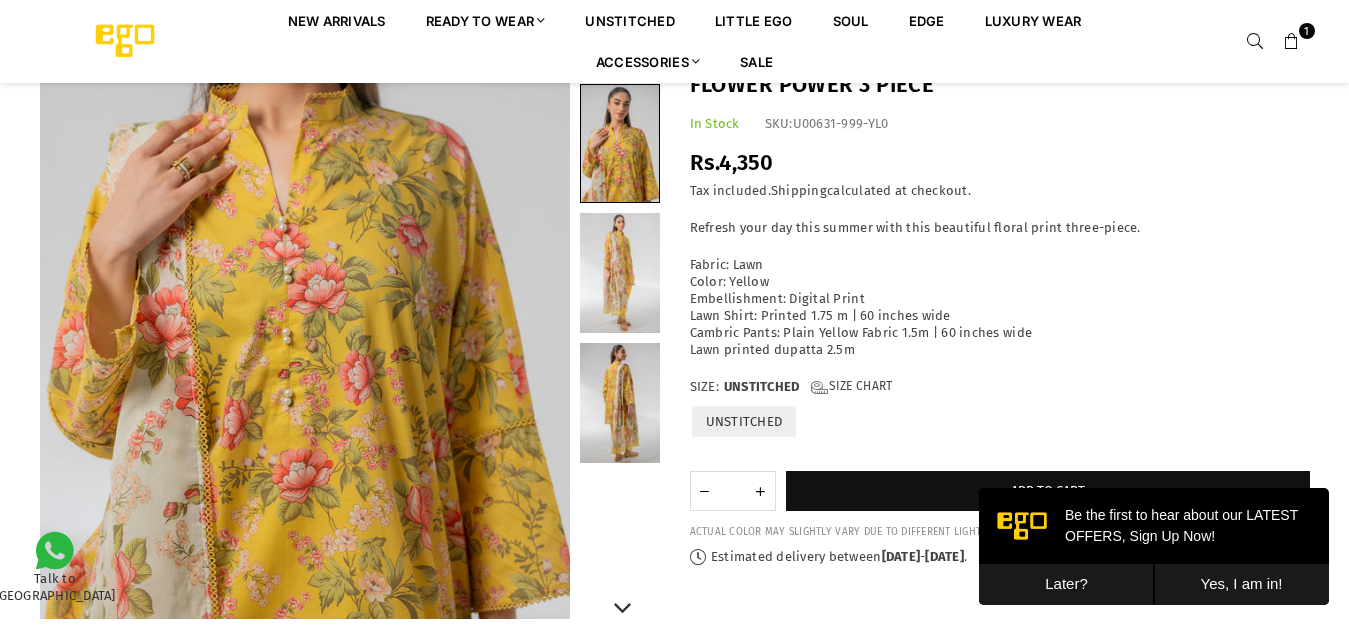 scroll, scrollTop: 382, scrollLeft: 0, axis: vertical 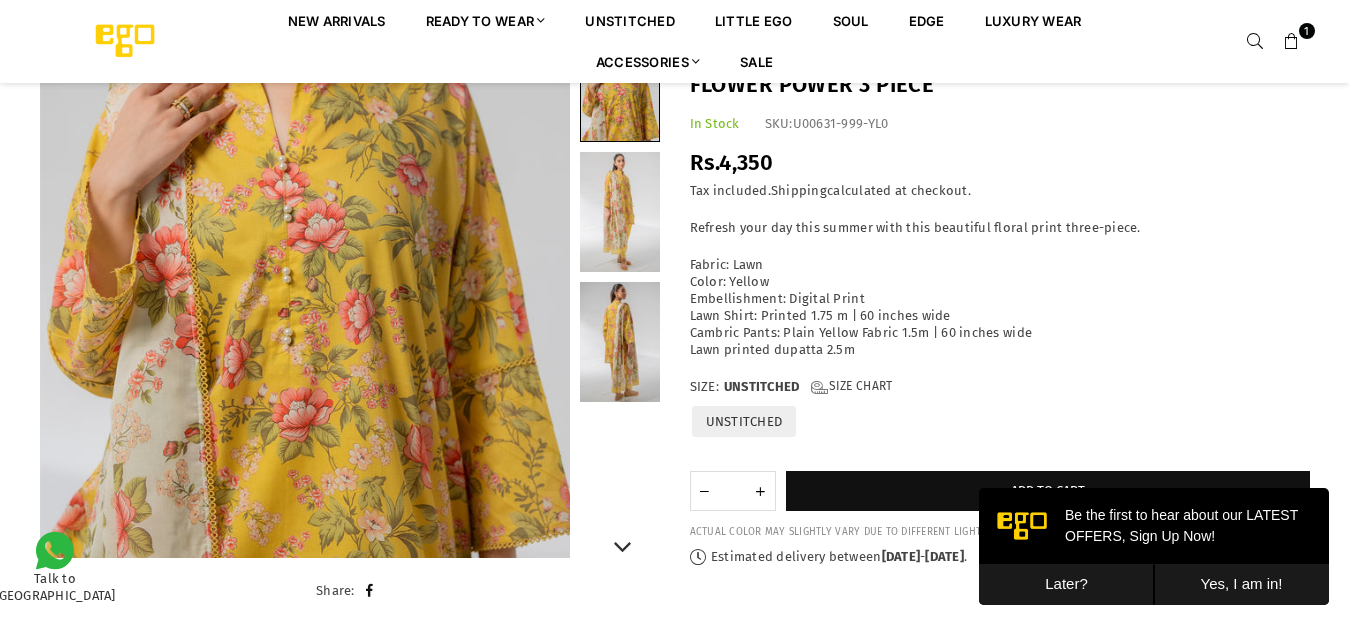 click at bounding box center [620, 212] 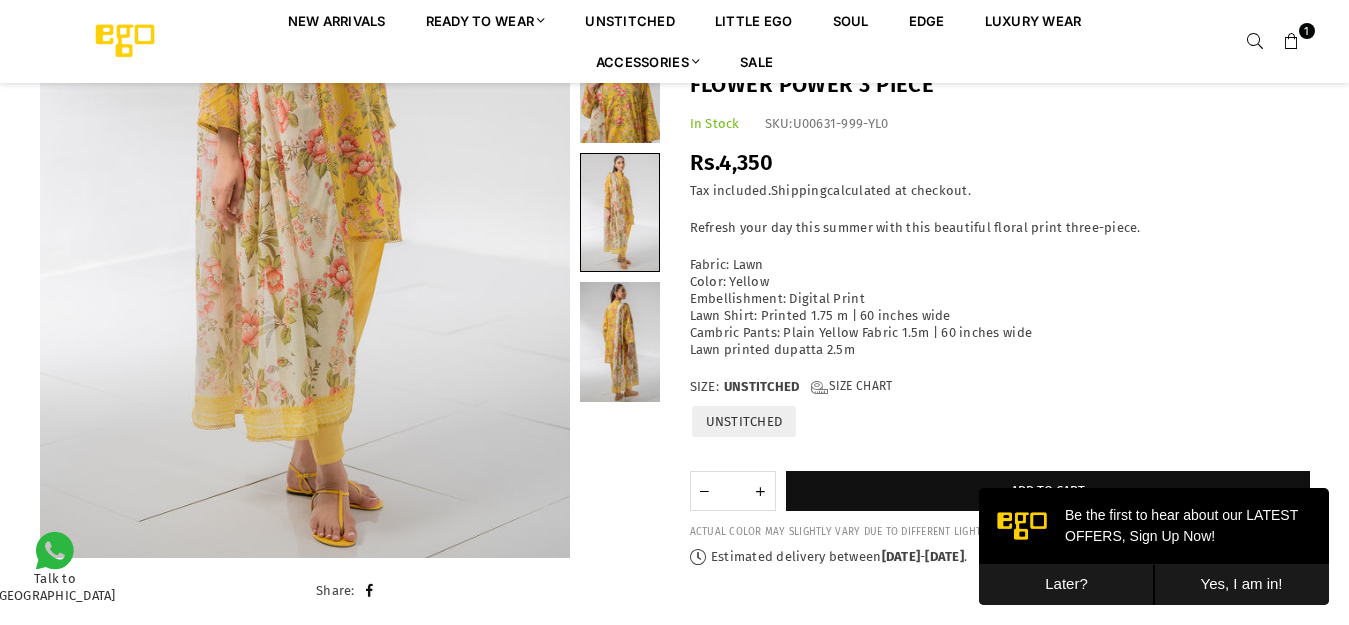 click at bounding box center (350, 184) 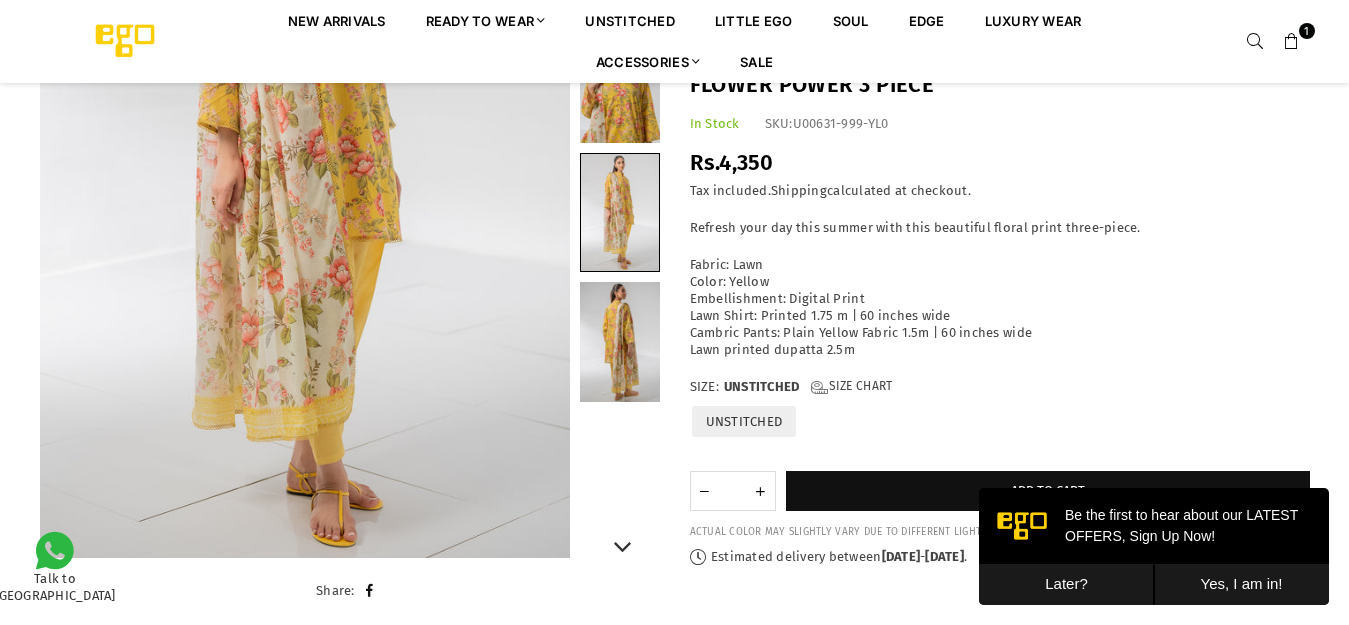 click at bounding box center (620, 342) 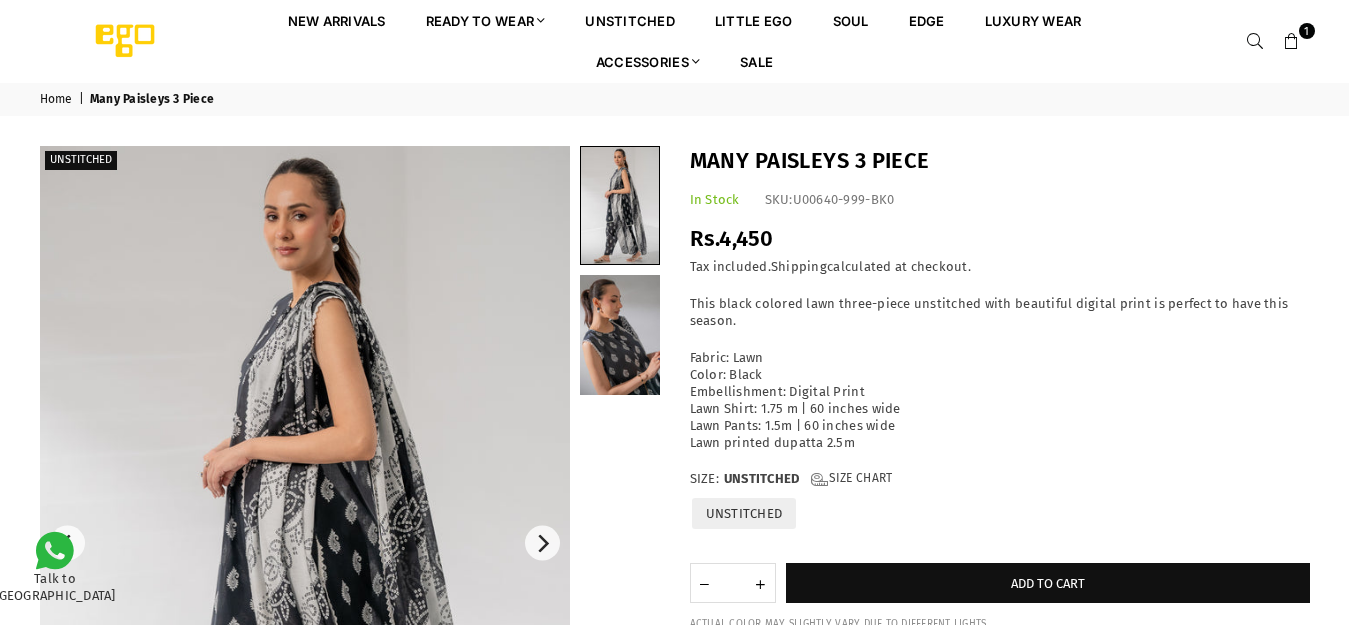 scroll, scrollTop: 0, scrollLeft: 0, axis: both 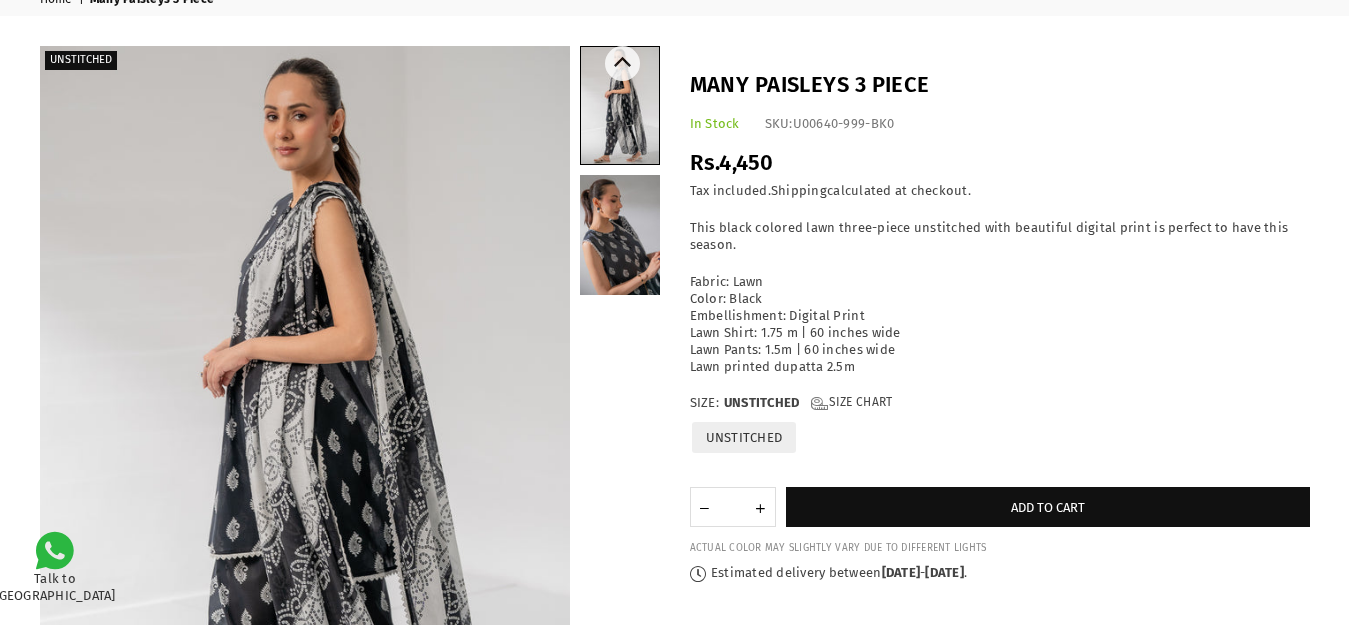 click at bounding box center [620, 235] 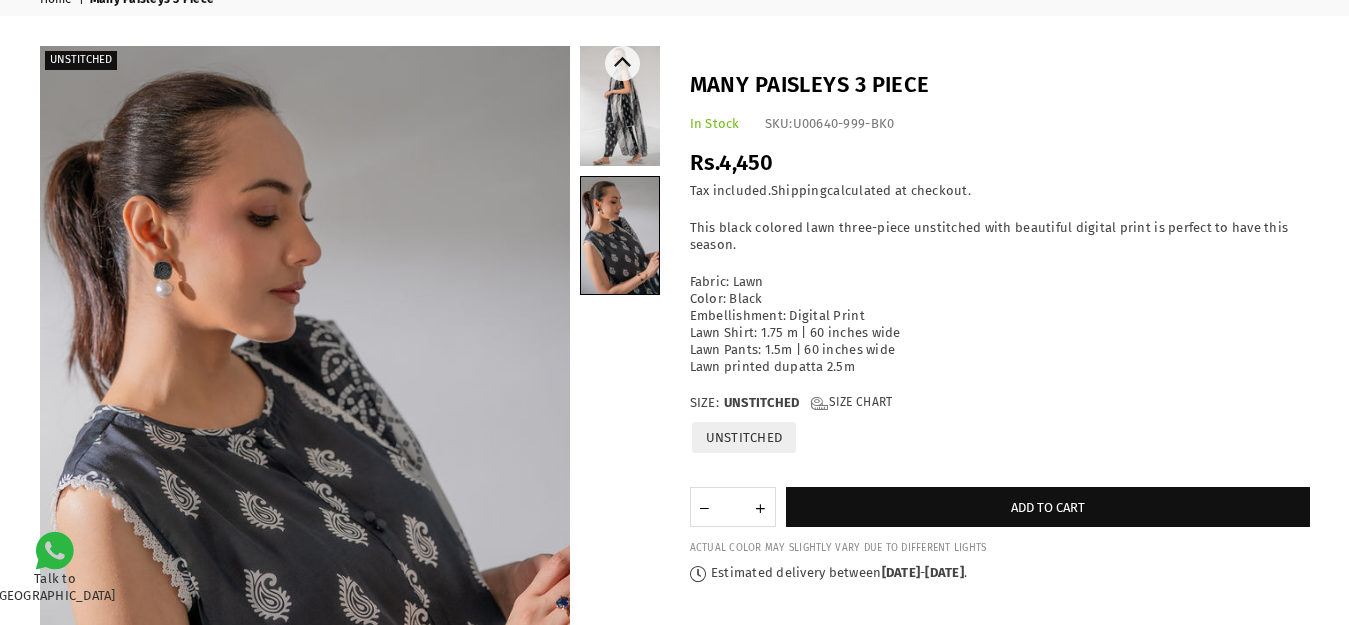 click at bounding box center (620, 106) 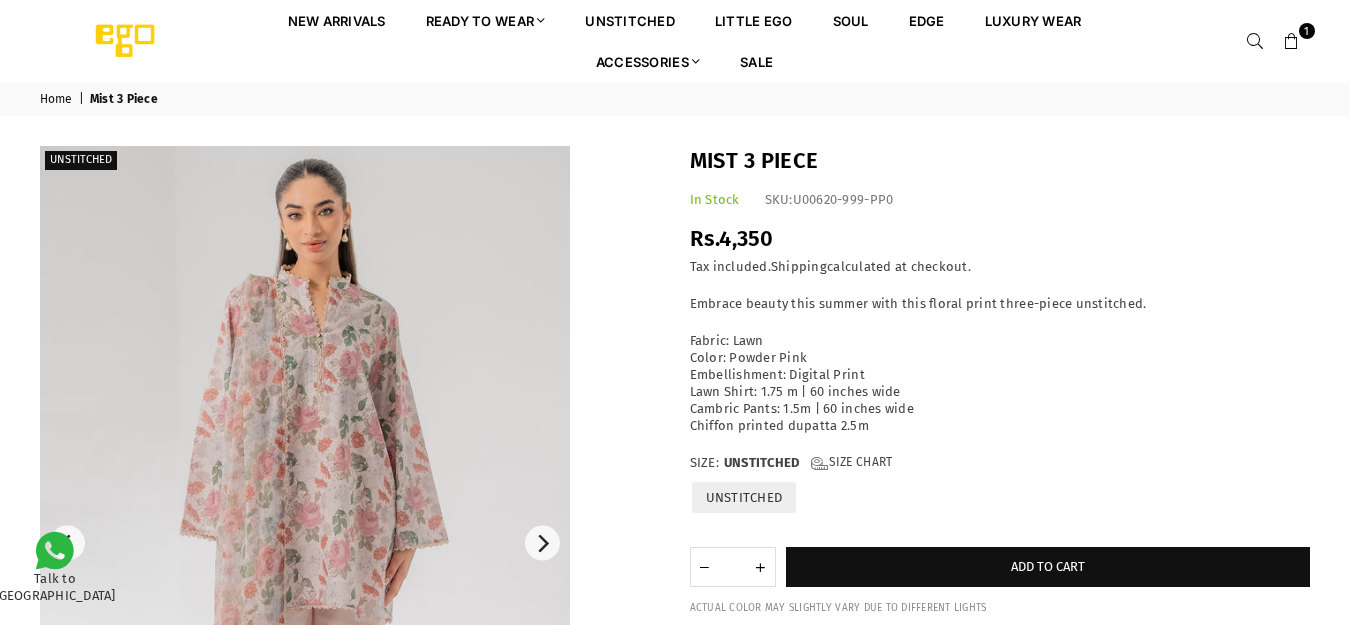 scroll, scrollTop: 0, scrollLeft: 0, axis: both 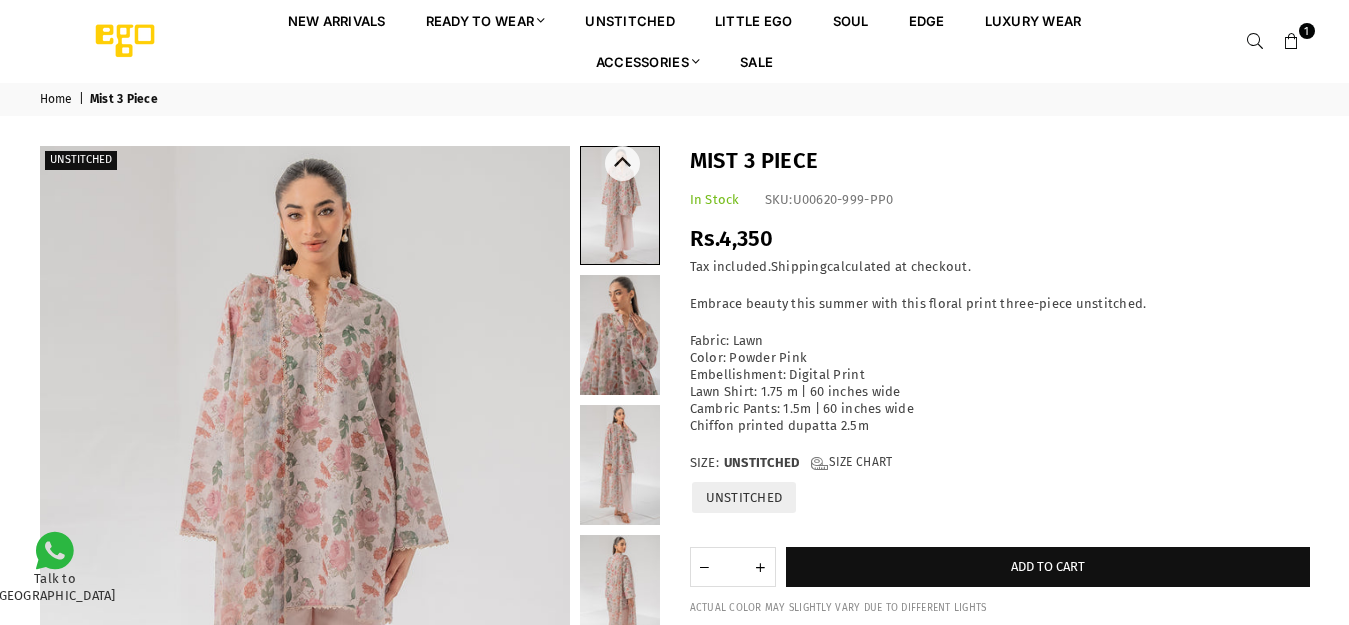click at bounding box center (620, 335) 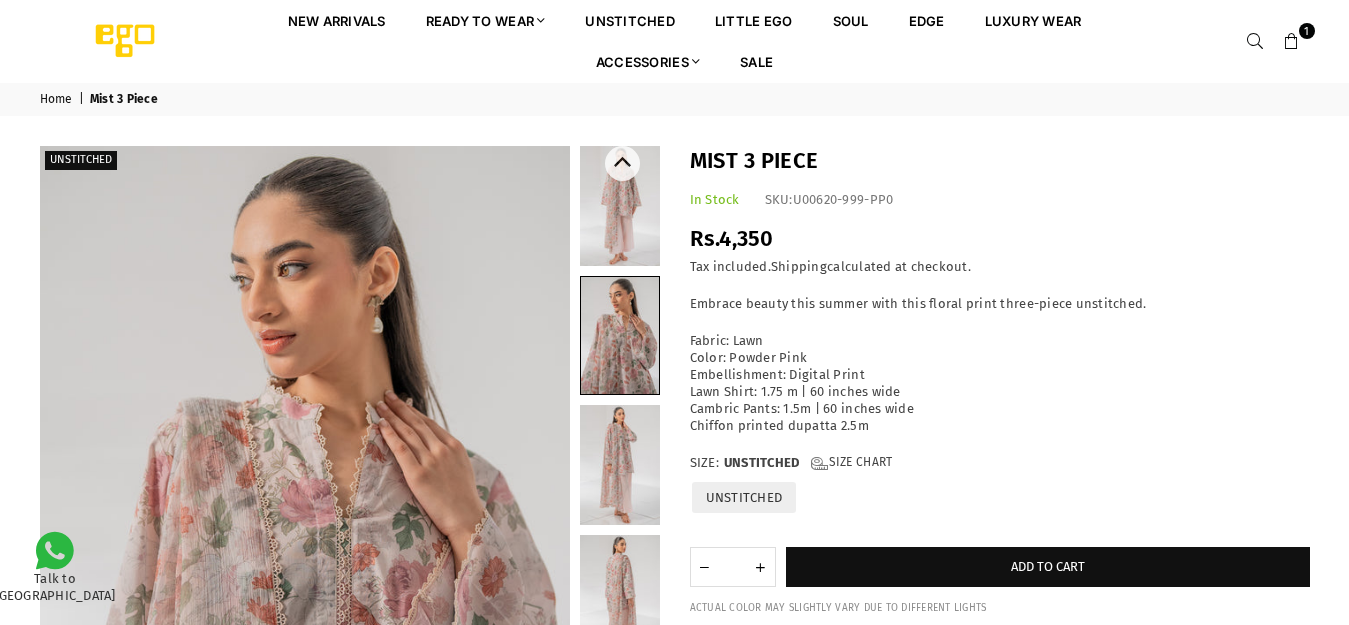 click at bounding box center [620, 465] 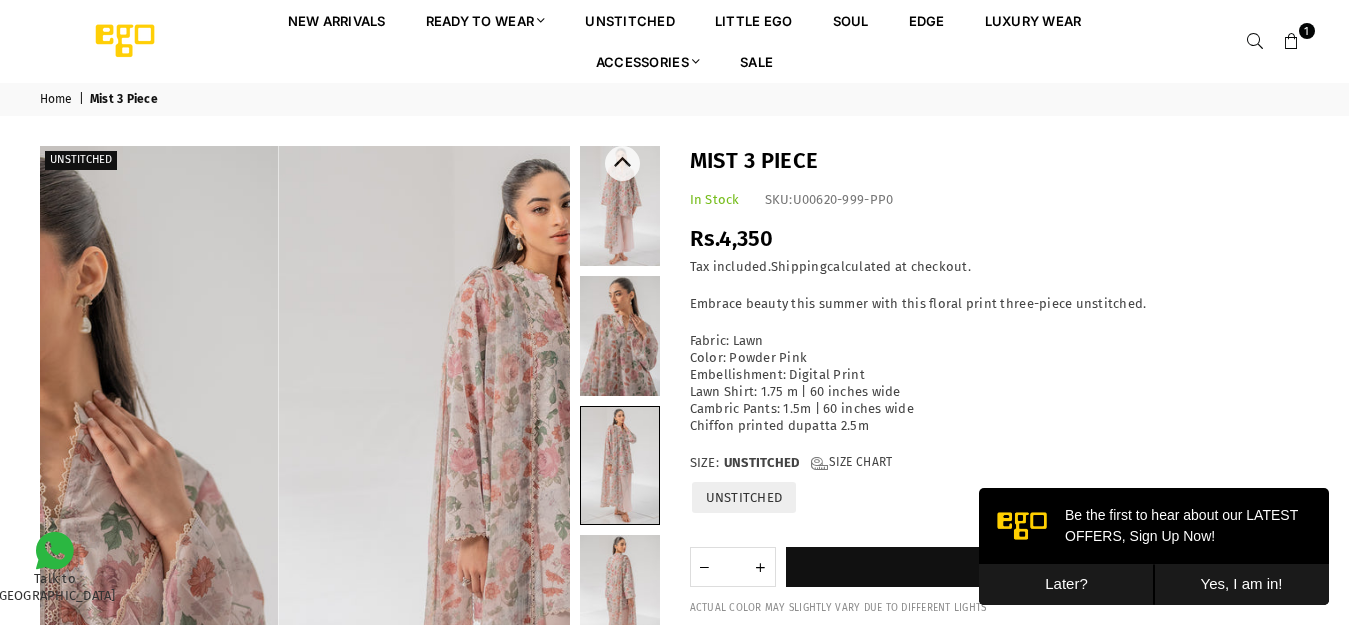 scroll, scrollTop: 0, scrollLeft: 0, axis: both 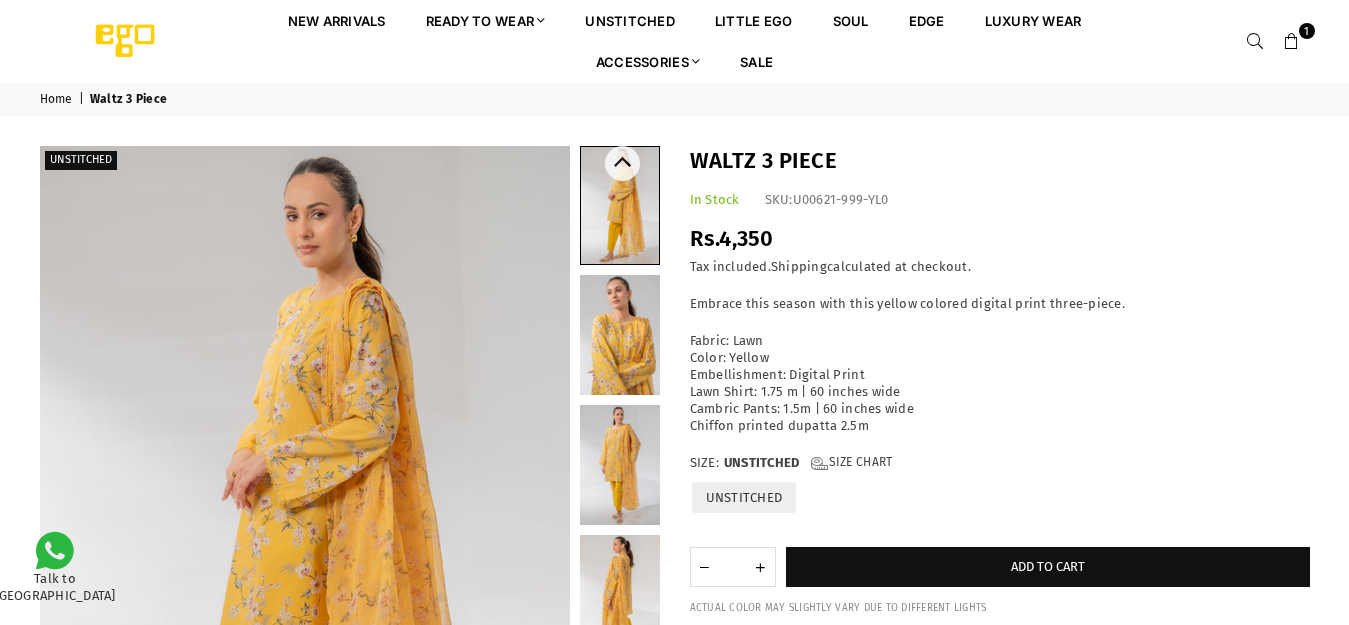 click at bounding box center [620, 335] 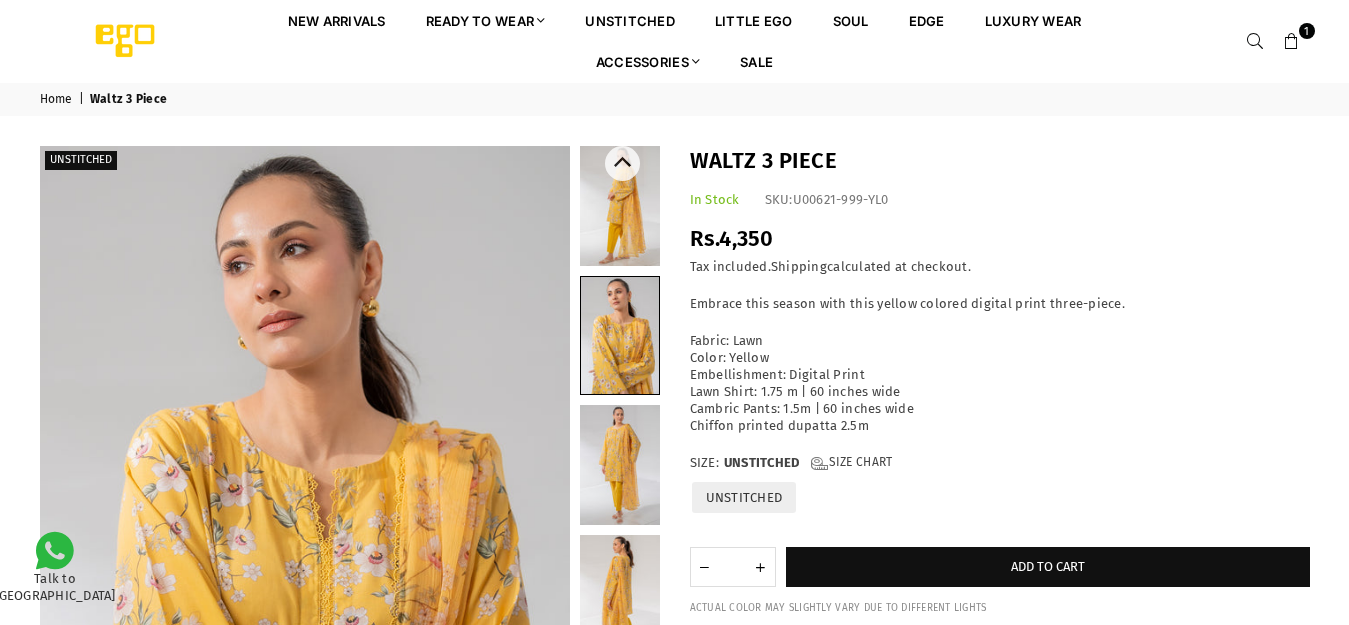 click at bounding box center (620, 465) 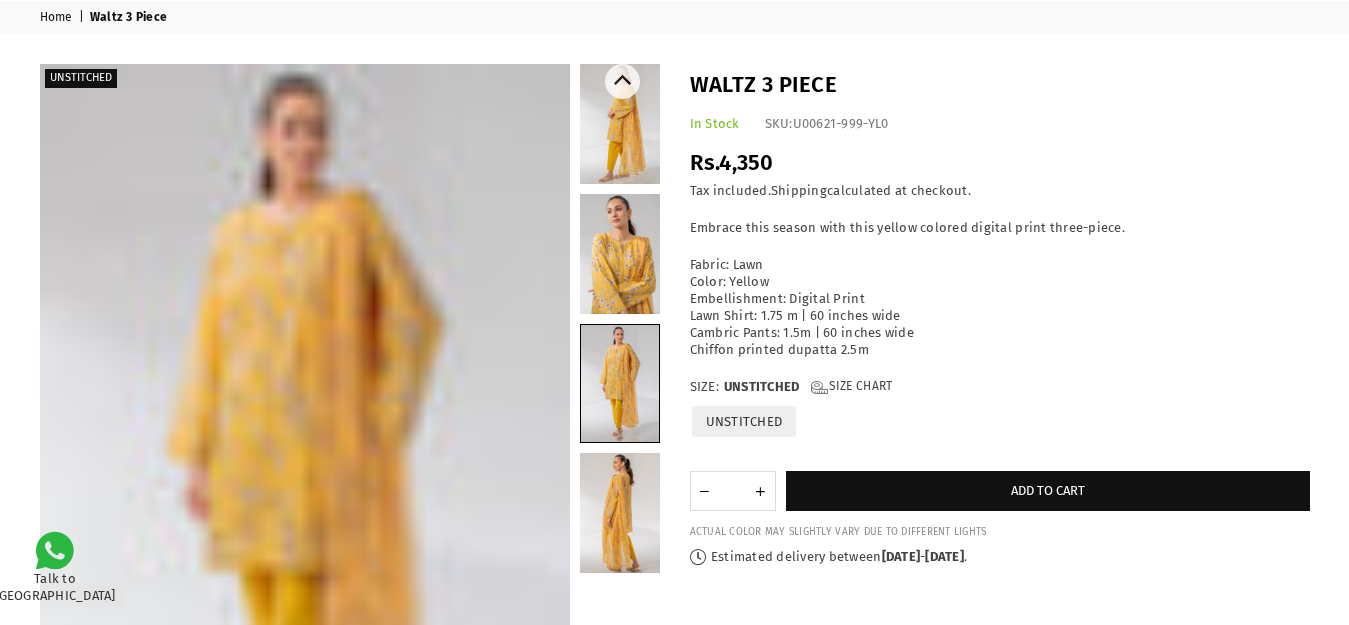 scroll, scrollTop: 0, scrollLeft: 0, axis: both 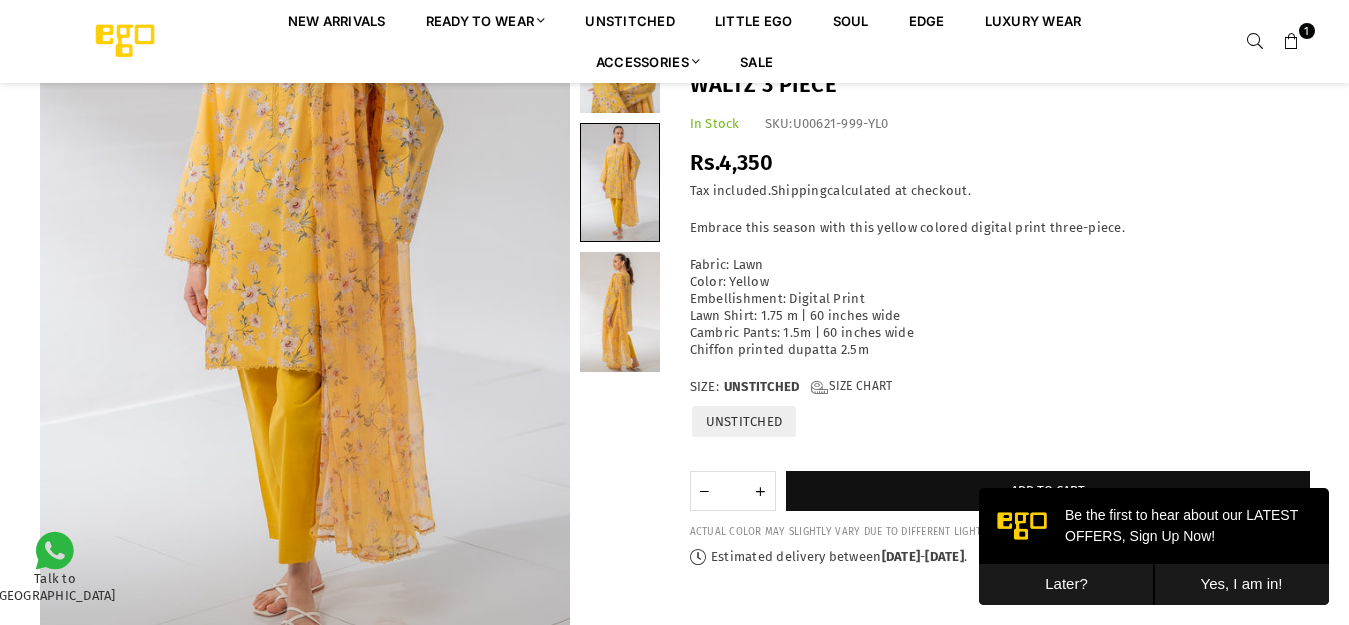 click at bounding box center [620, 312] 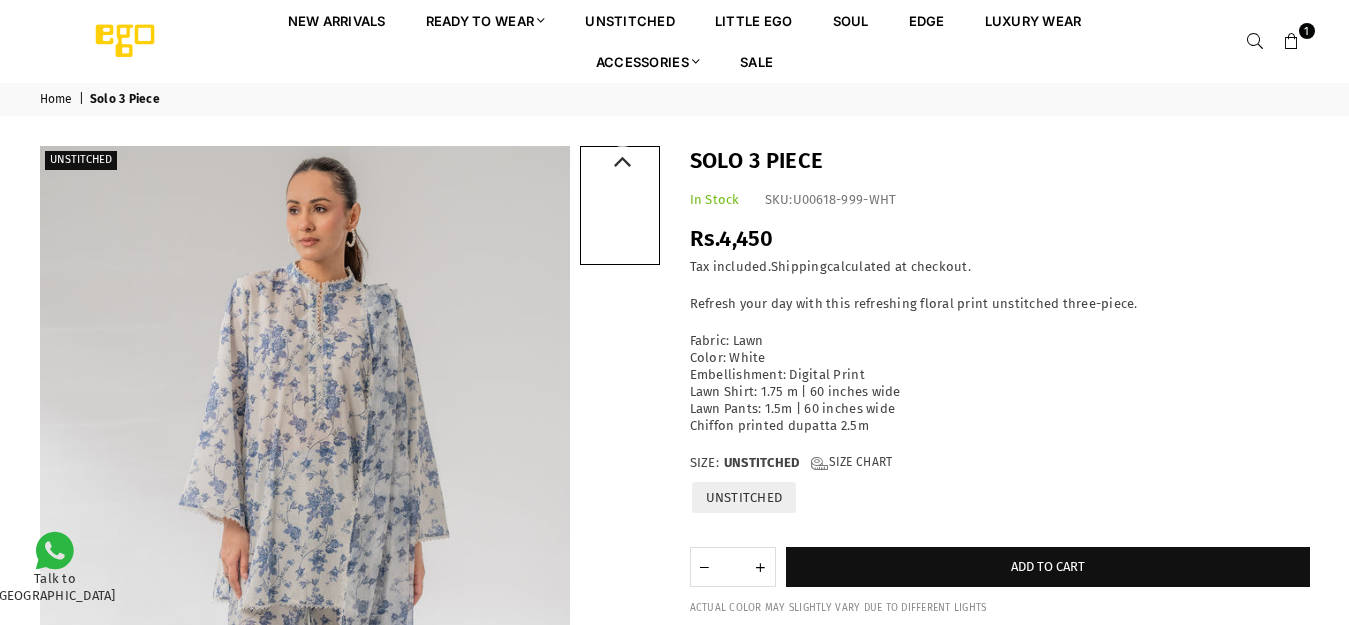 scroll, scrollTop: 0, scrollLeft: 0, axis: both 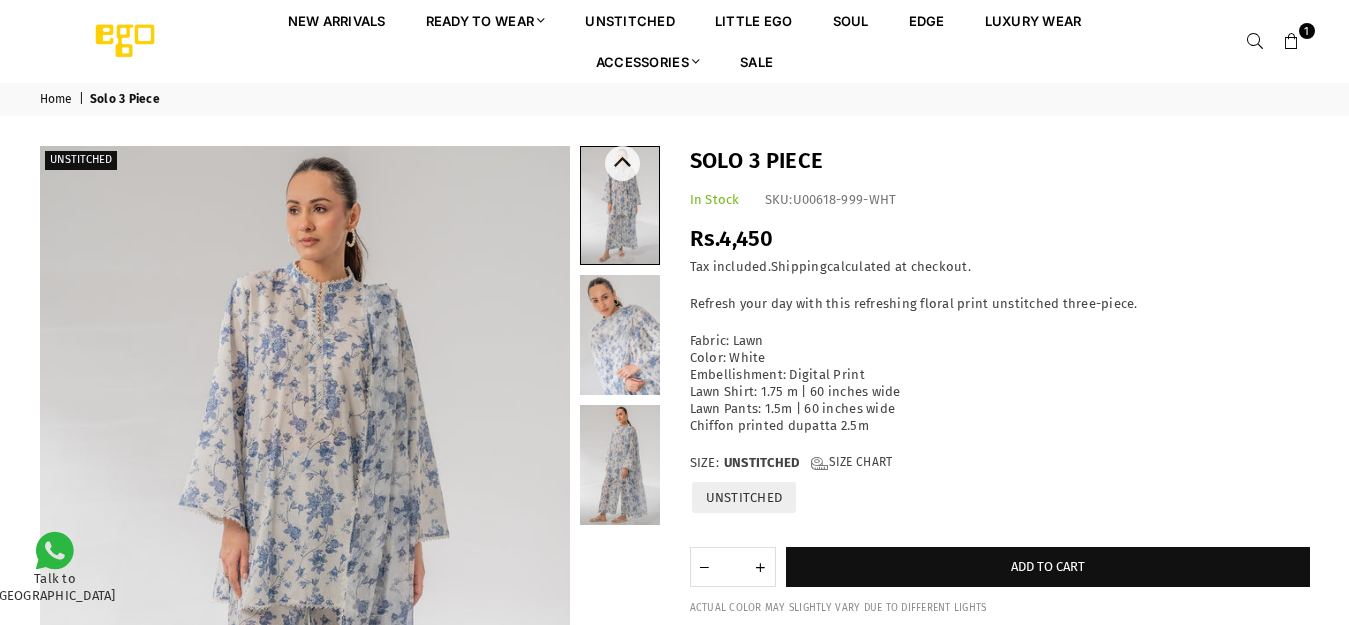 click at bounding box center (620, 205) 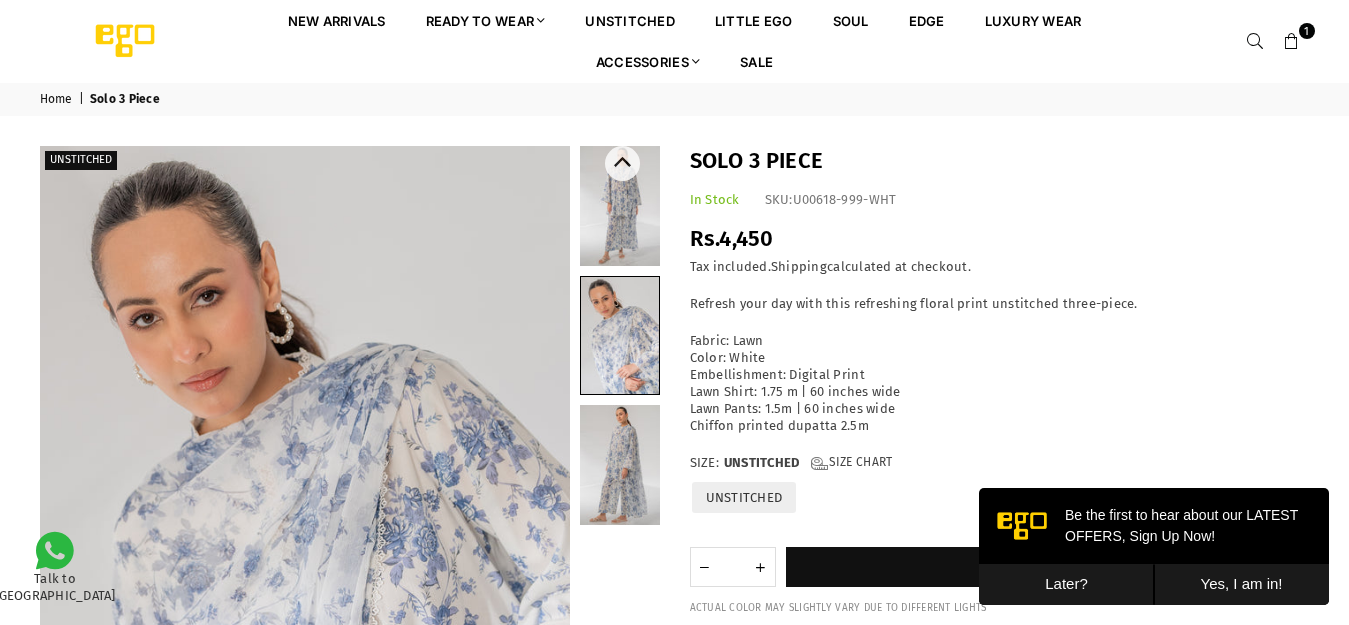 scroll, scrollTop: 0, scrollLeft: 0, axis: both 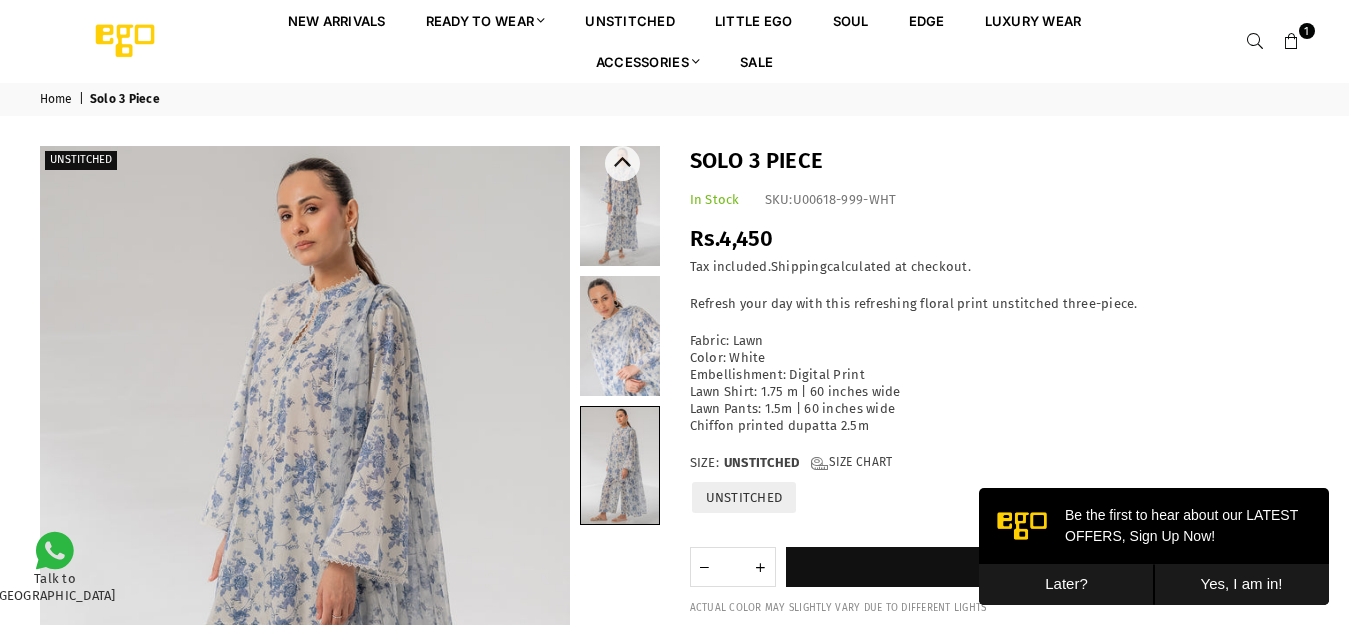 click at bounding box center (620, 336) 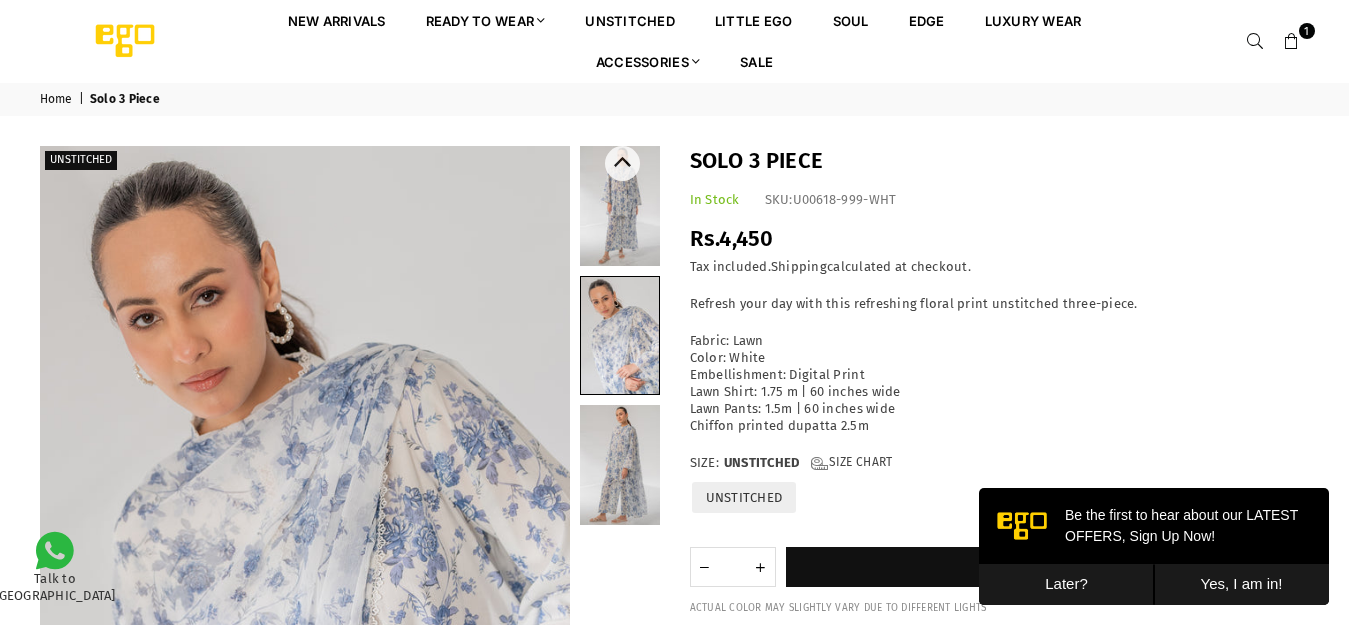 click at bounding box center (620, 206) 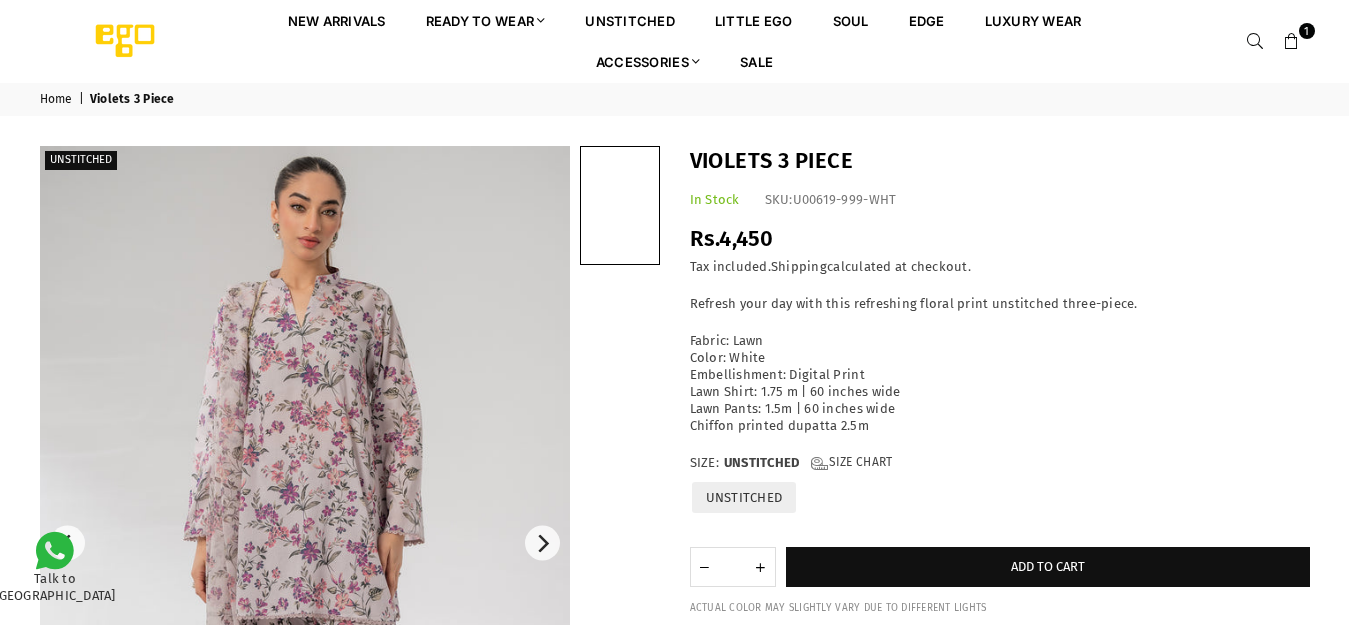 scroll, scrollTop: 0, scrollLeft: 0, axis: both 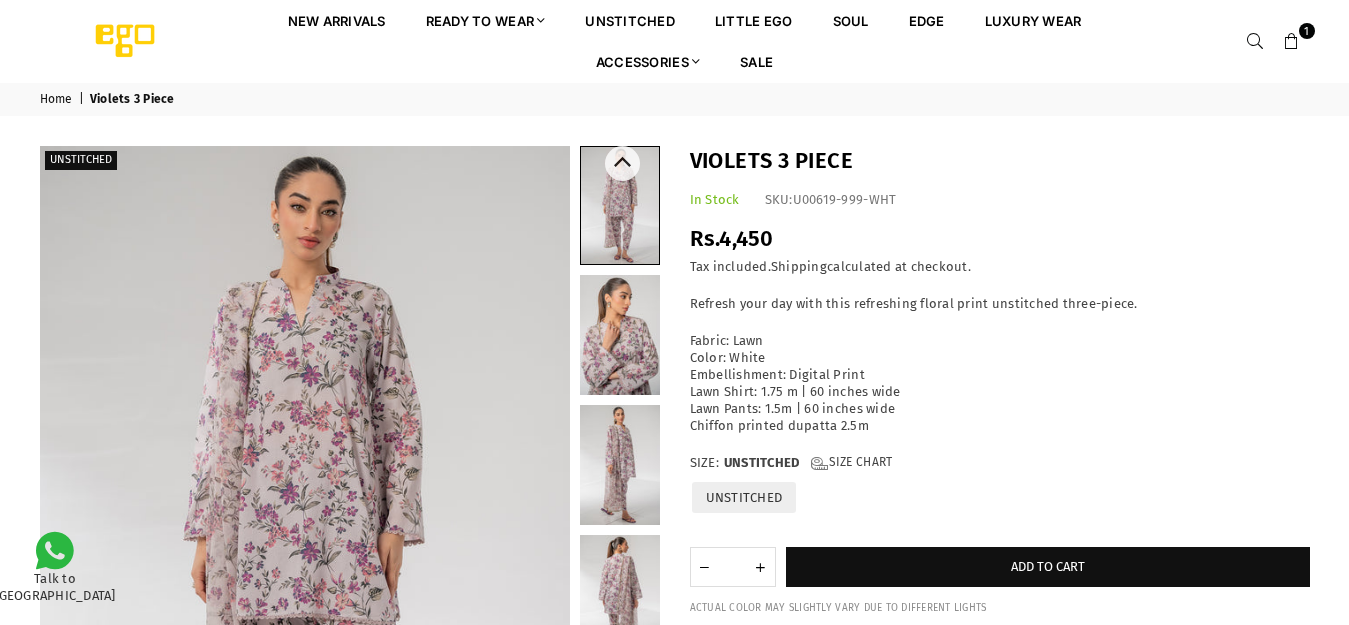 click at bounding box center (620, 335) 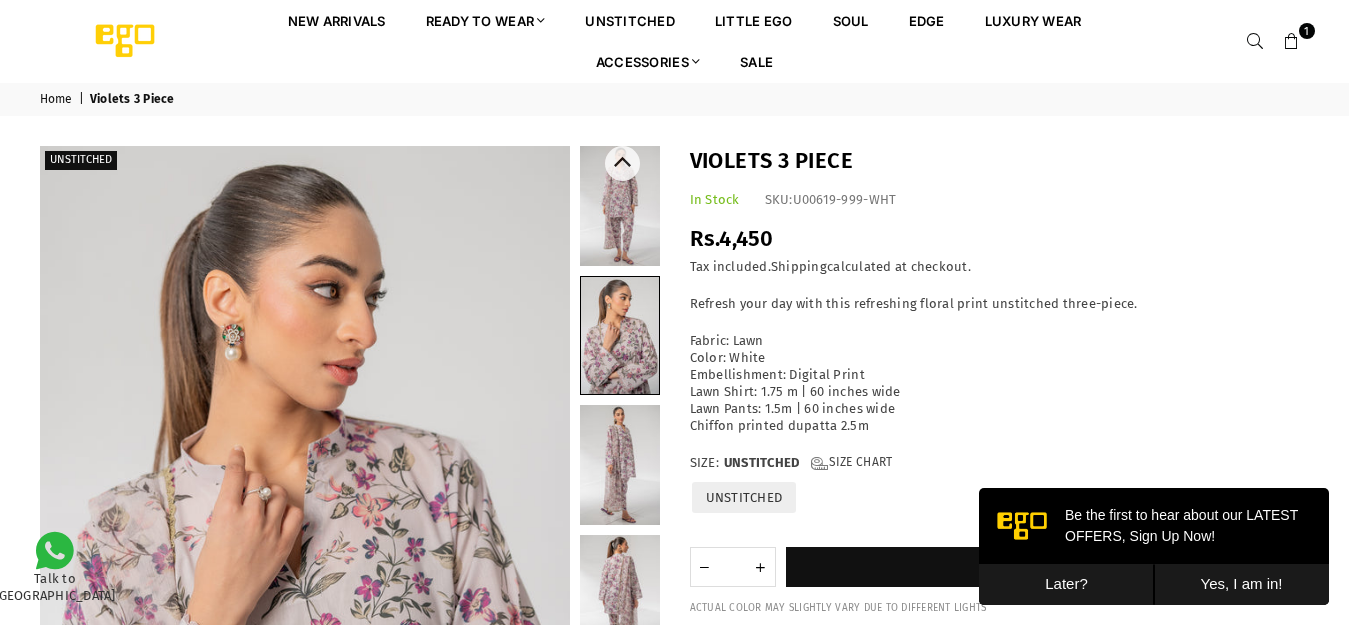 scroll, scrollTop: 0, scrollLeft: 0, axis: both 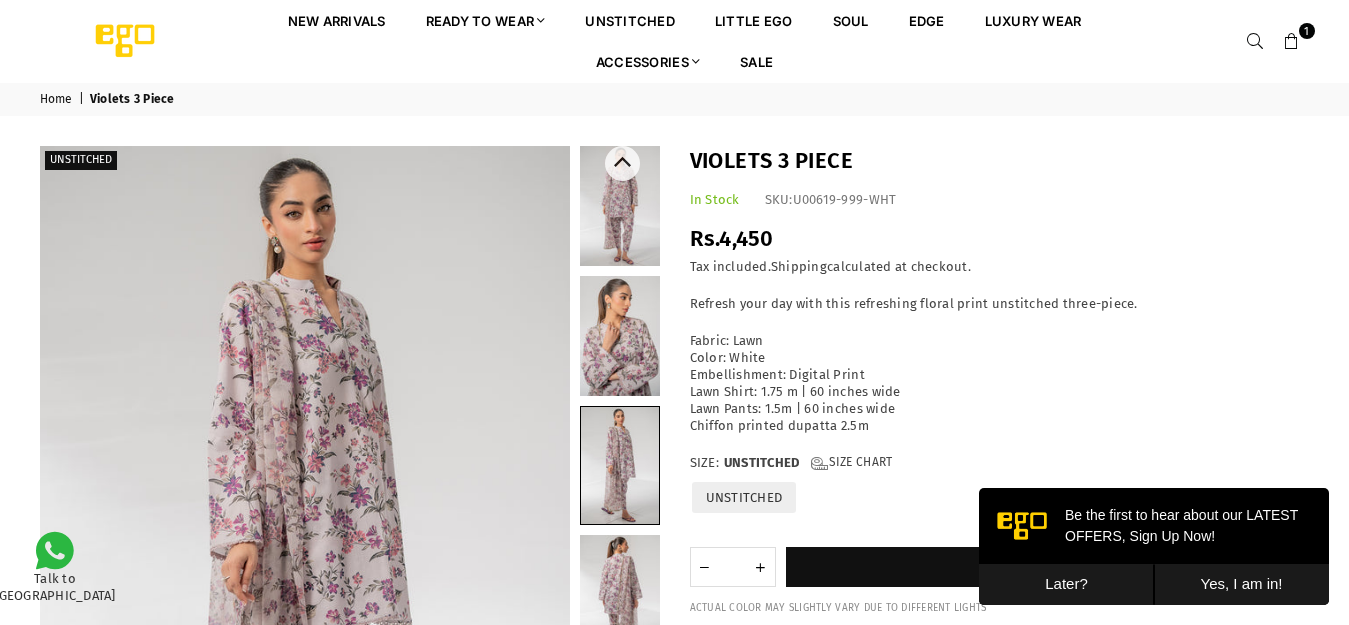 click at bounding box center (620, 465) 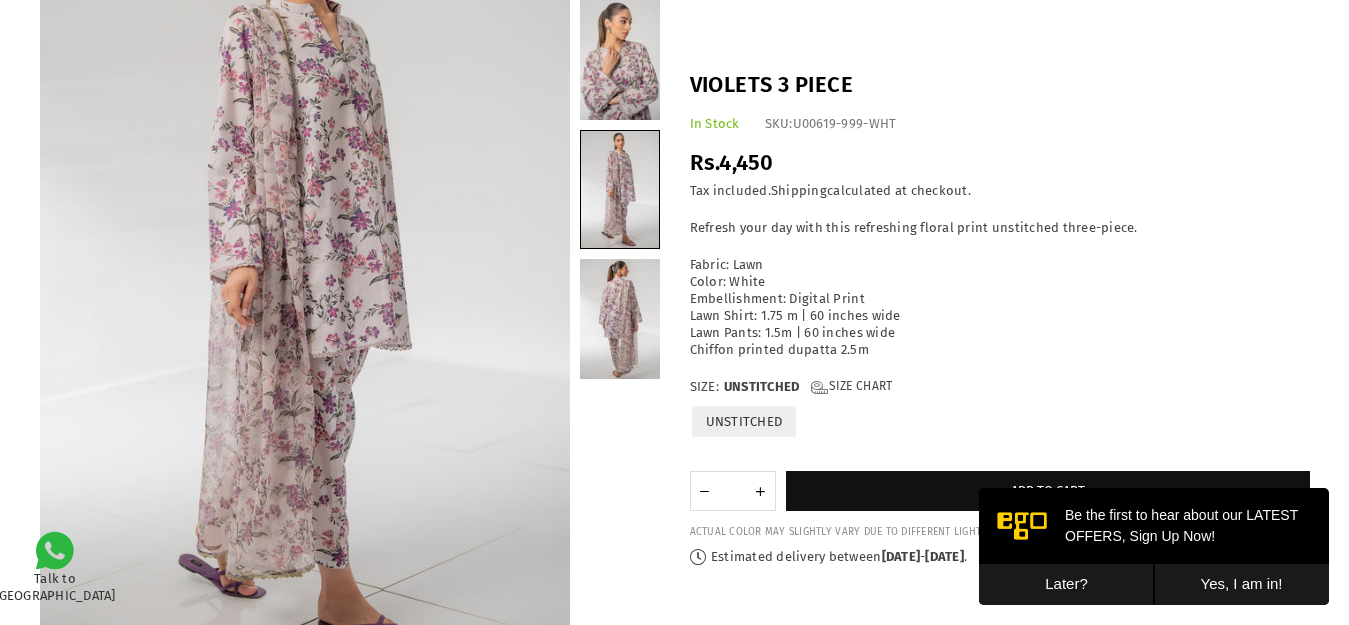 scroll, scrollTop: 282, scrollLeft: 0, axis: vertical 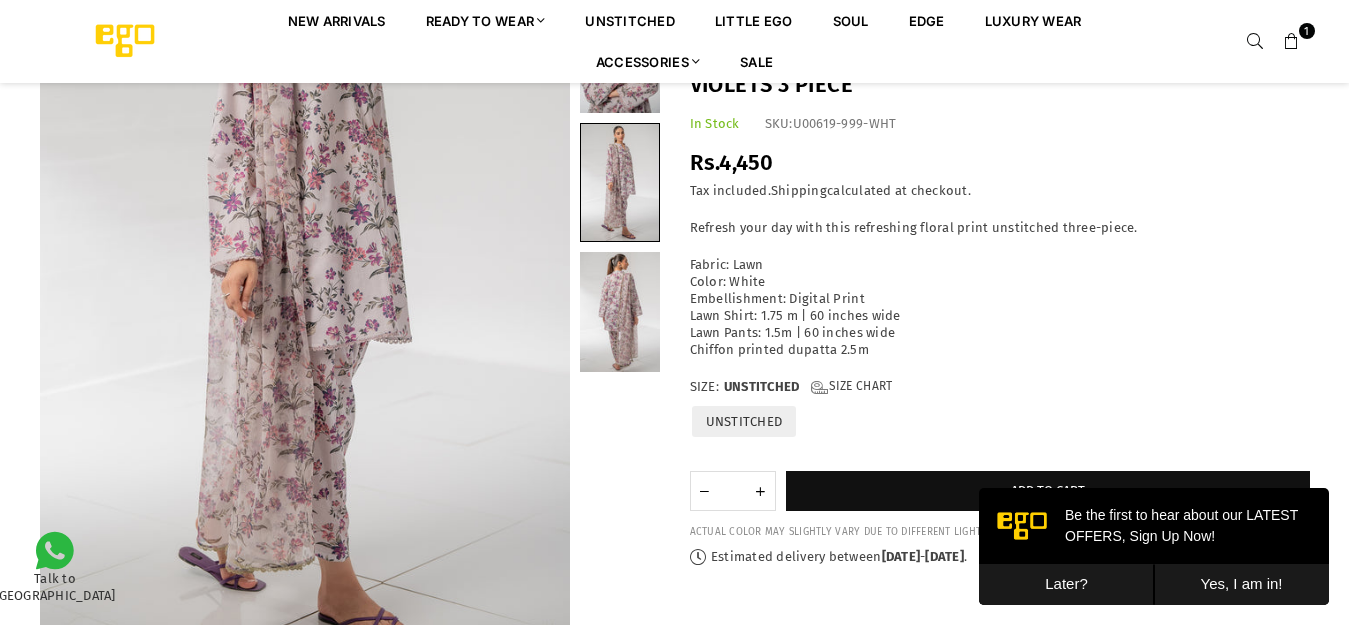 click at bounding box center (620, 312) 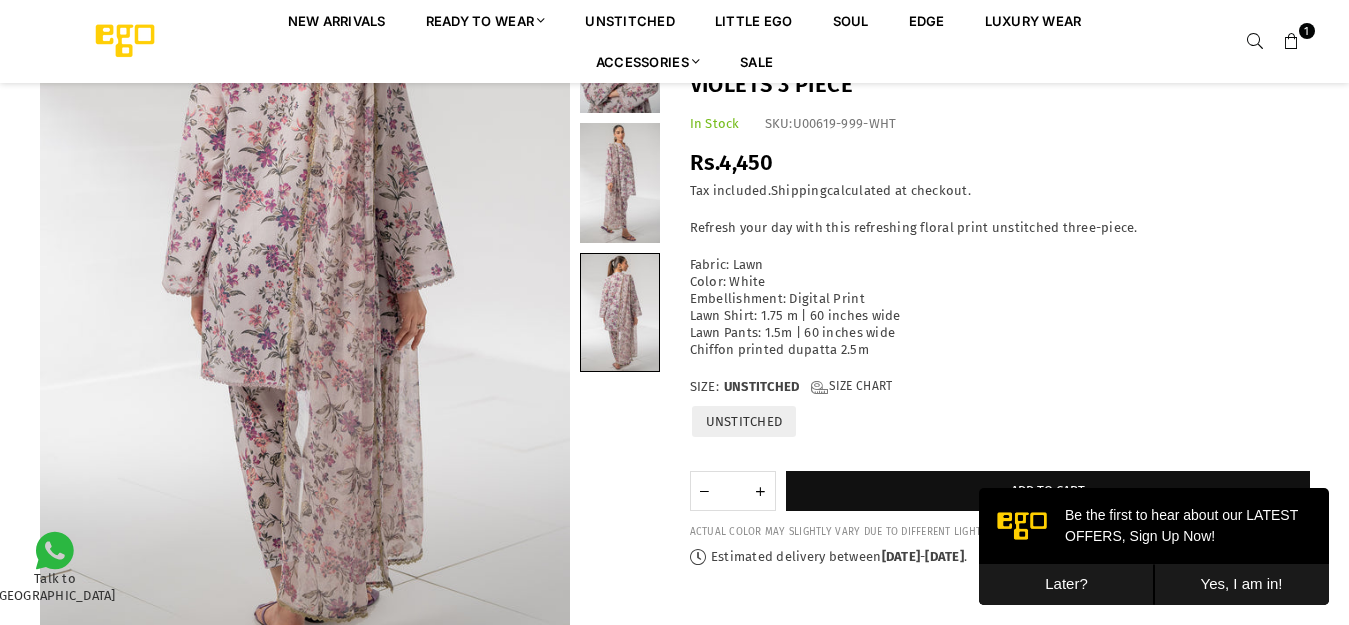 click at bounding box center (620, 183) 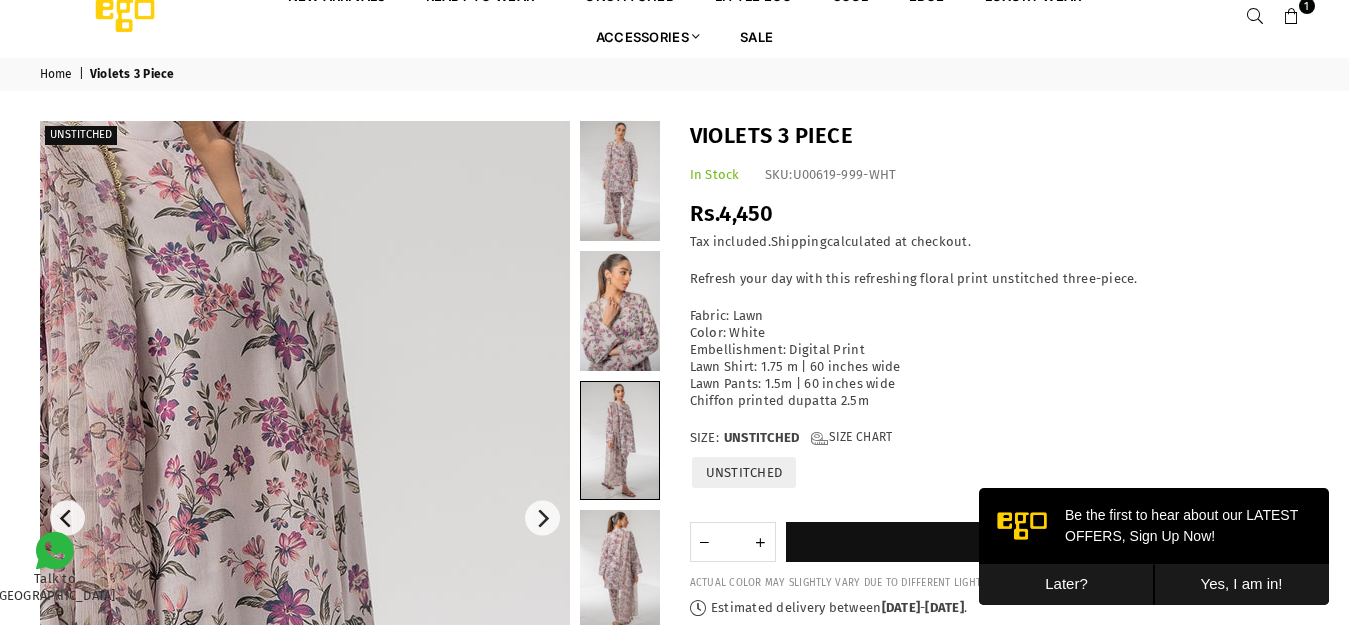 scroll, scrollTop: 0, scrollLeft: 0, axis: both 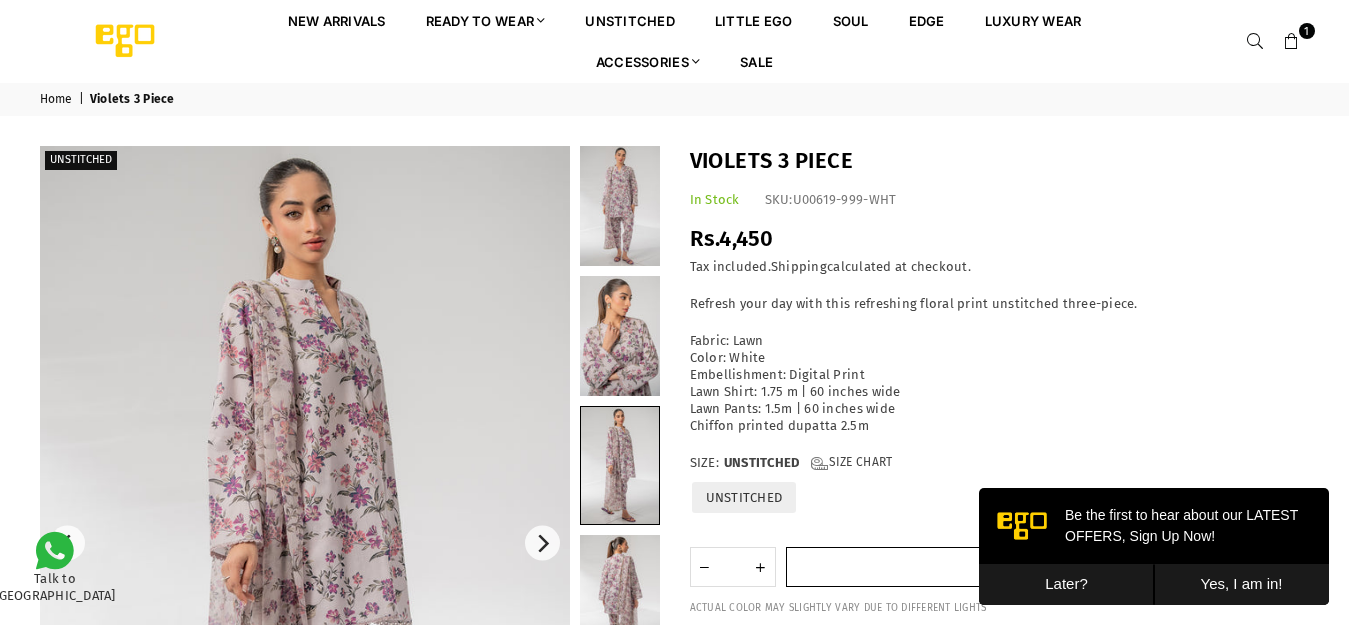 drag, startPoint x: 943, startPoint y: 574, endPoint x: 933, endPoint y: 571, distance: 10.440307 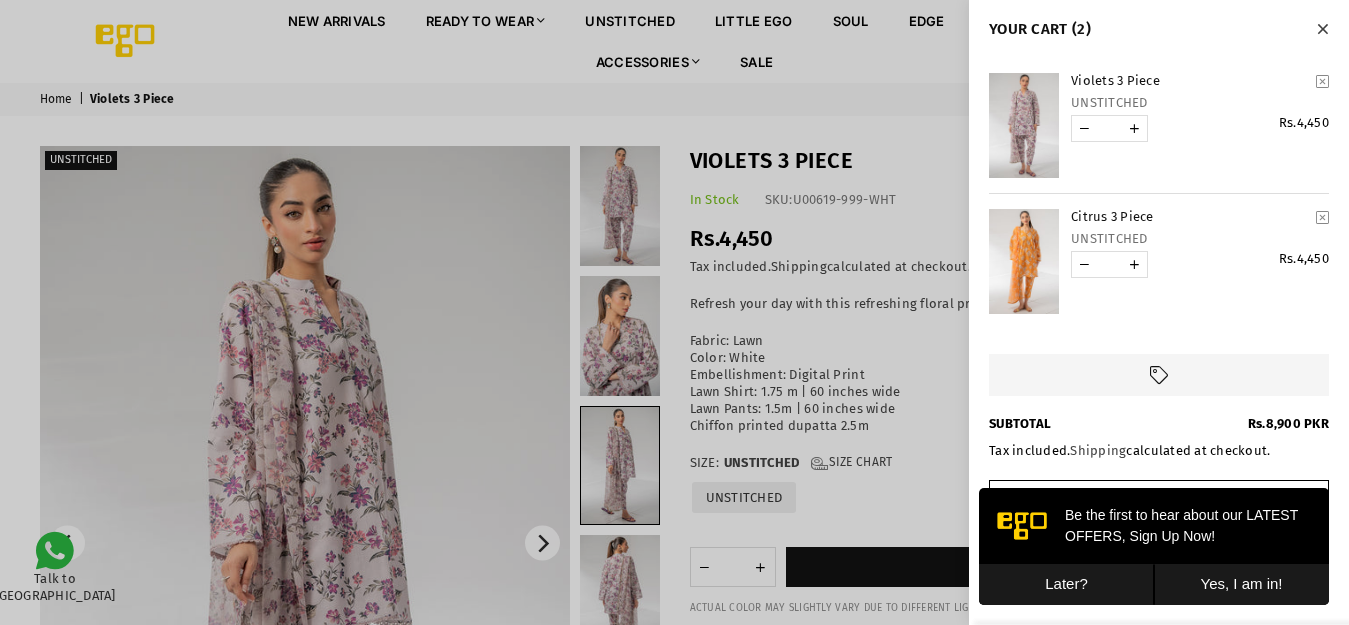 click at bounding box center [1322, 29] 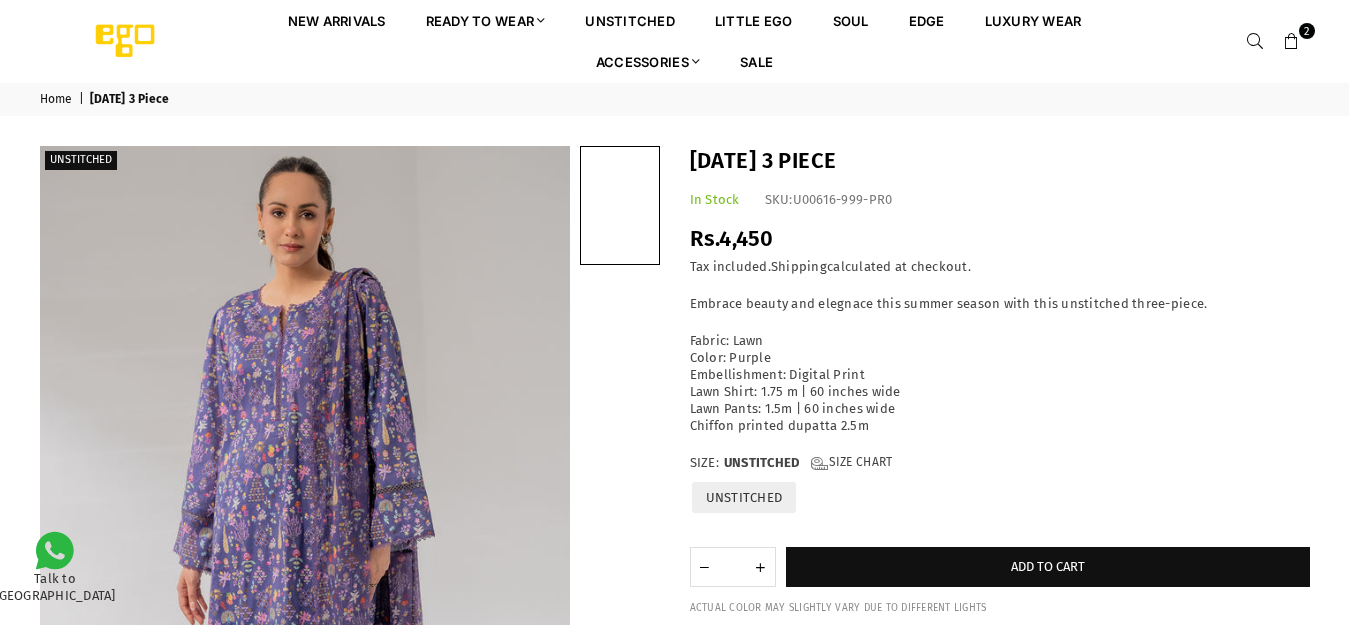 scroll, scrollTop: 0, scrollLeft: 0, axis: both 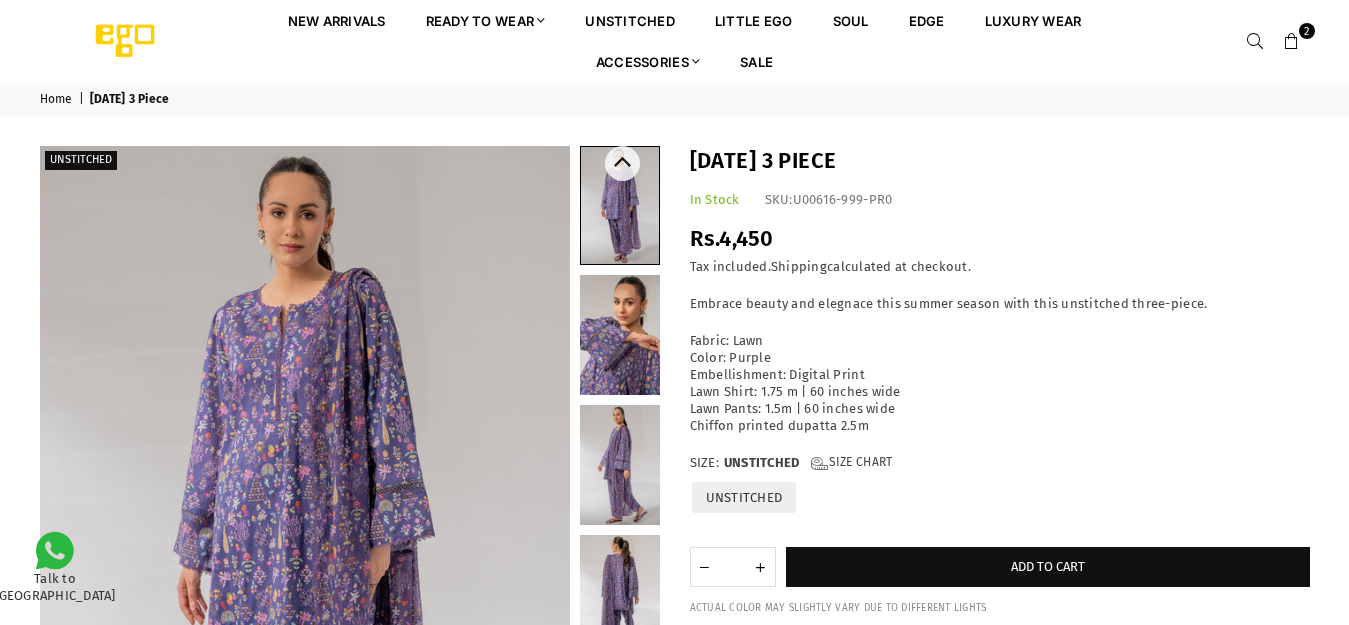 click at bounding box center (620, 465) 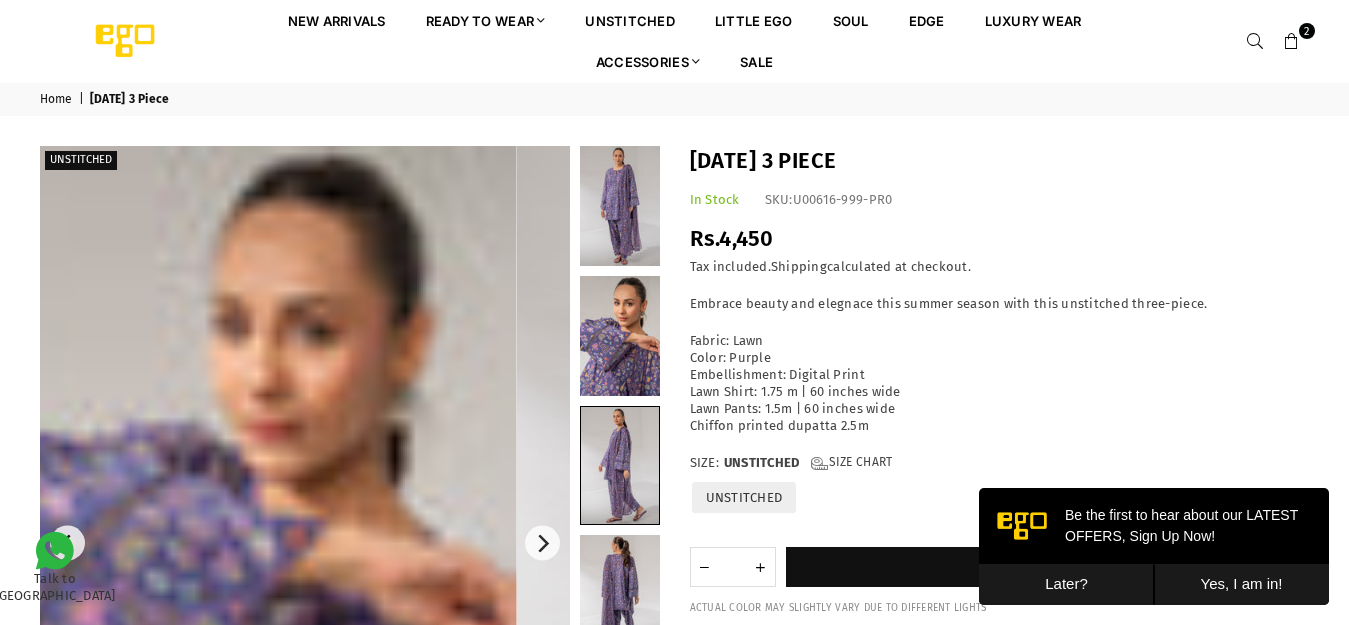 scroll, scrollTop: 0, scrollLeft: 0, axis: both 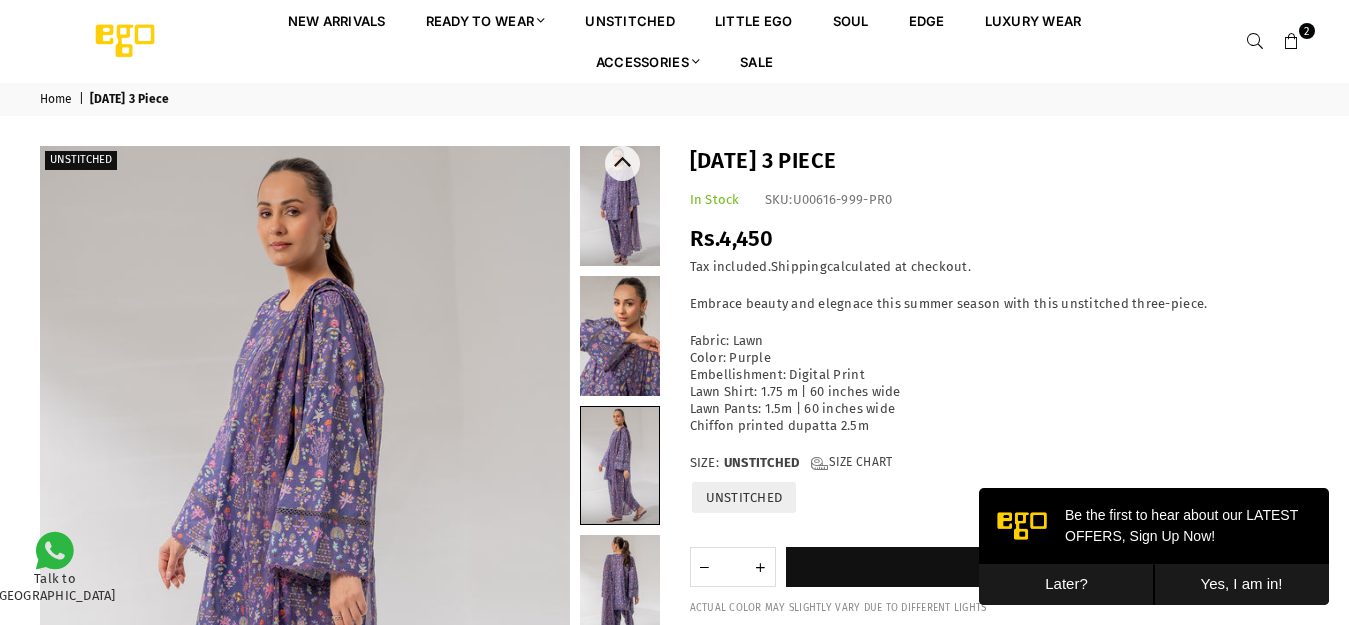 click at bounding box center [620, 465] 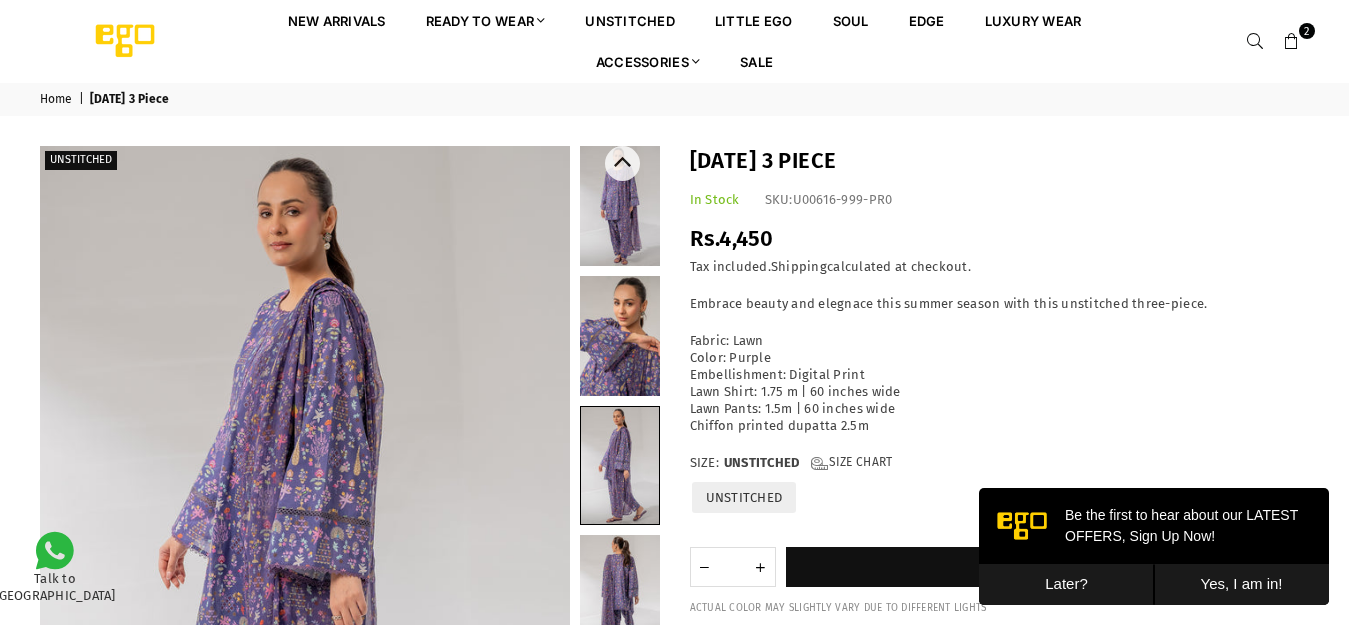 click at bounding box center (620, 595) 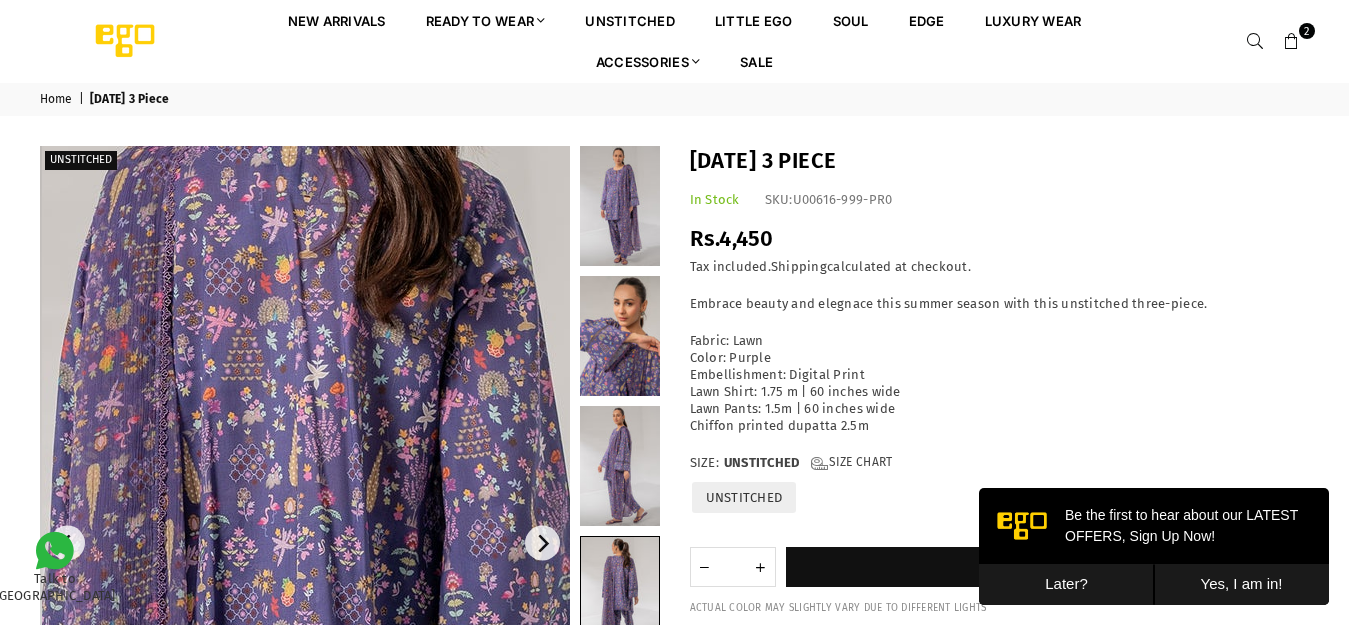 click at bounding box center (308, 749) 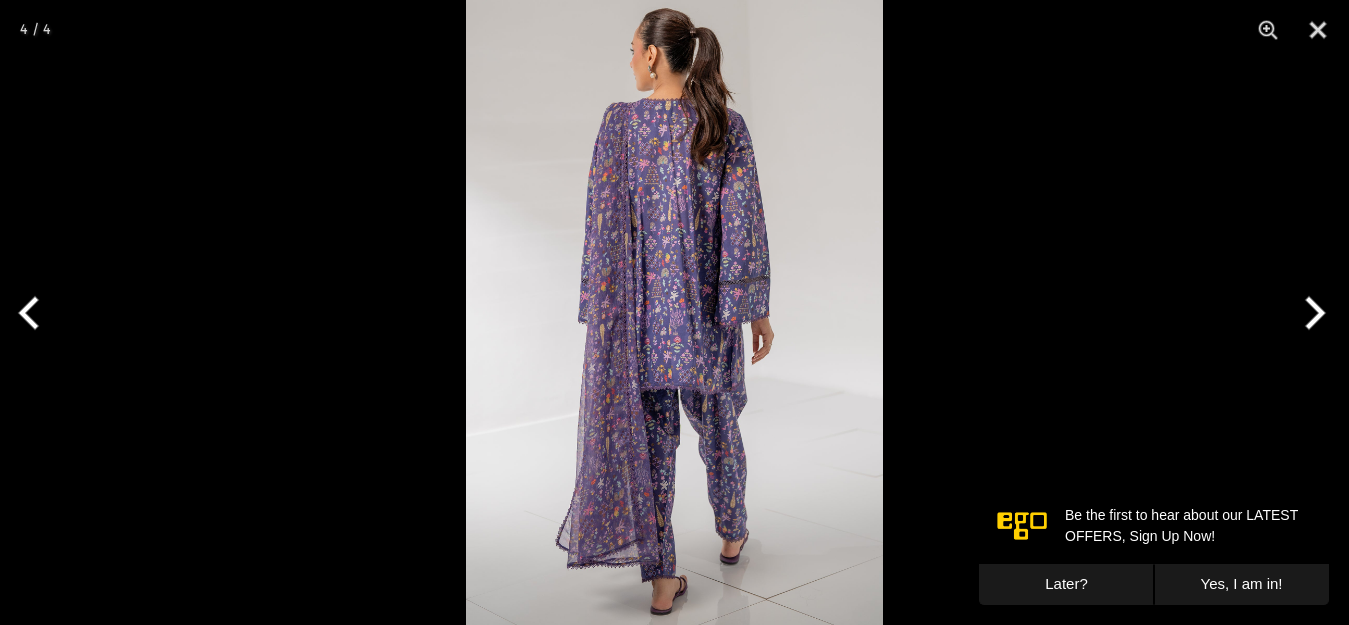 click at bounding box center [1311, 313] 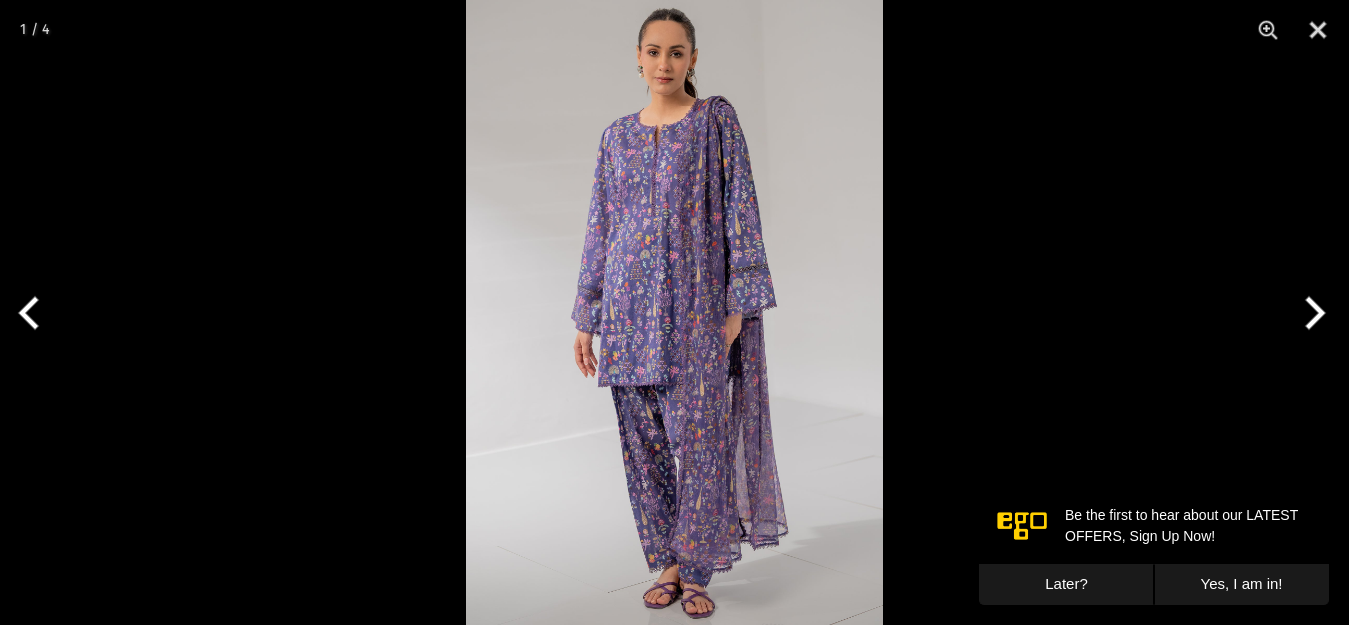 click at bounding box center [1311, 313] 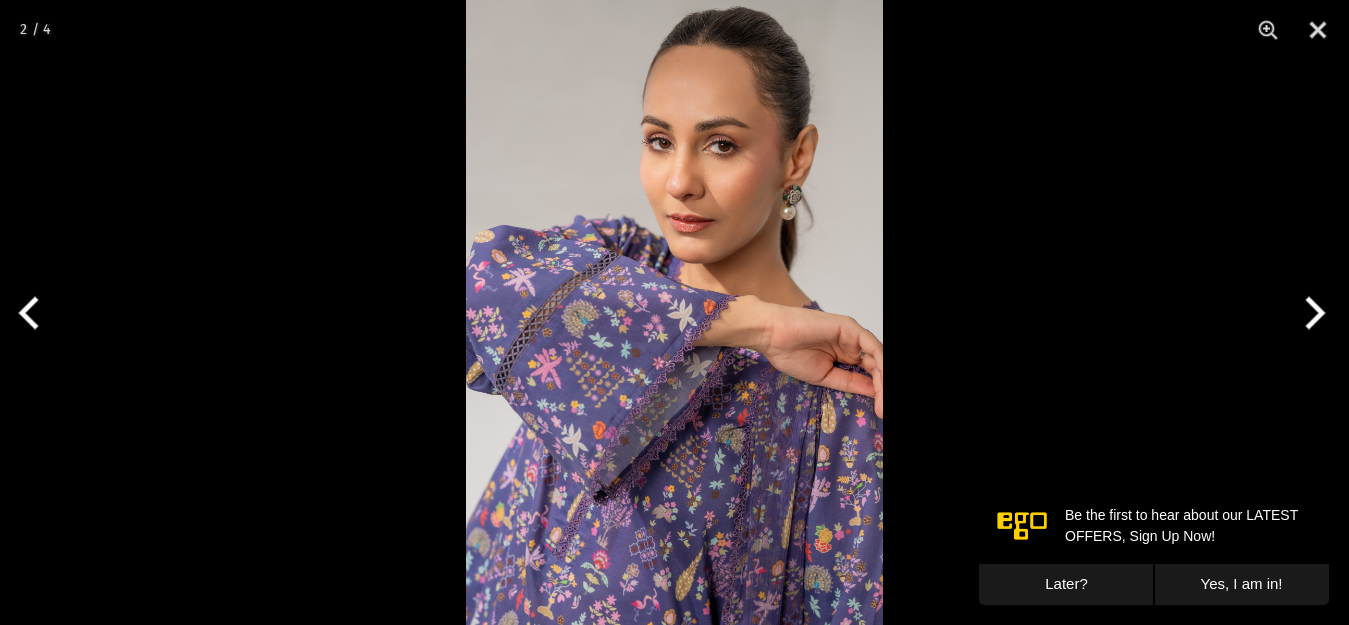 click at bounding box center [1311, 313] 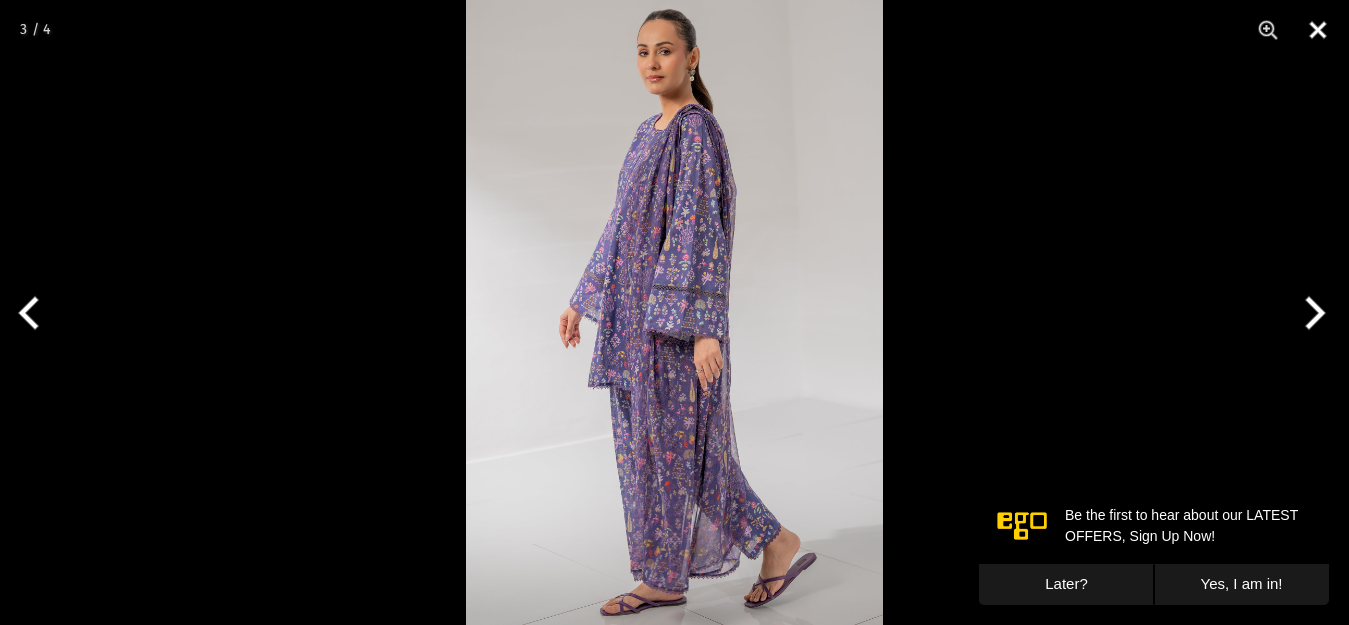 click at bounding box center (1318, 30) 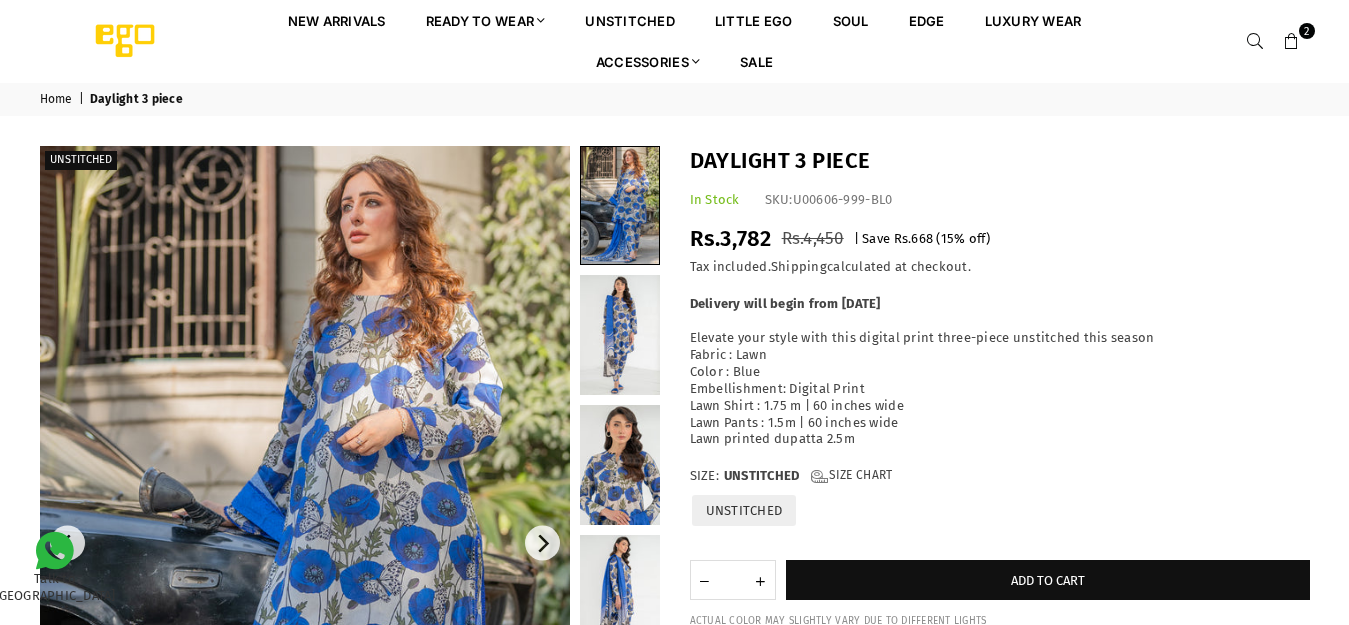 scroll, scrollTop: 0, scrollLeft: 0, axis: both 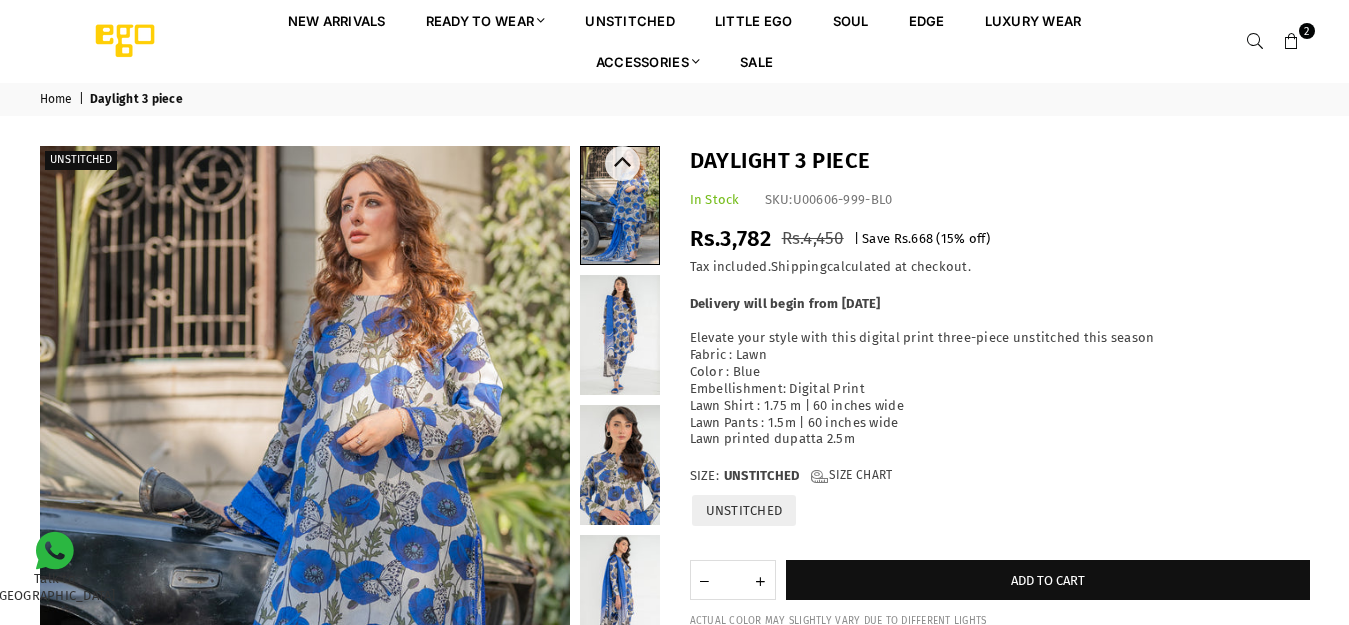 click at bounding box center [620, 335] 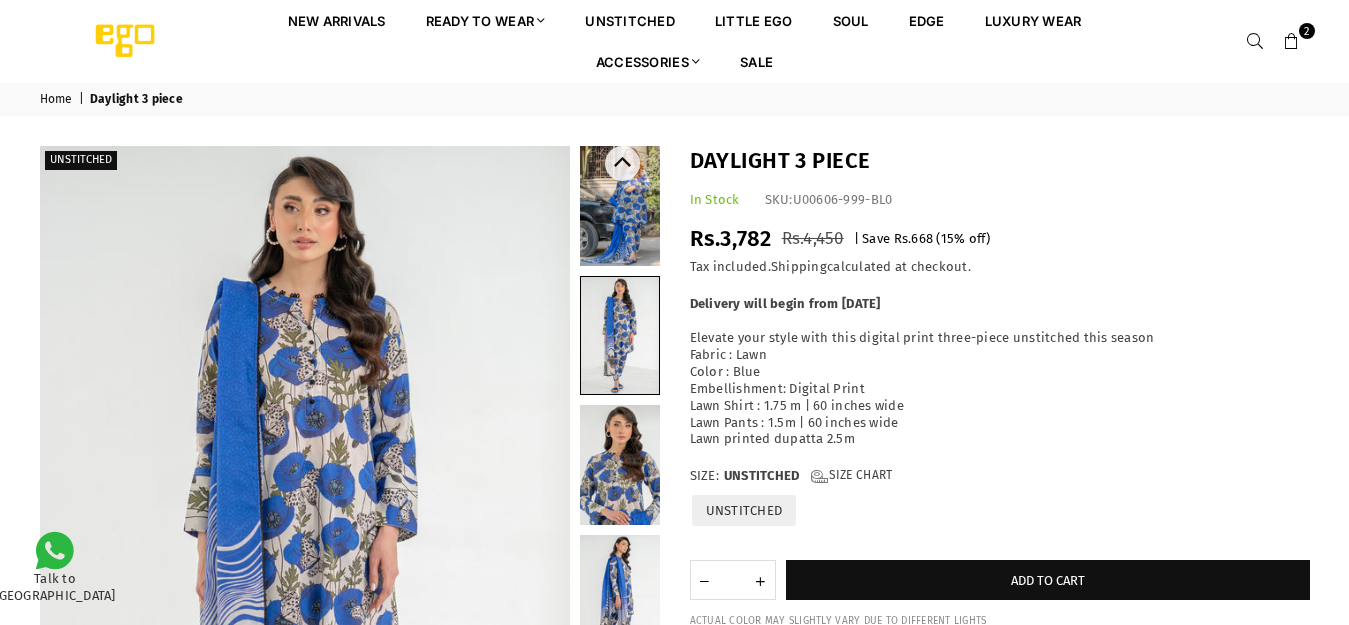 click at bounding box center [620, 465] 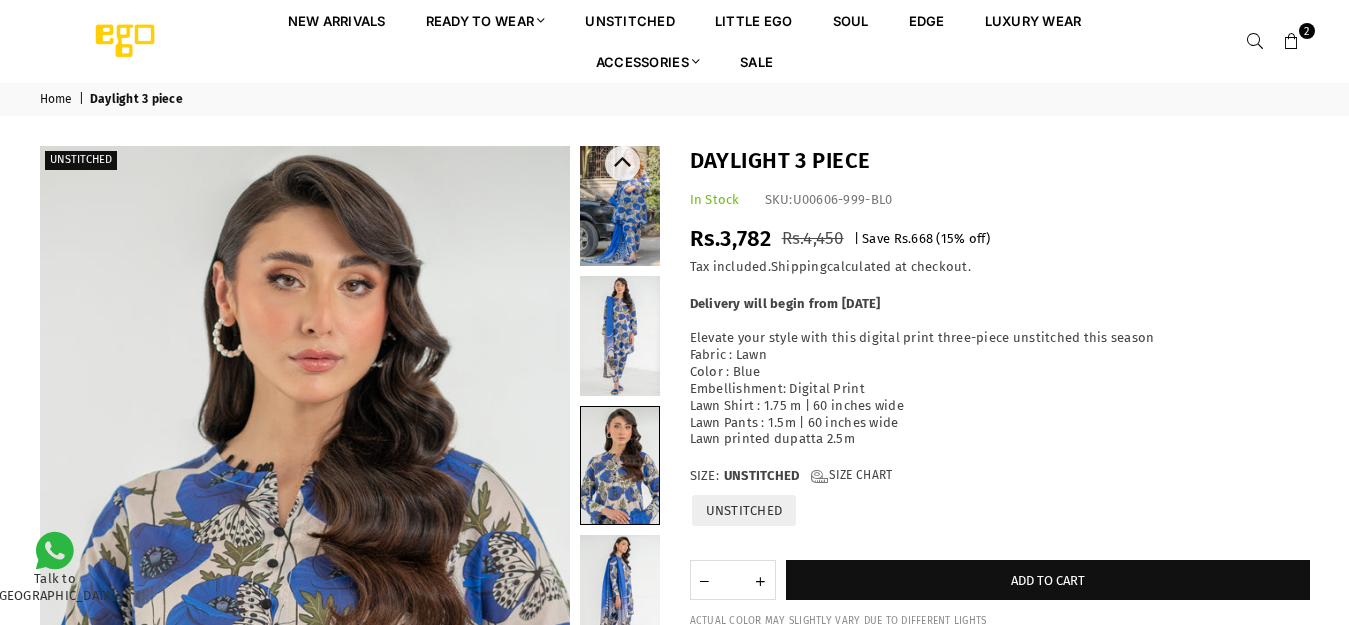 click at bounding box center (620, 595) 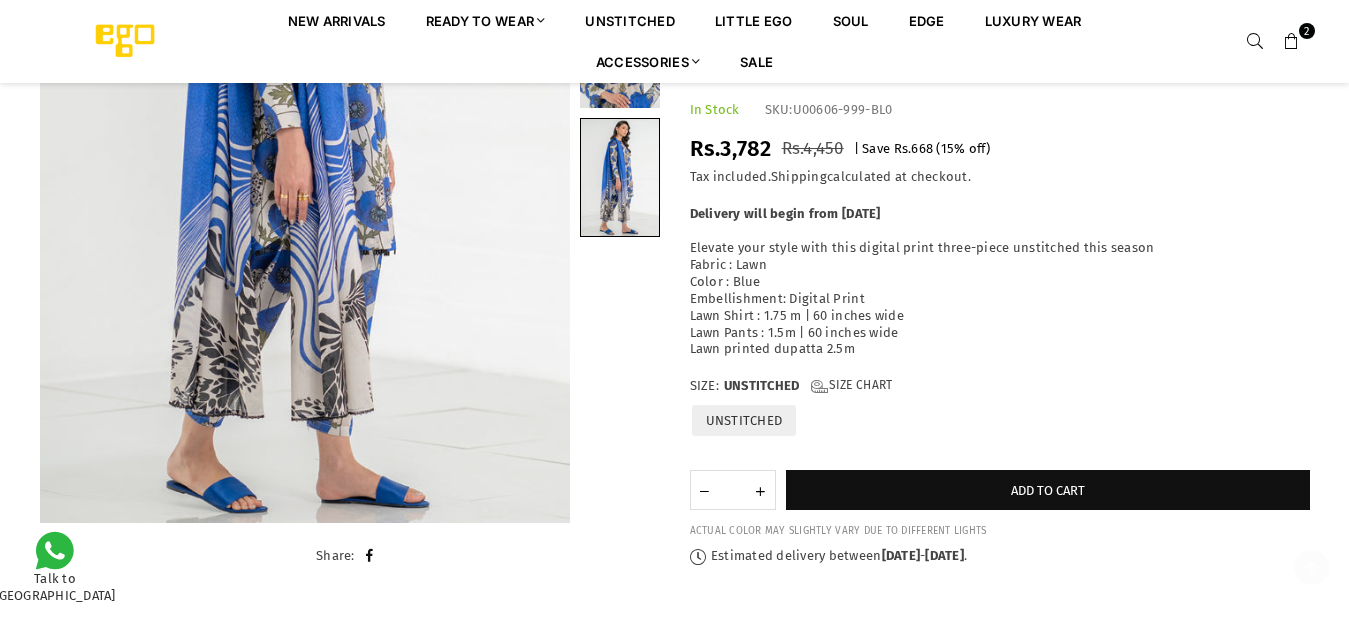 scroll, scrollTop: 482, scrollLeft: 0, axis: vertical 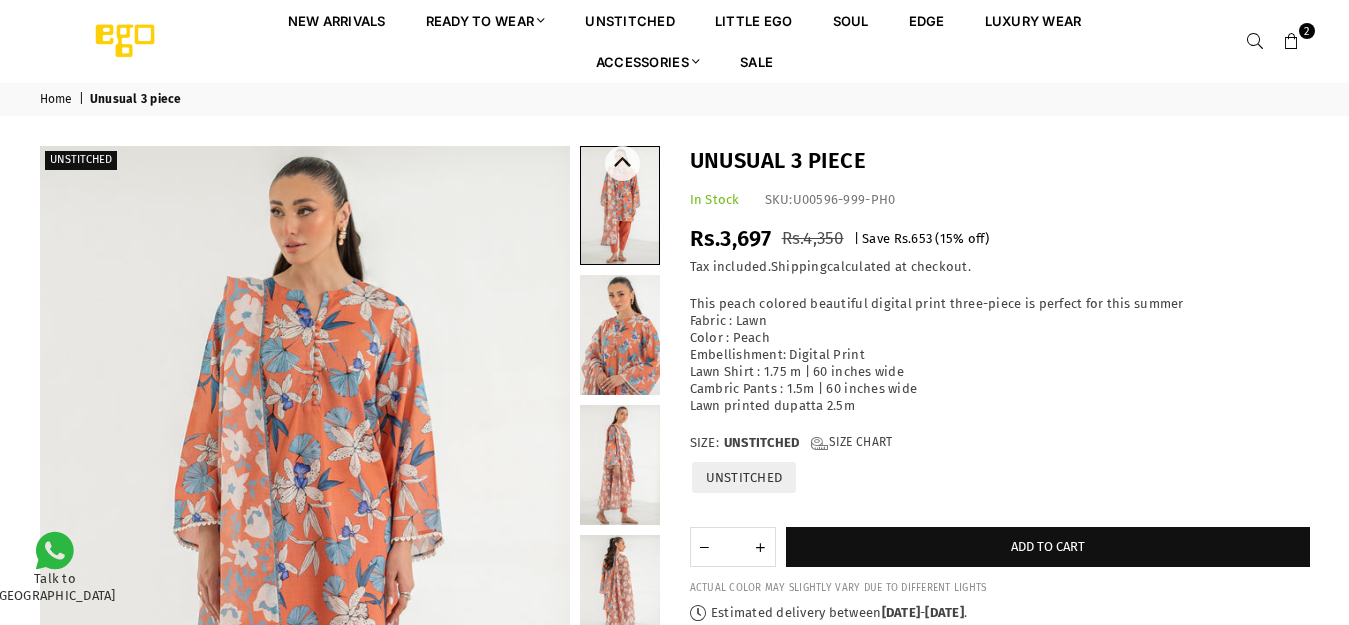 click at bounding box center [620, 335] 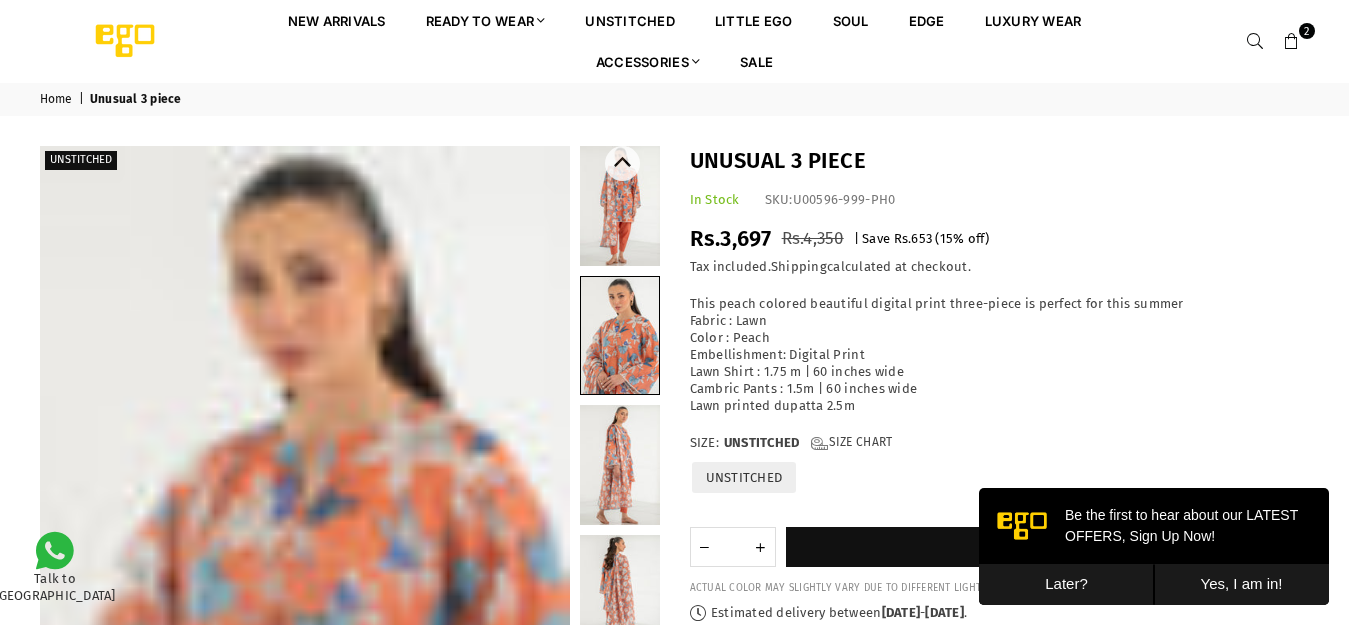 scroll, scrollTop: 0, scrollLeft: 0, axis: both 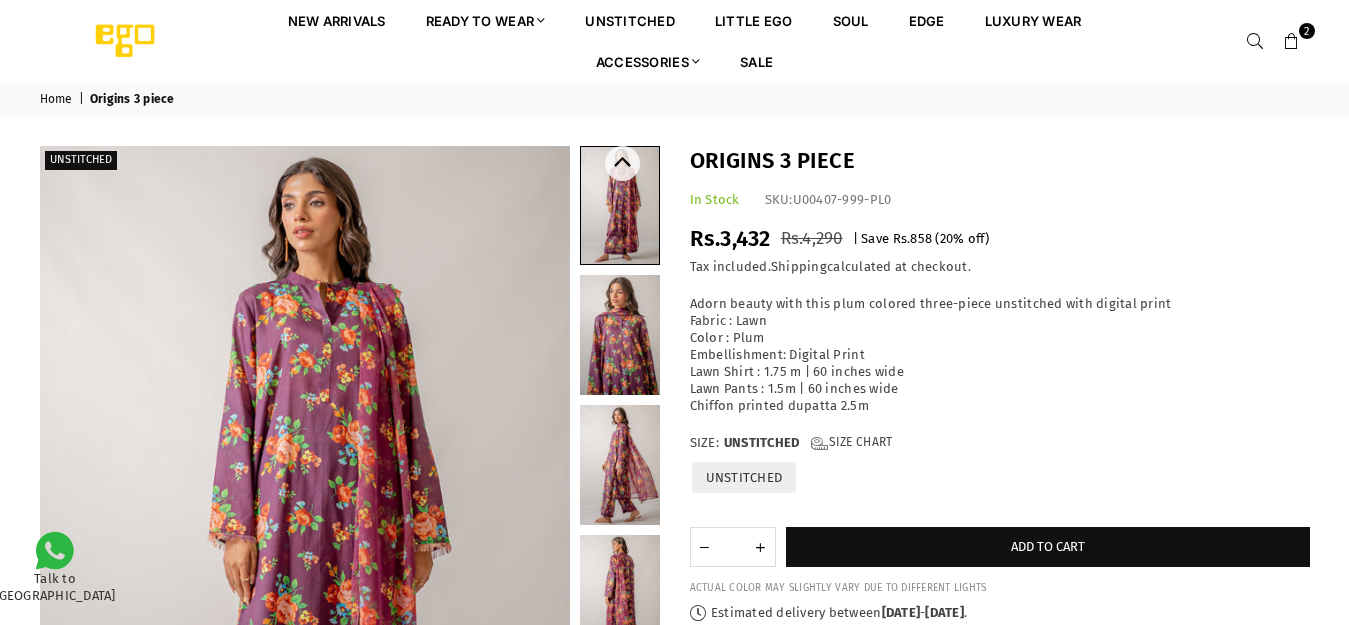 click at bounding box center [620, 335] 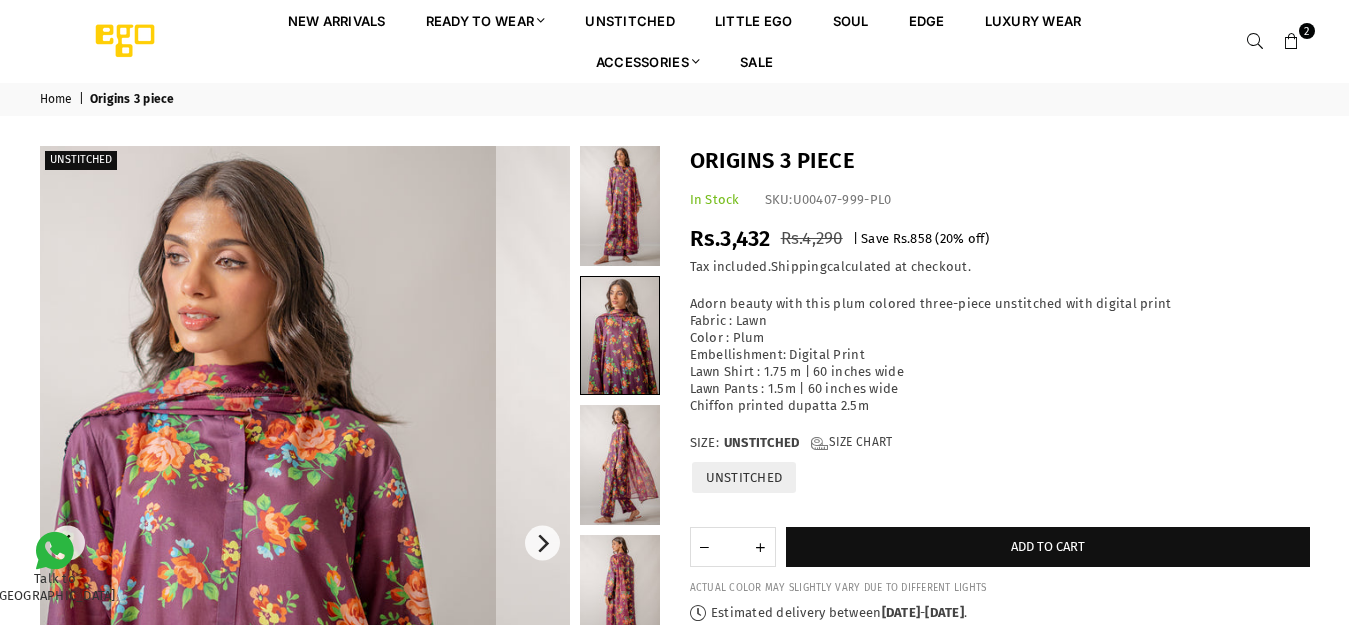 click at bounding box center [231, 543] 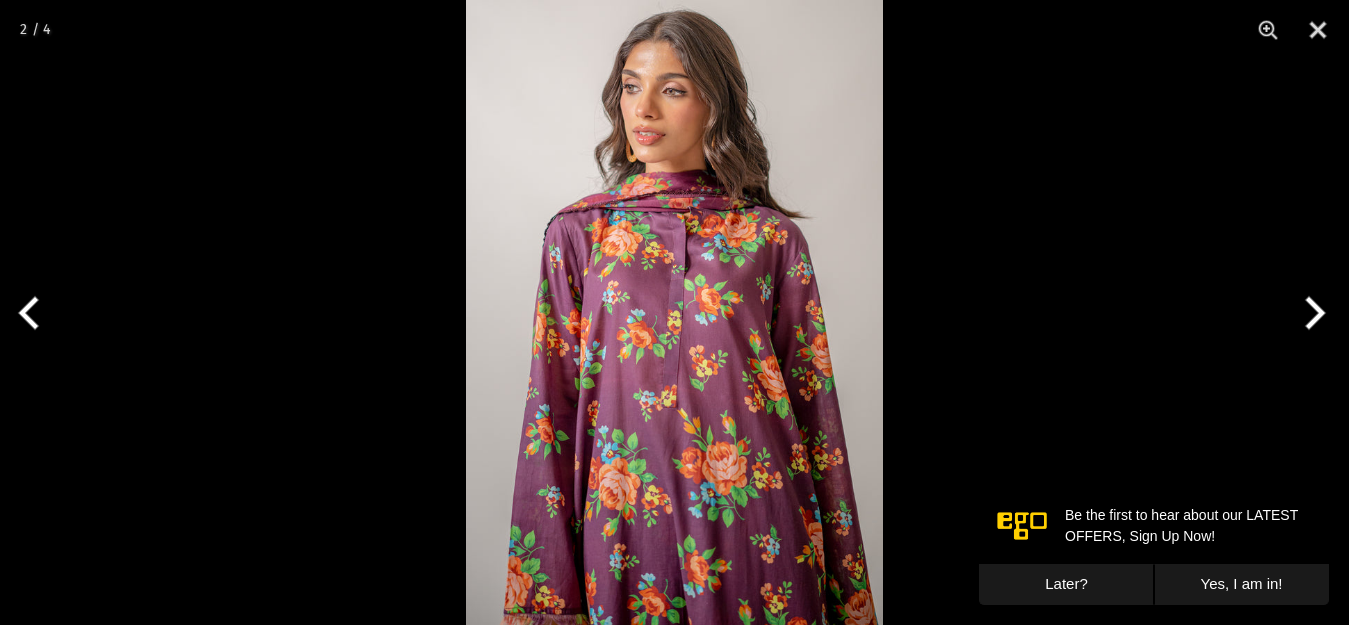 scroll, scrollTop: 0, scrollLeft: 0, axis: both 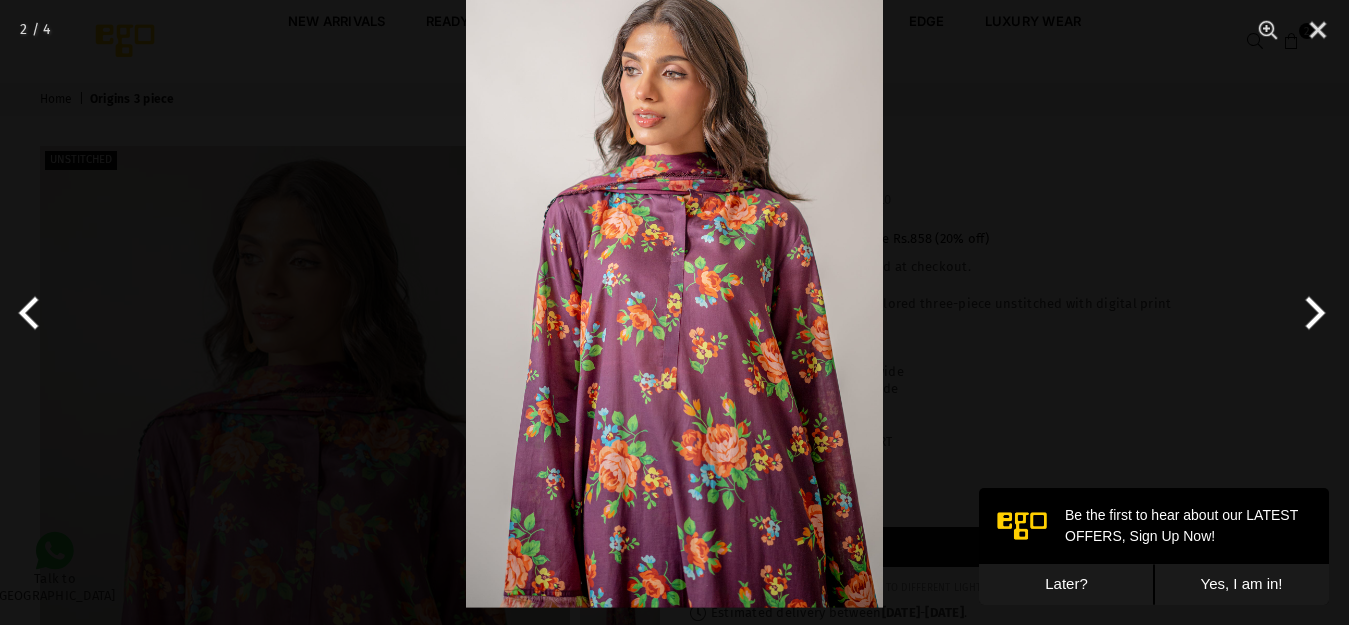 click at bounding box center (674, 295) 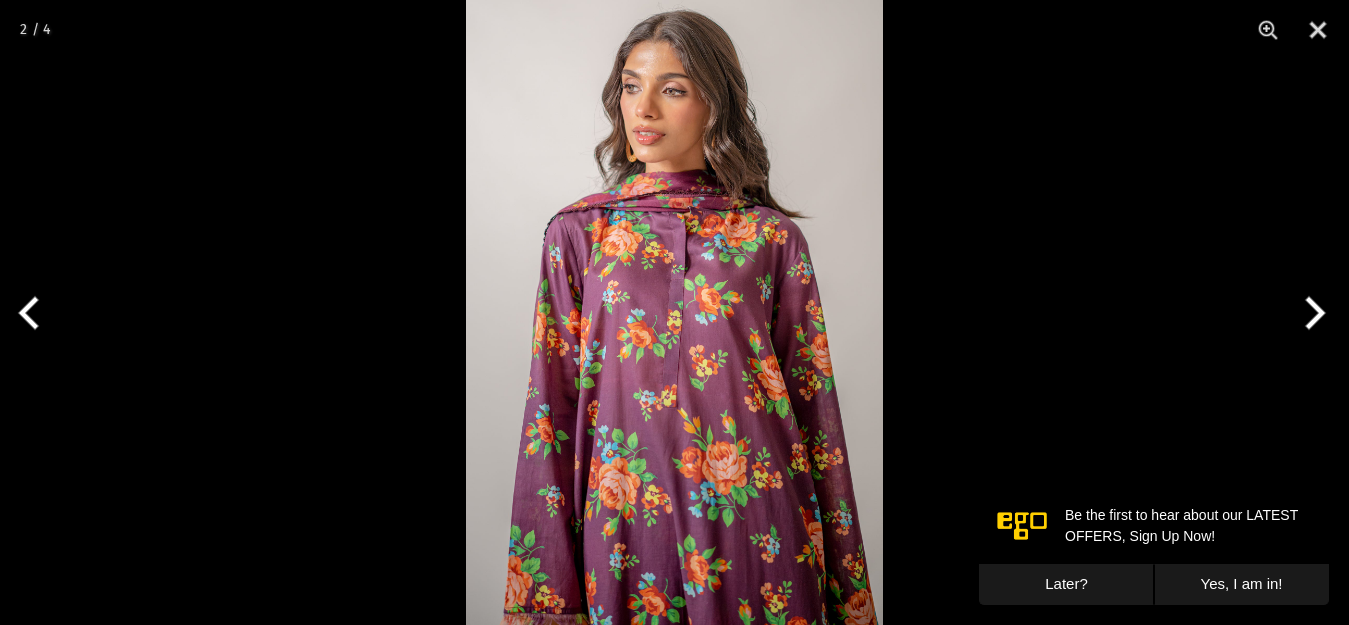 click at bounding box center [1311, 313] 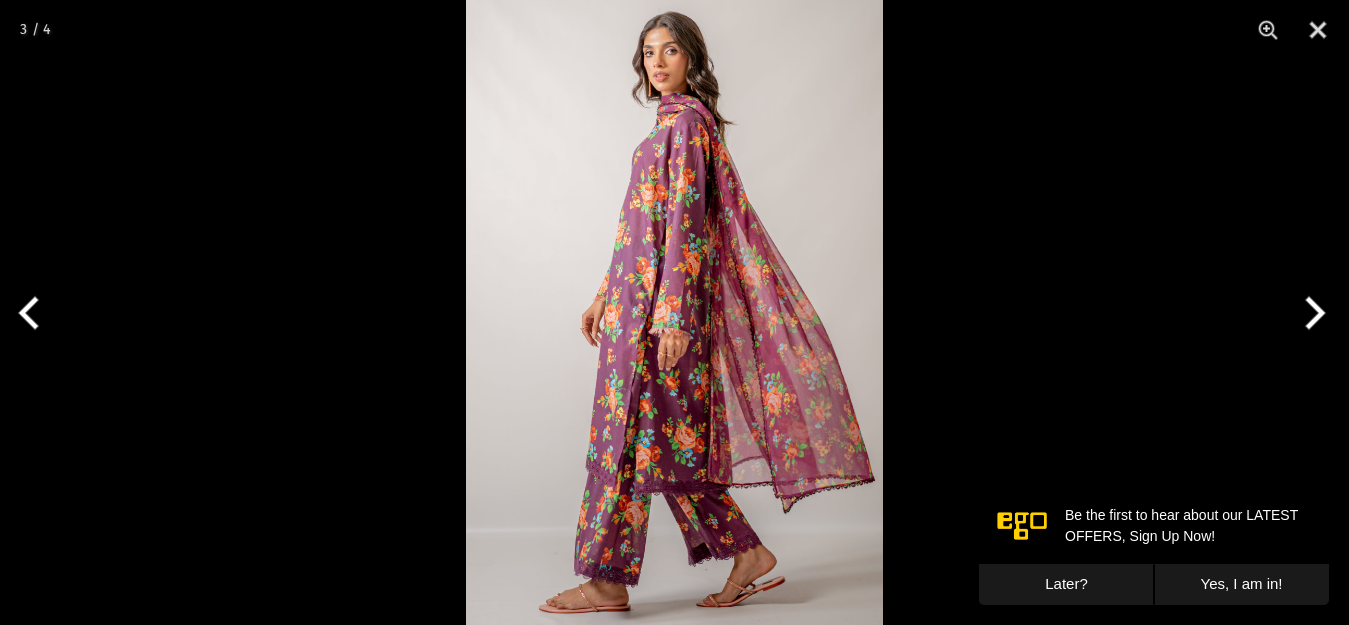 click at bounding box center [1311, 313] 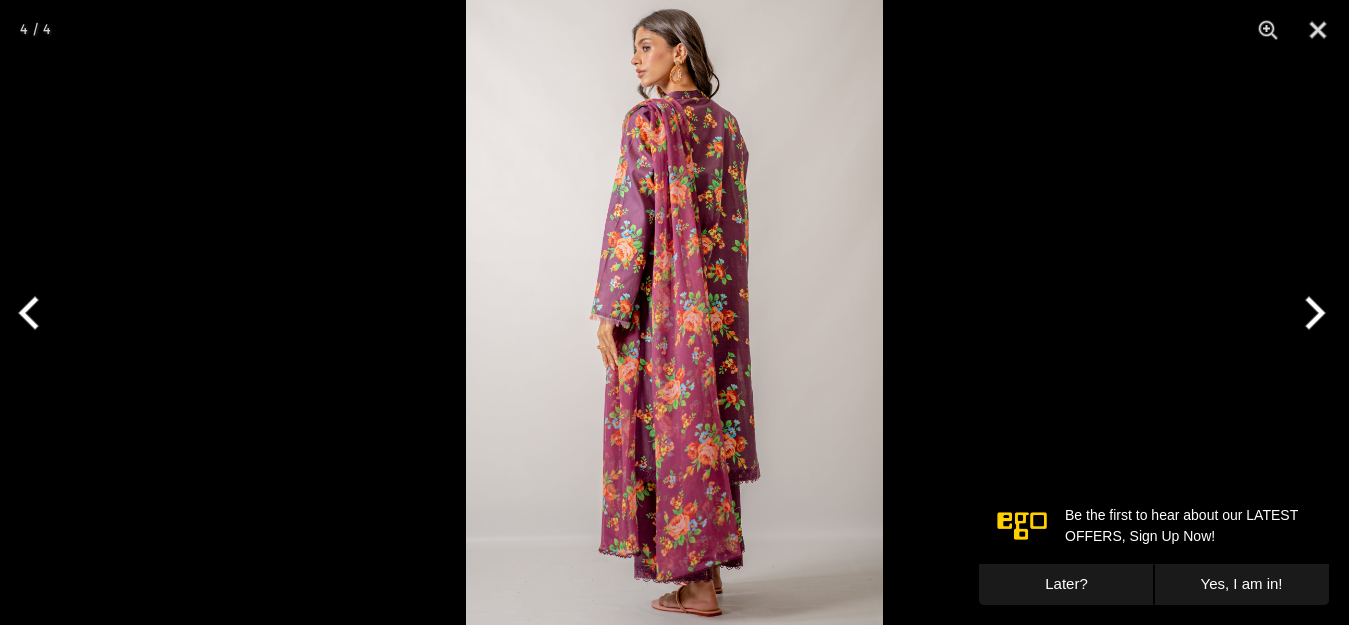 click at bounding box center [1311, 313] 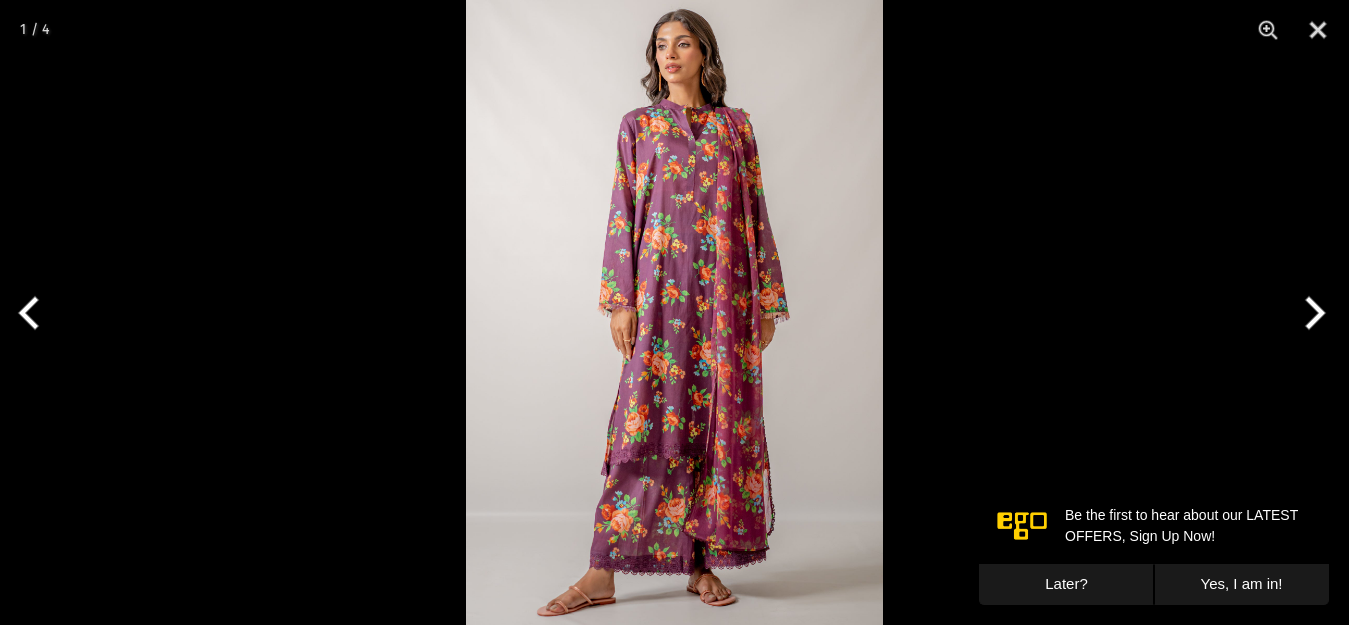 click at bounding box center [1311, 313] 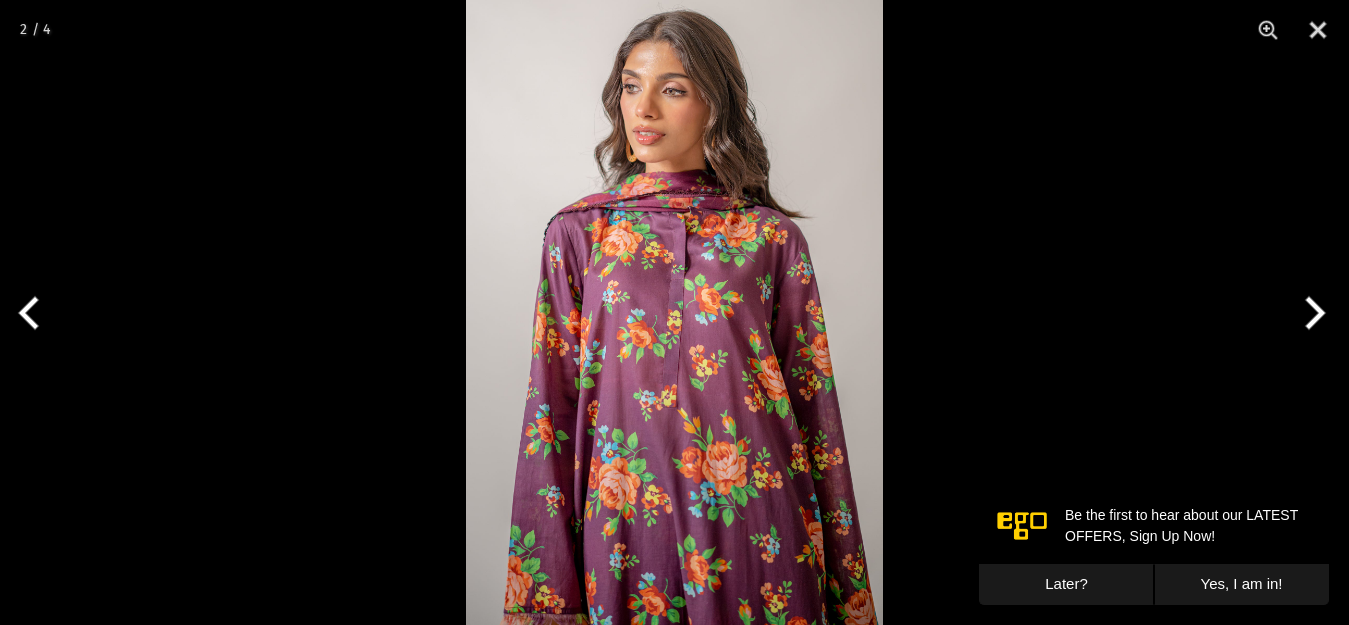 click at bounding box center (1311, 313) 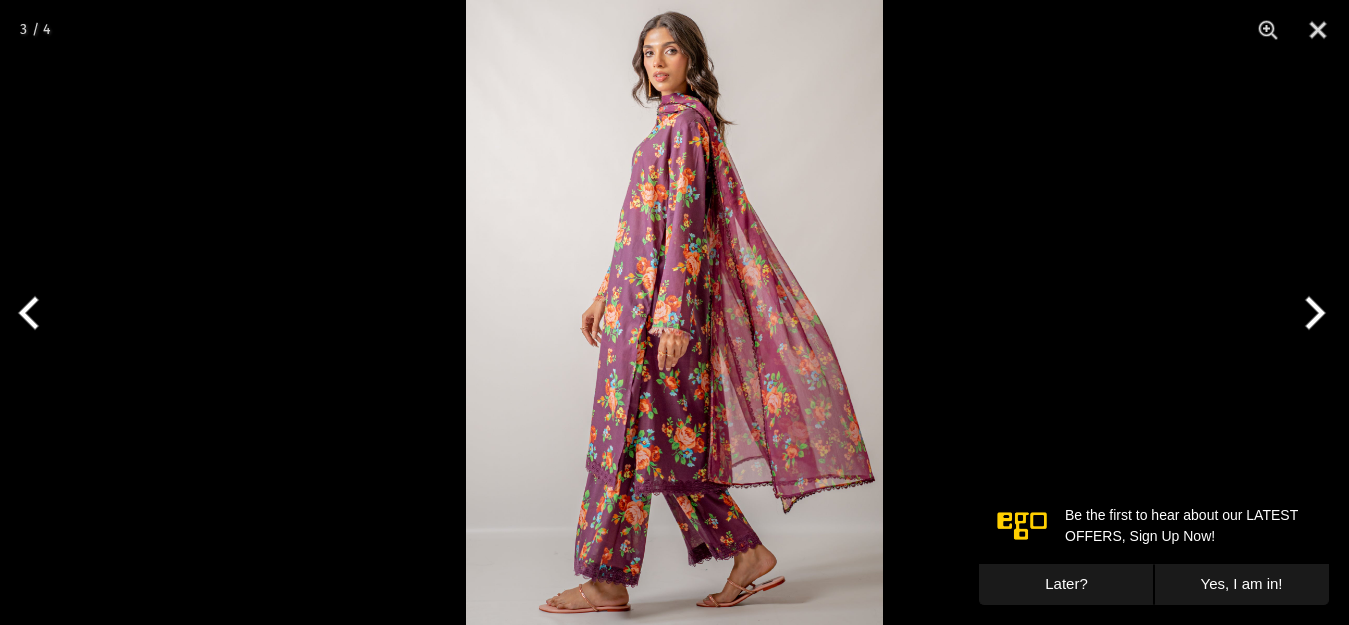 click at bounding box center (1311, 313) 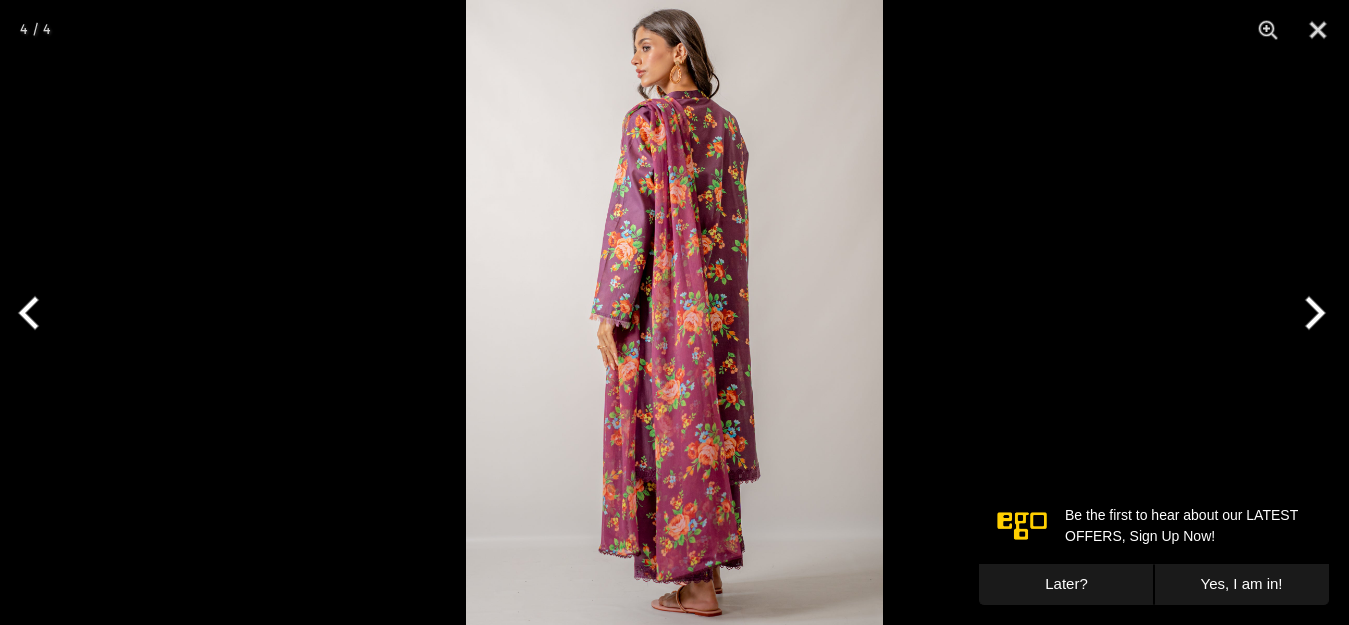 click at bounding box center [1311, 313] 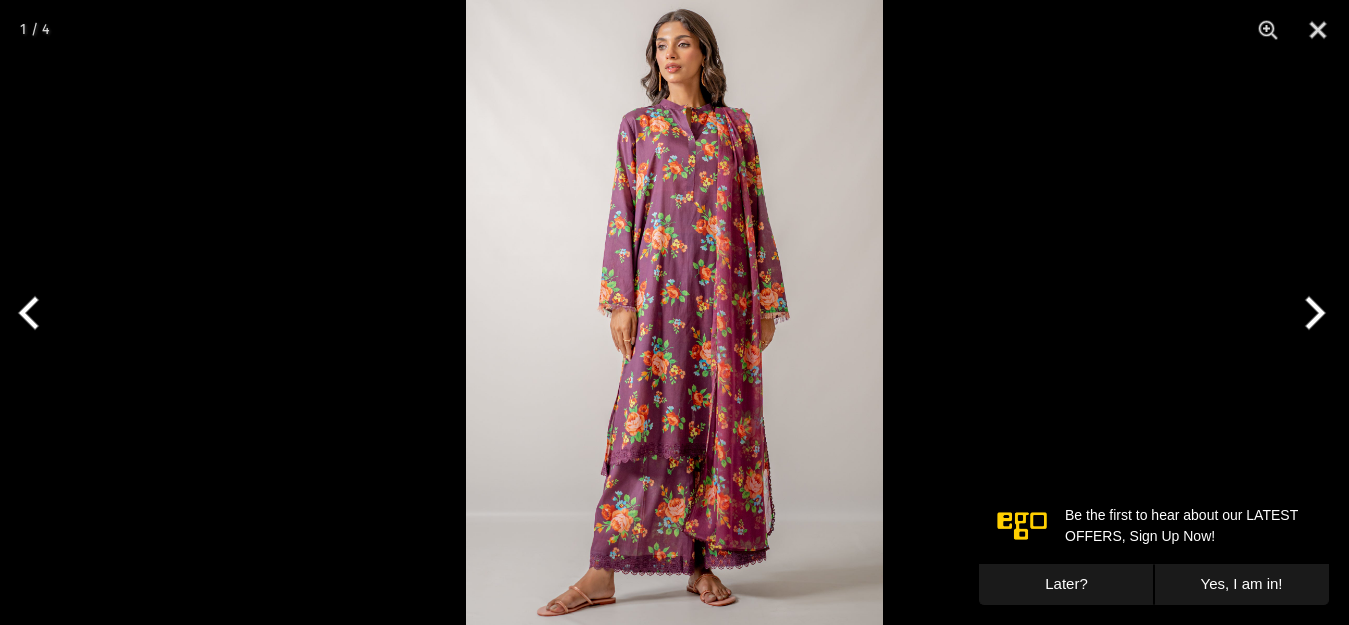 click at bounding box center [1311, 313] 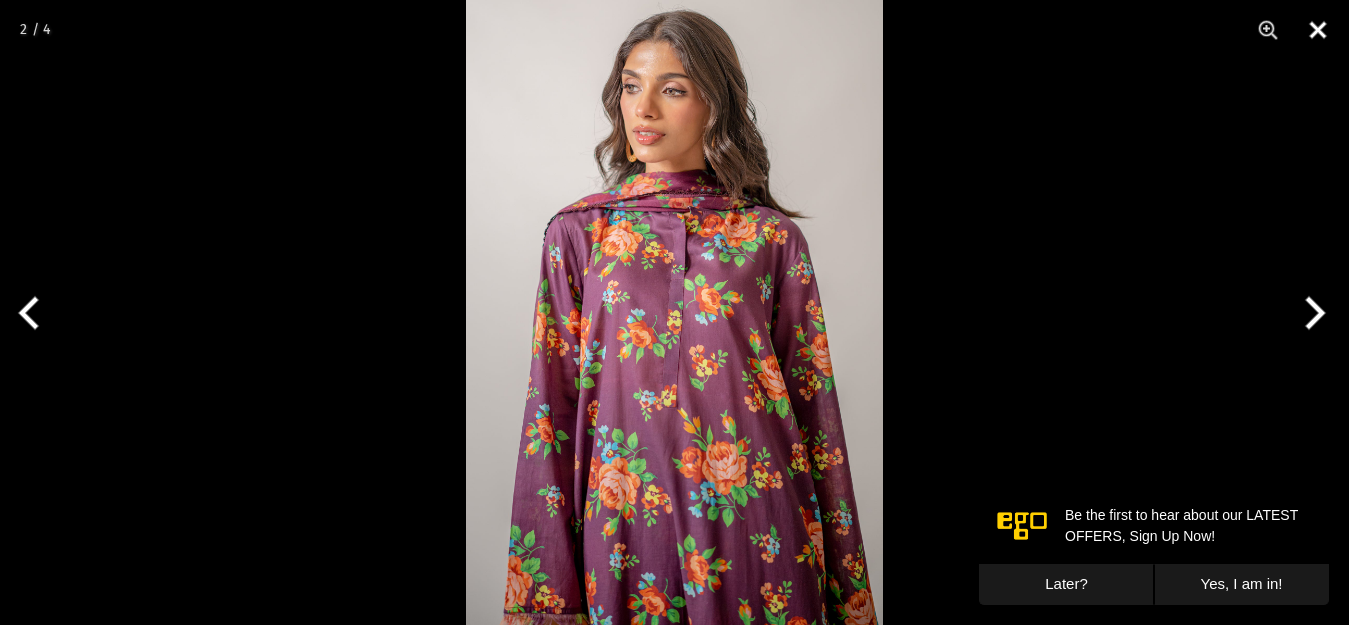 click at bounding box center [1318, 30] 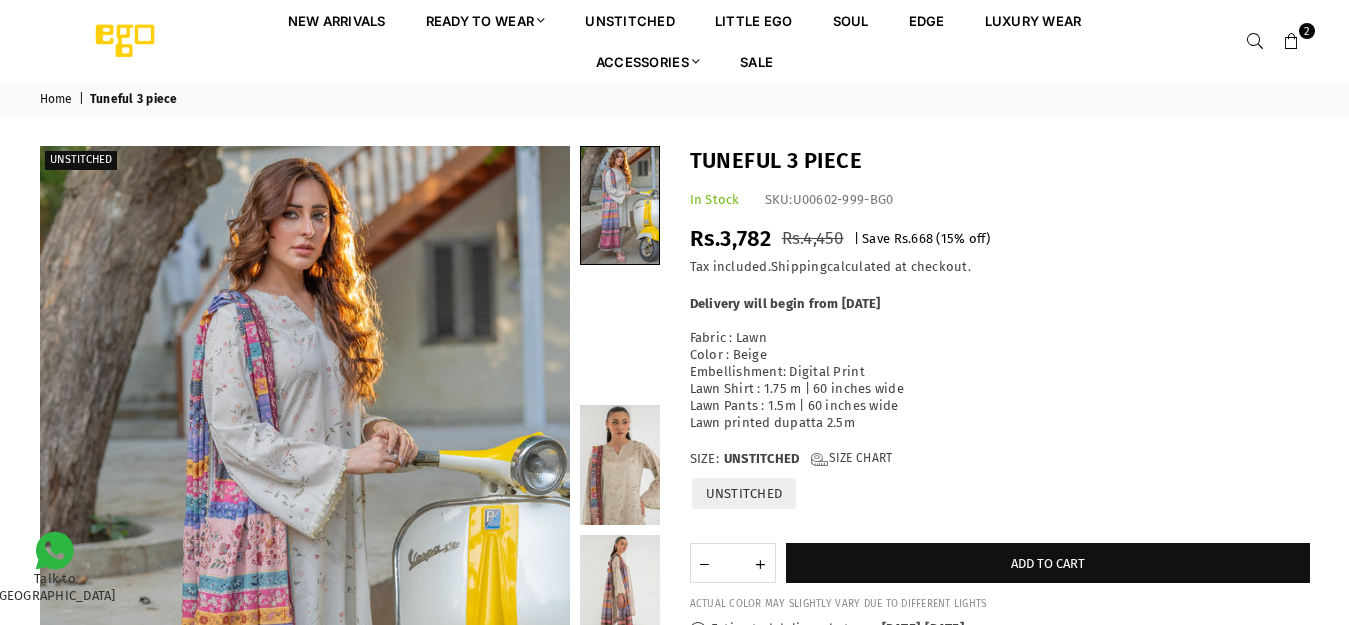 scroll, scrollTop: 0, scrollLeft: 0, axis: both 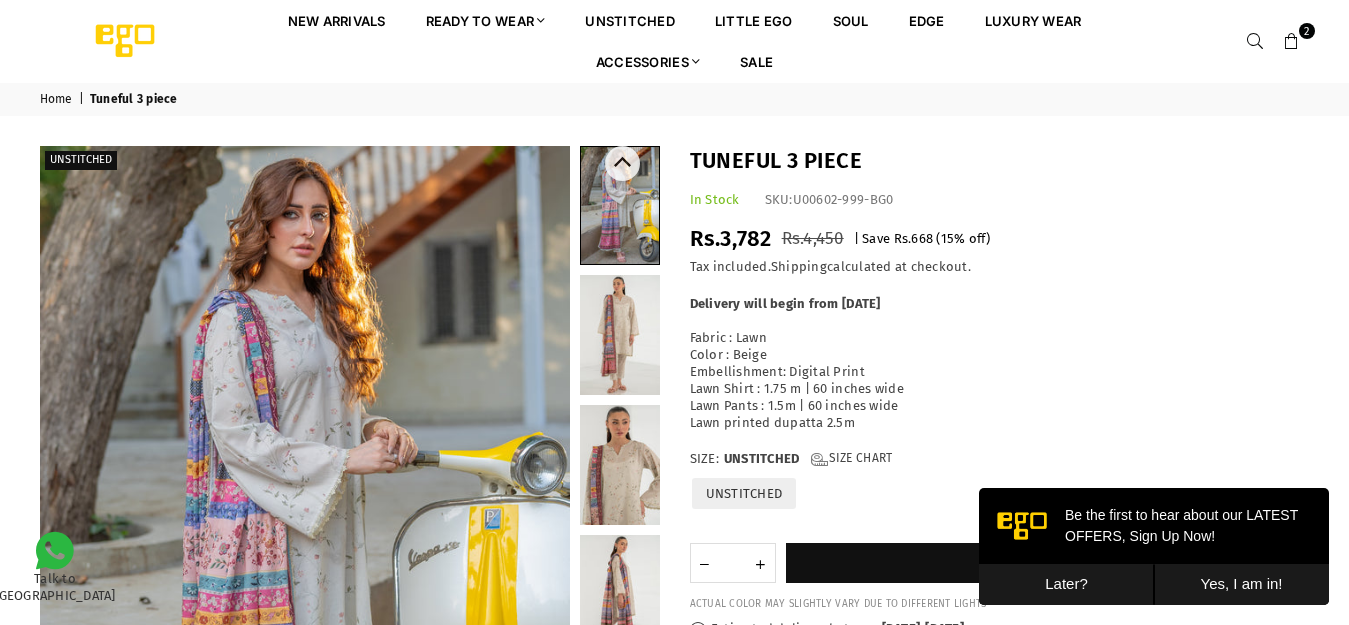 click at bounding box center [620, 335] 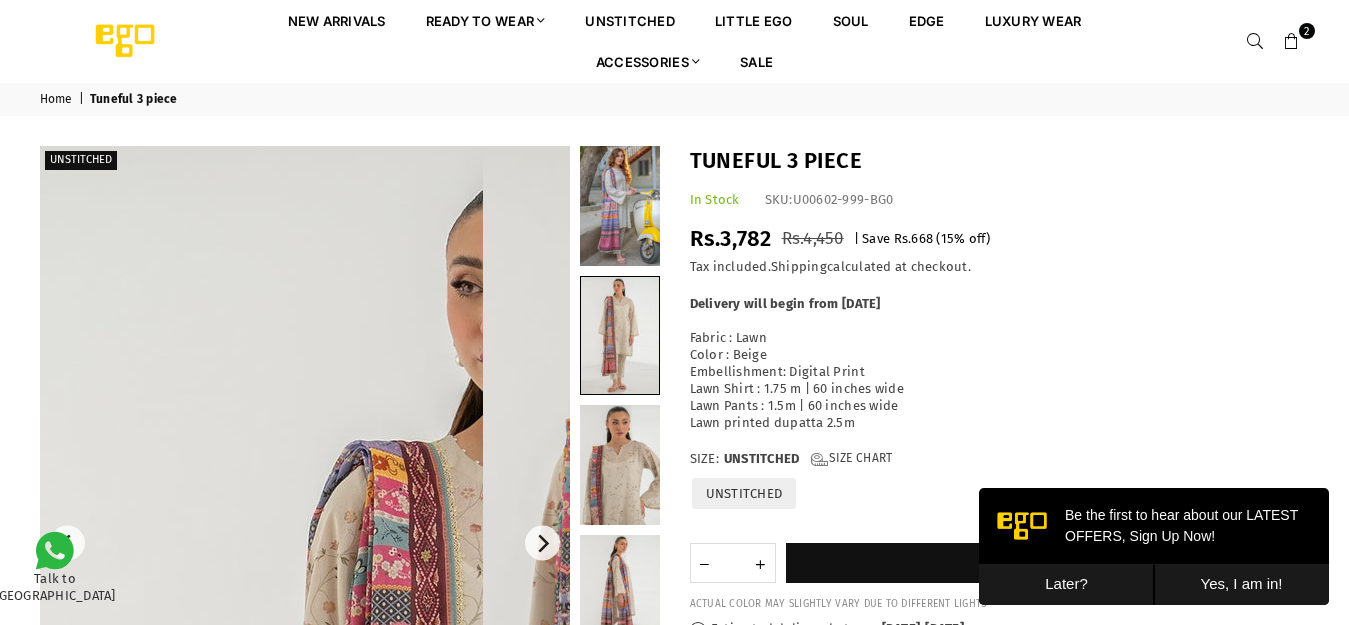 click at bounding box center [217, 543] 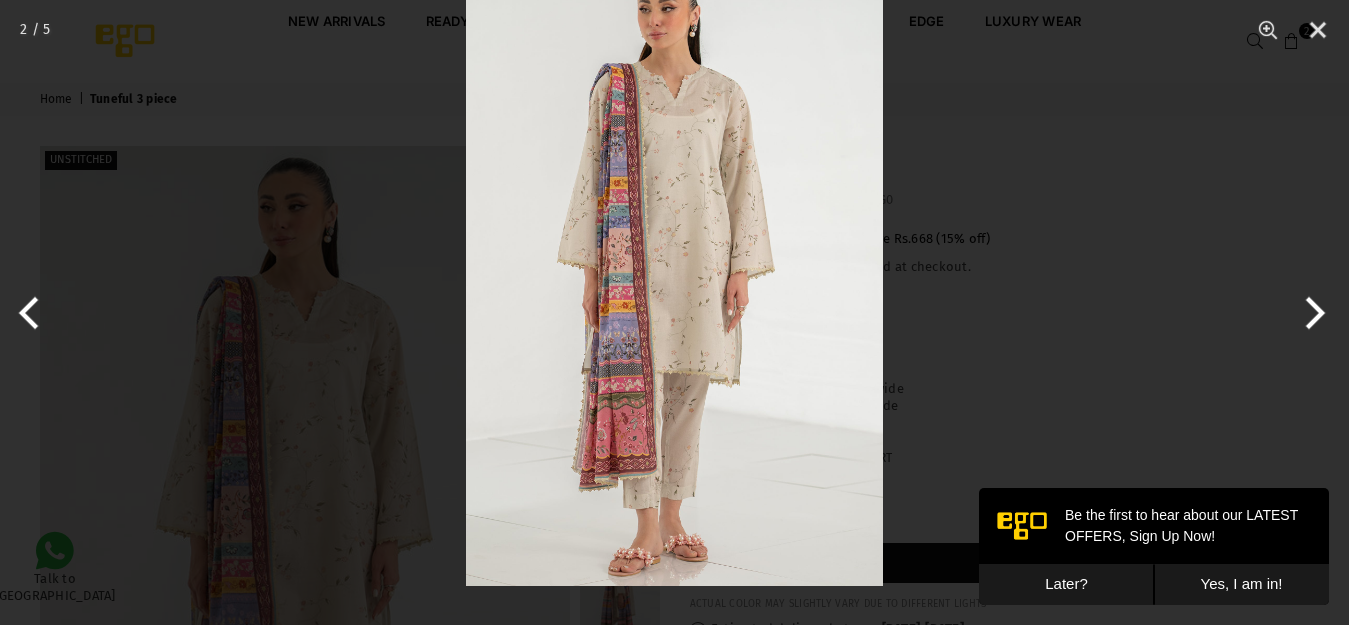 click at bounding box center (674, 273) 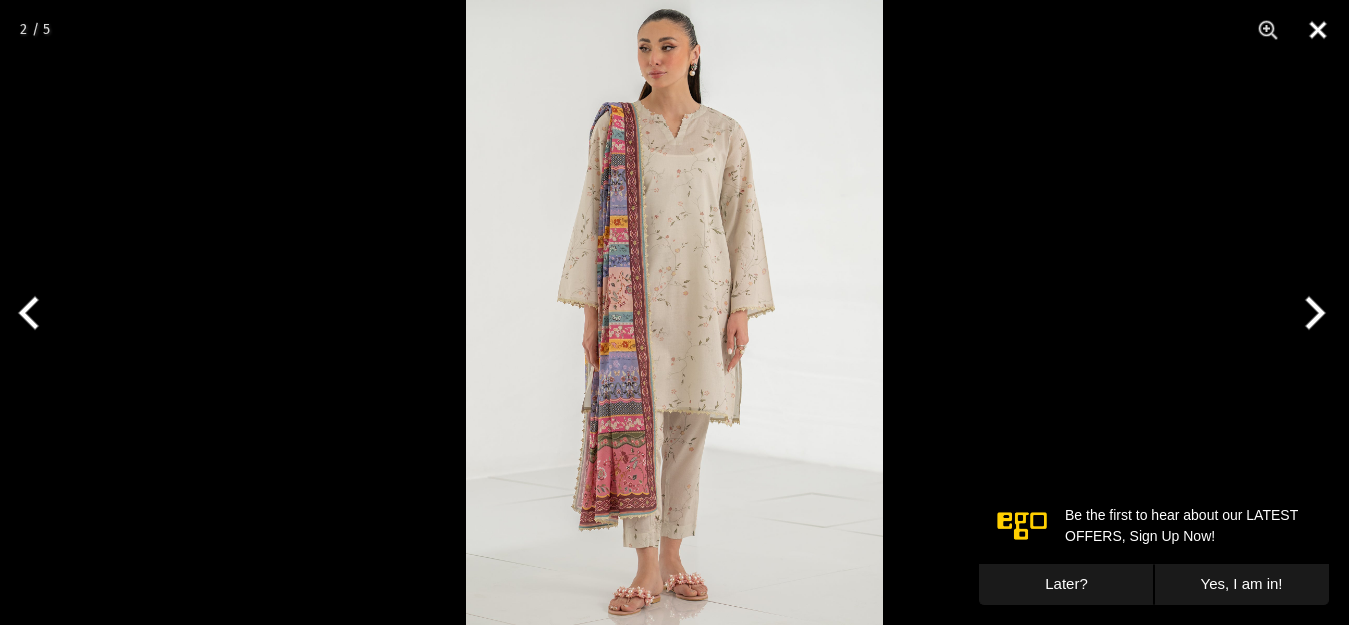 click at bounding box center [1318, 30] 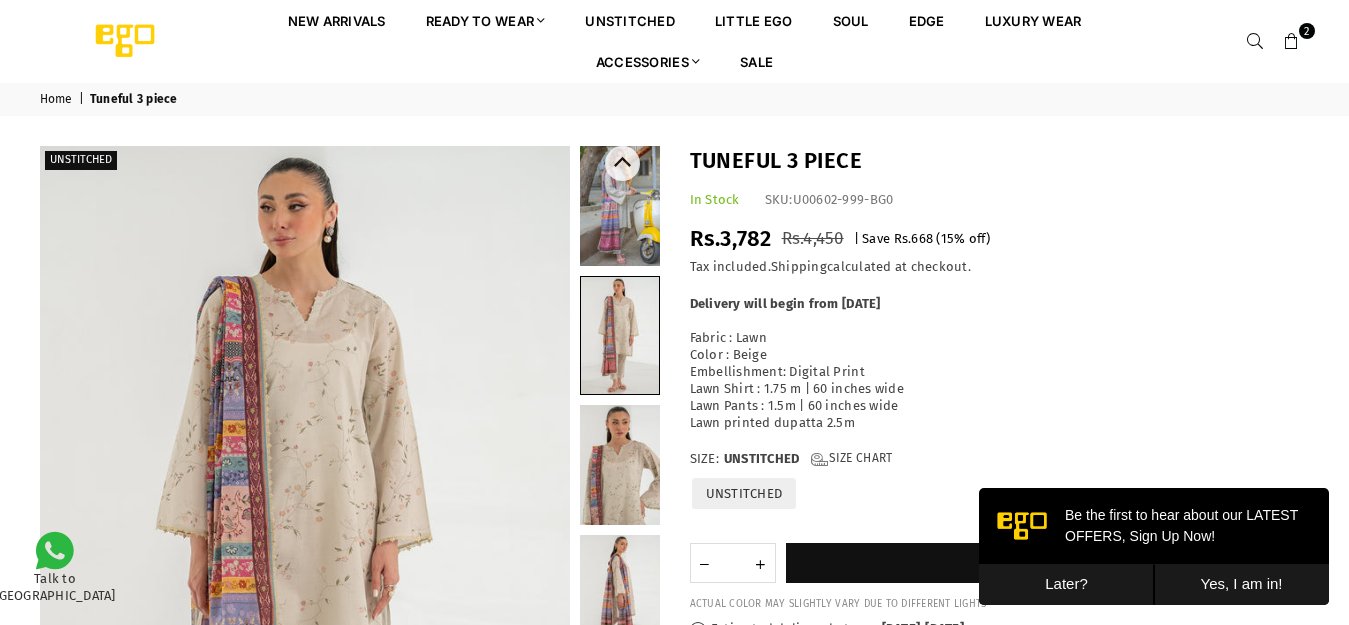 click at bounding box center [620, 465] 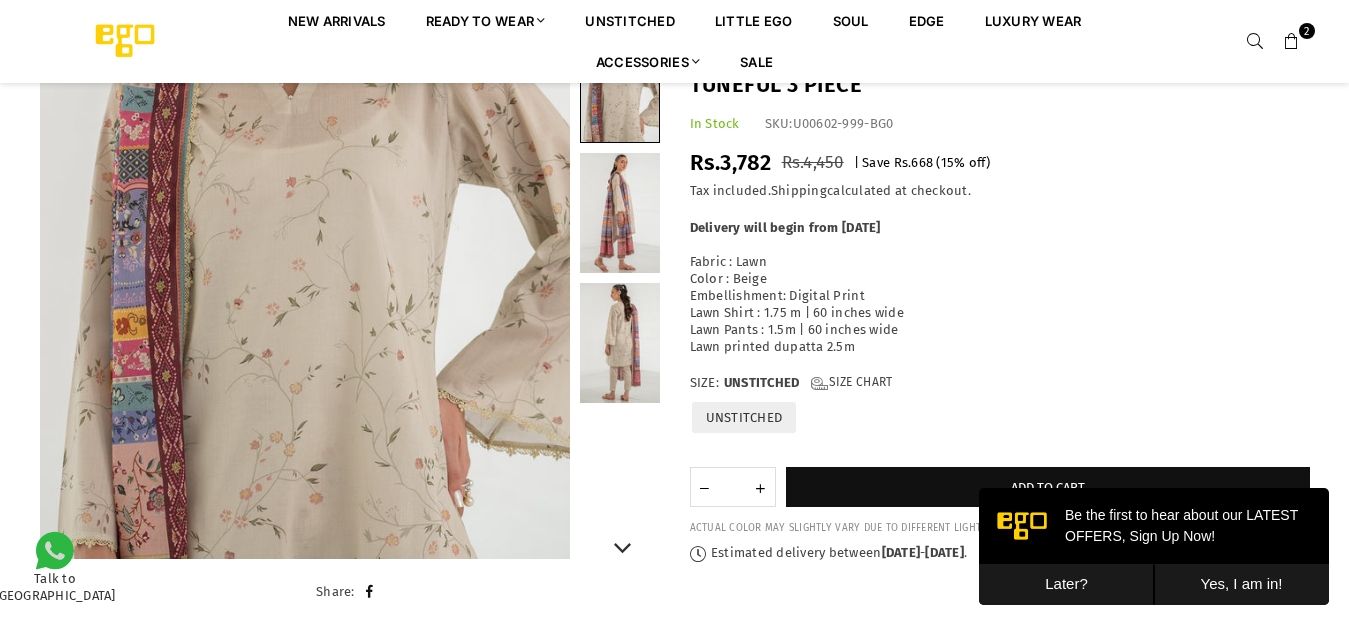 scroll, scrollTop: 382, scrollLeft: 0, axis: vertical 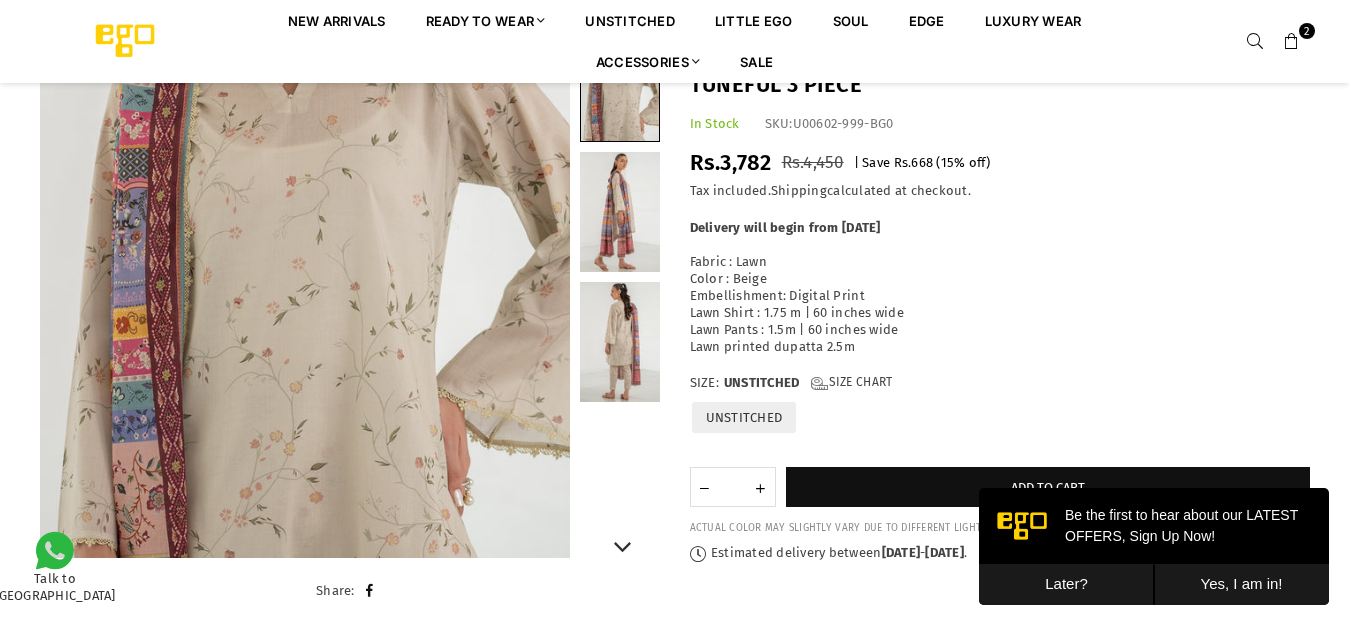 click at bounding box center (620, 342) 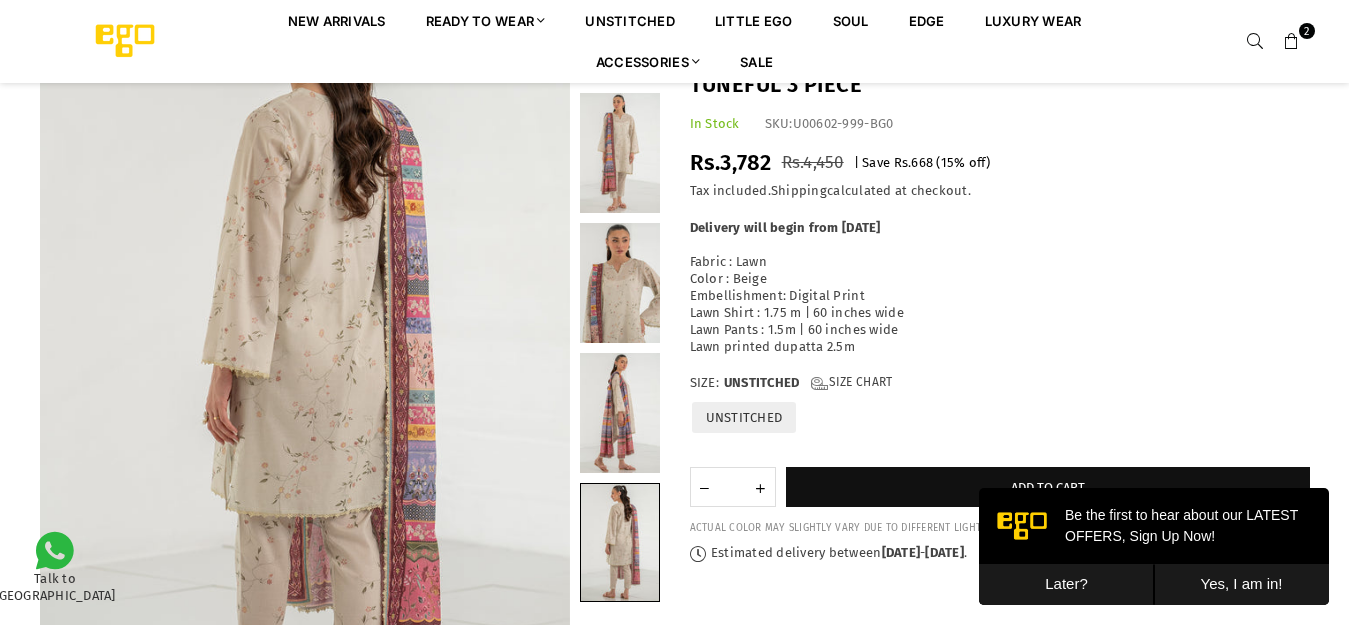 scroll, scrollTop: 82, scrollLeft: 0, axis: vertical 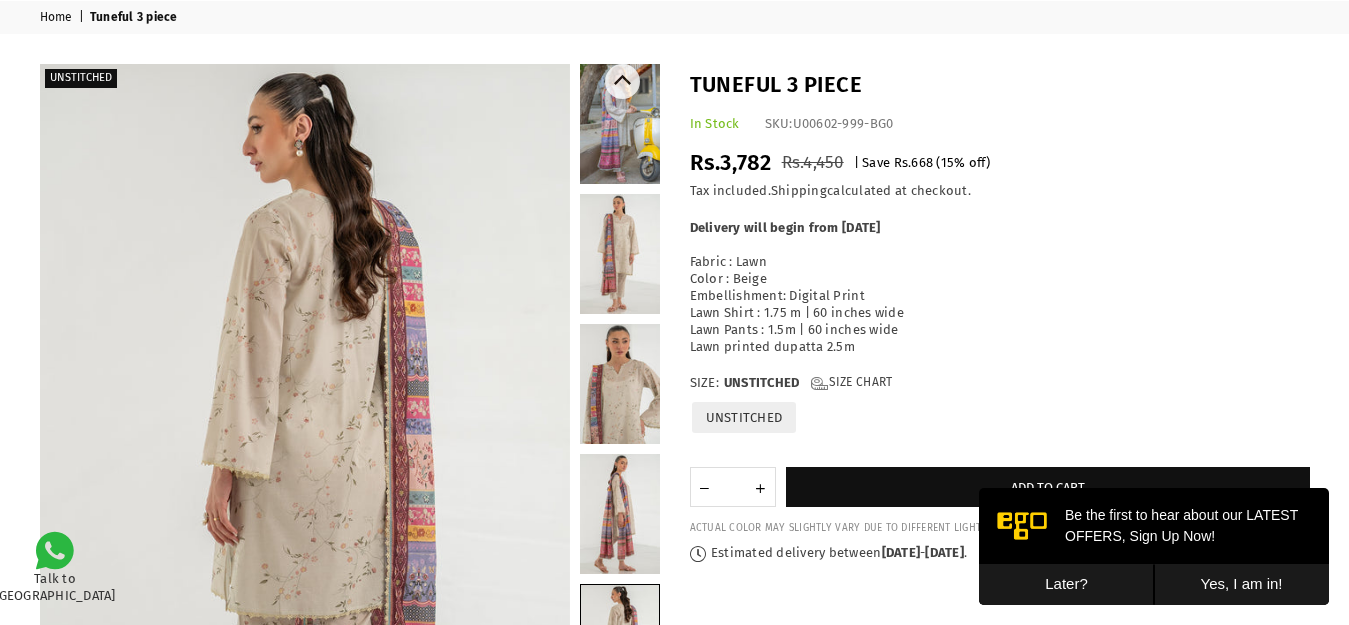 click at bounding box center (620, 384) 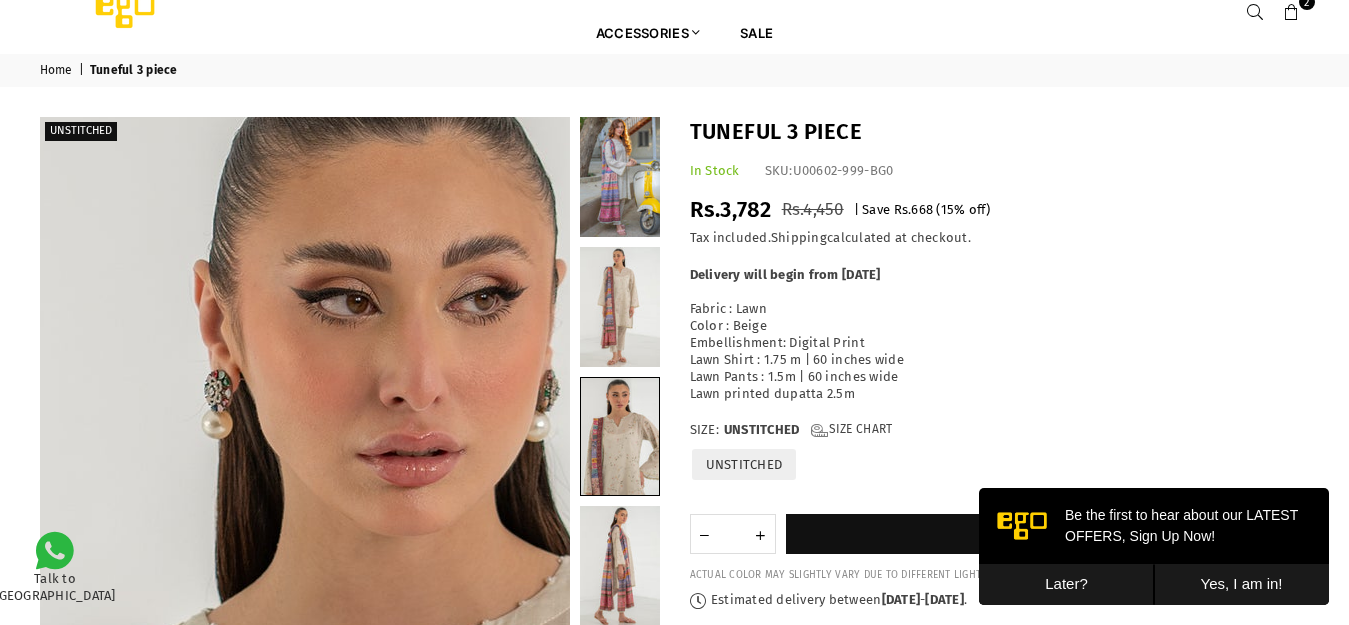 scroll, scrollTop: 0, scrollLeft: 0, axis: both 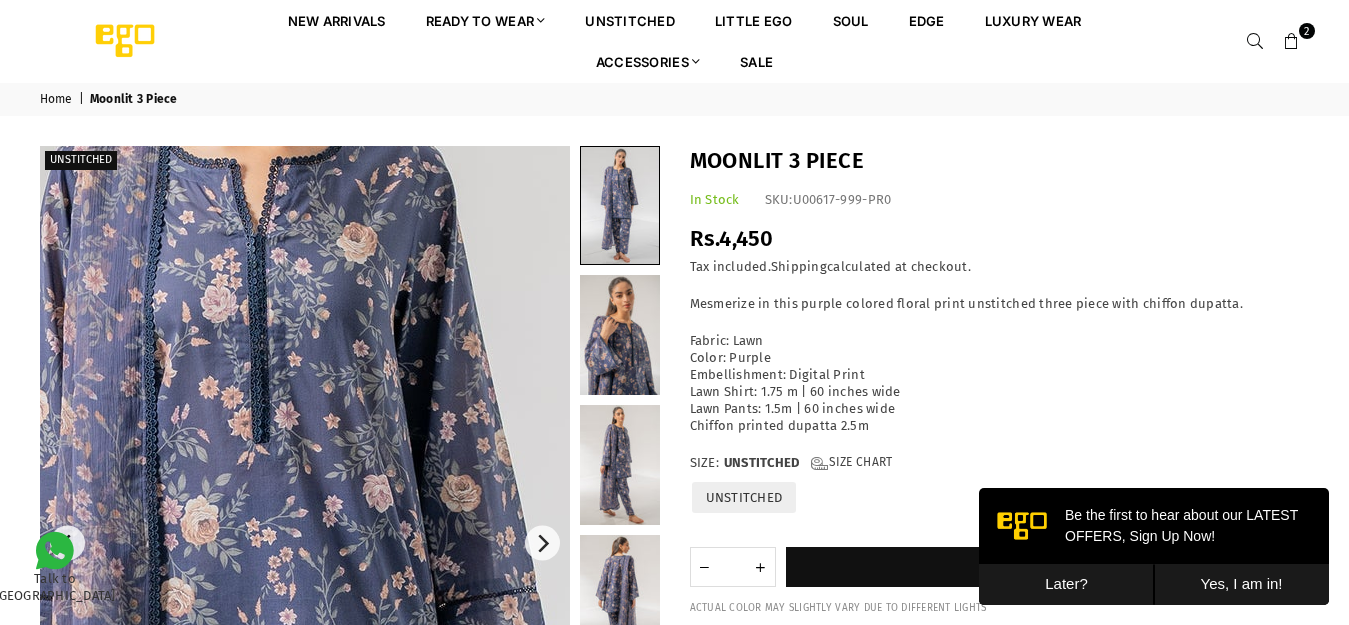 click at bounding box center [277, 711] 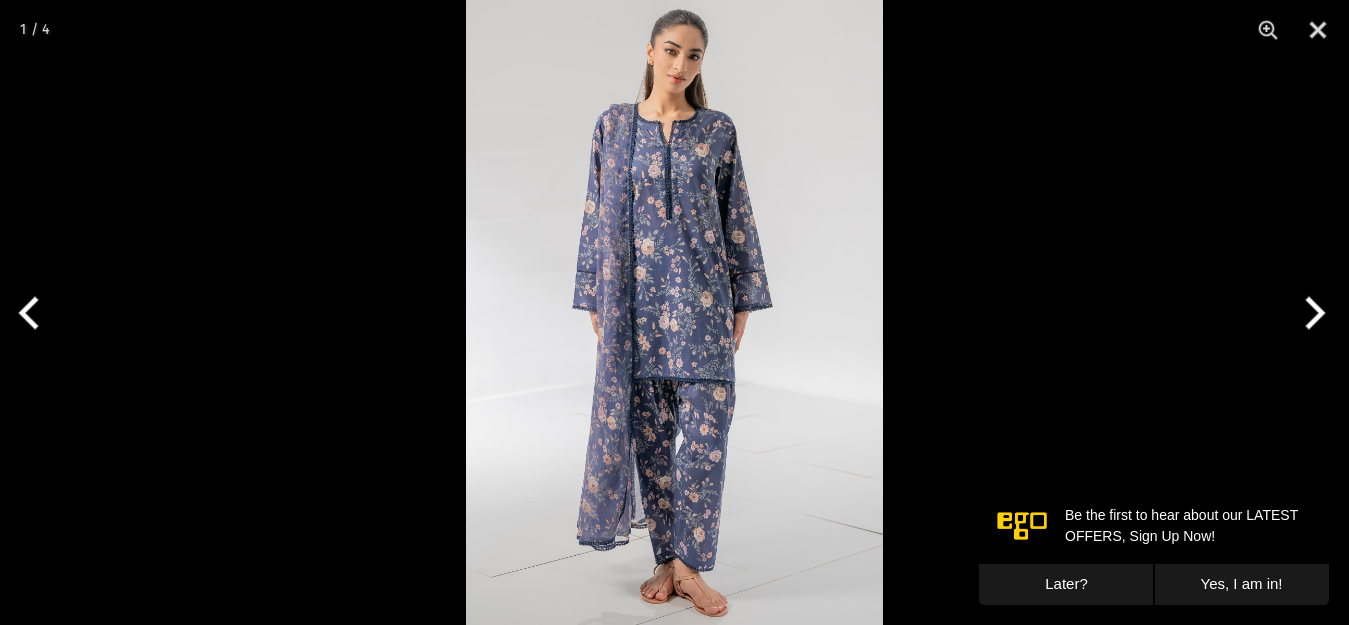 click at bounding box center [1311, 313] 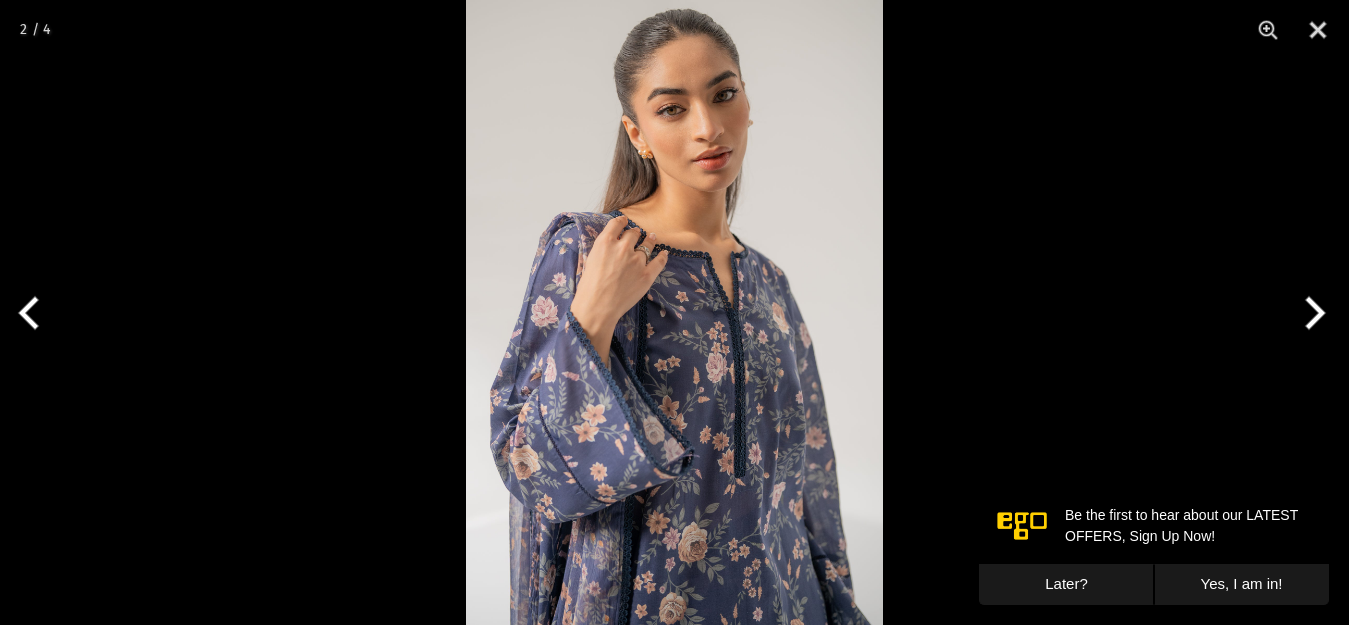 click at bounding box center [1311, 313] 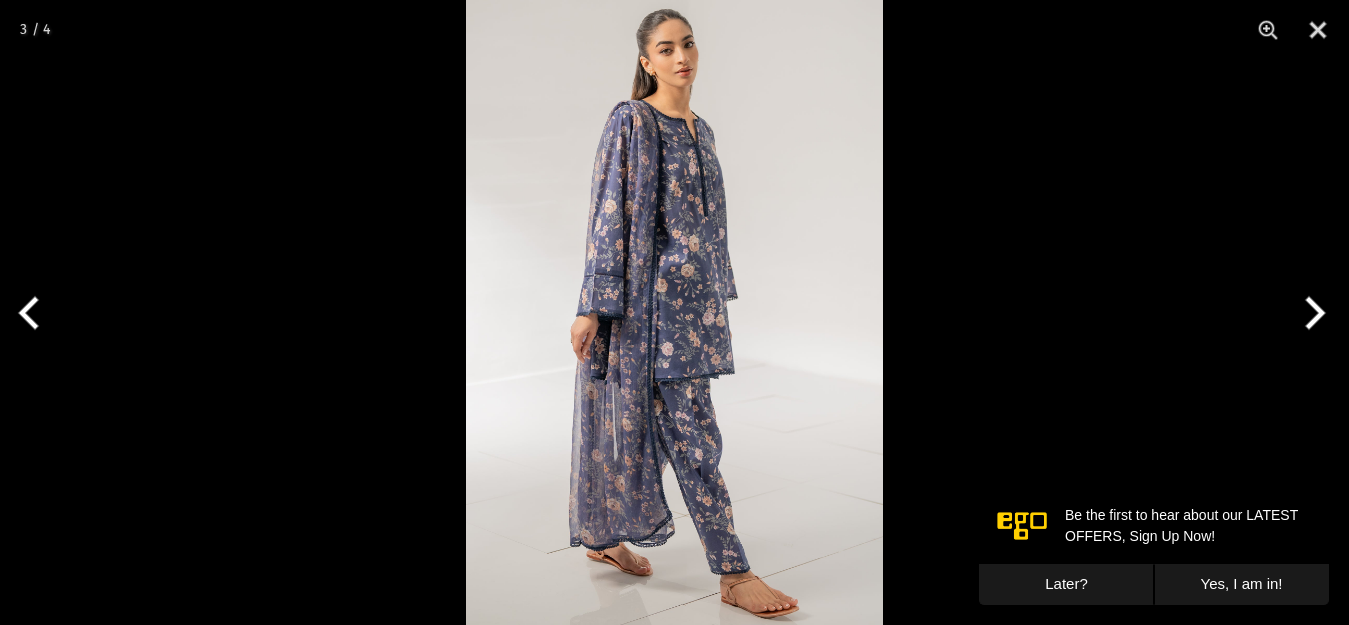 click at bounding box center (1311, 313) 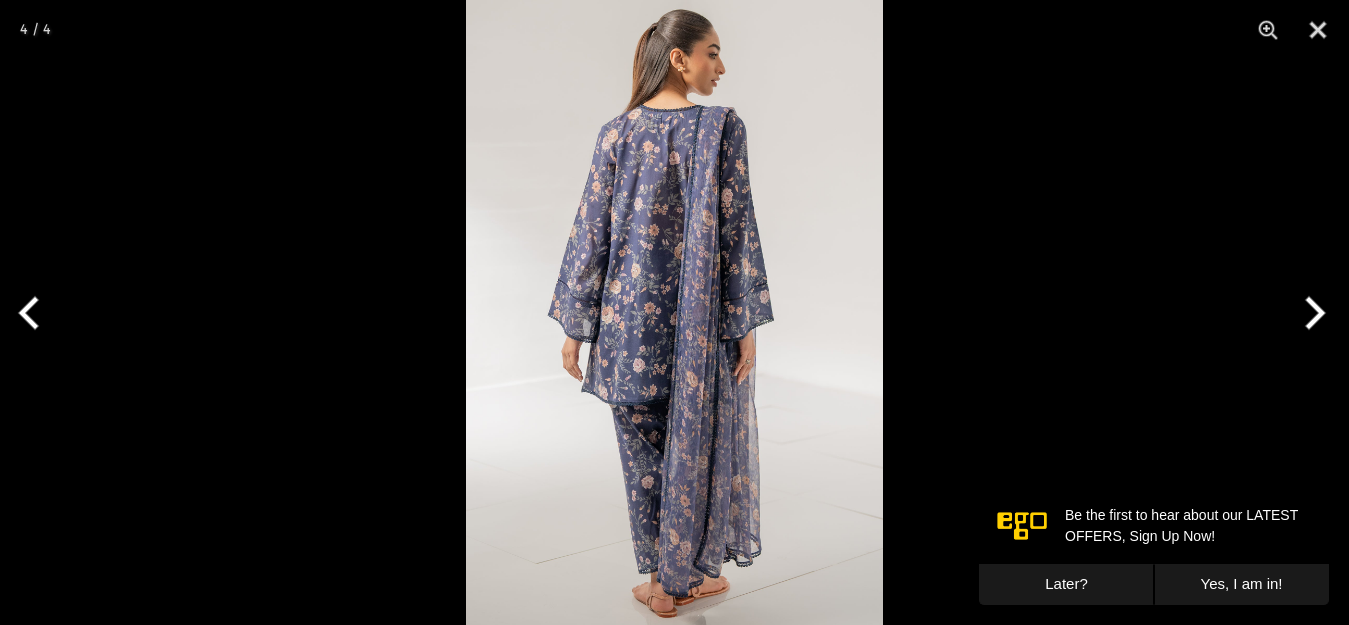 click at bounding box center [1311, 313] 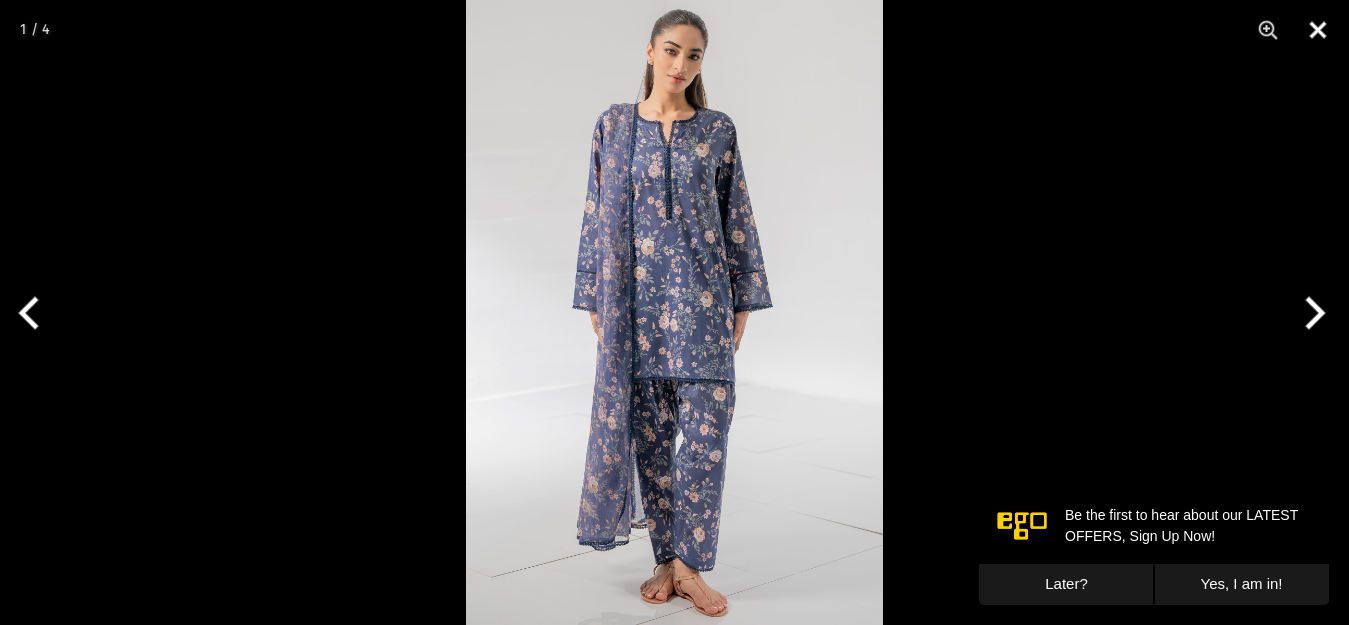 click at bounding box center (1318, 30) 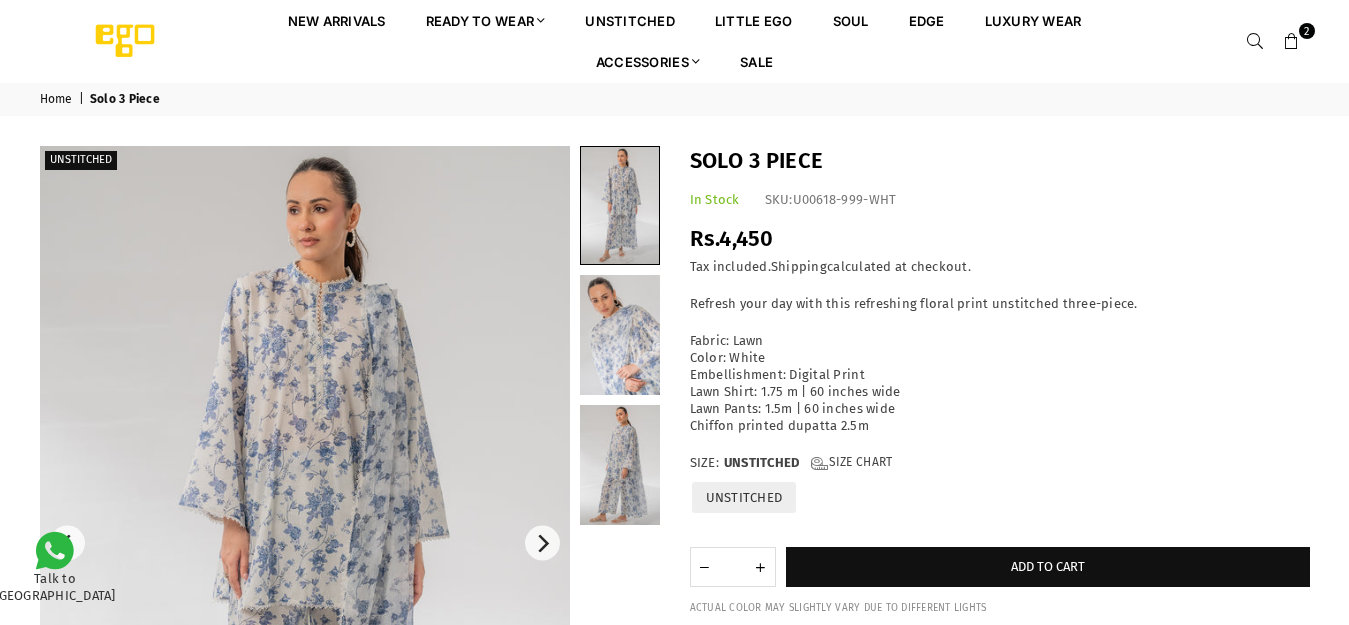 scroll, scrollTop: 0, scrollLeft: 0, axis: both 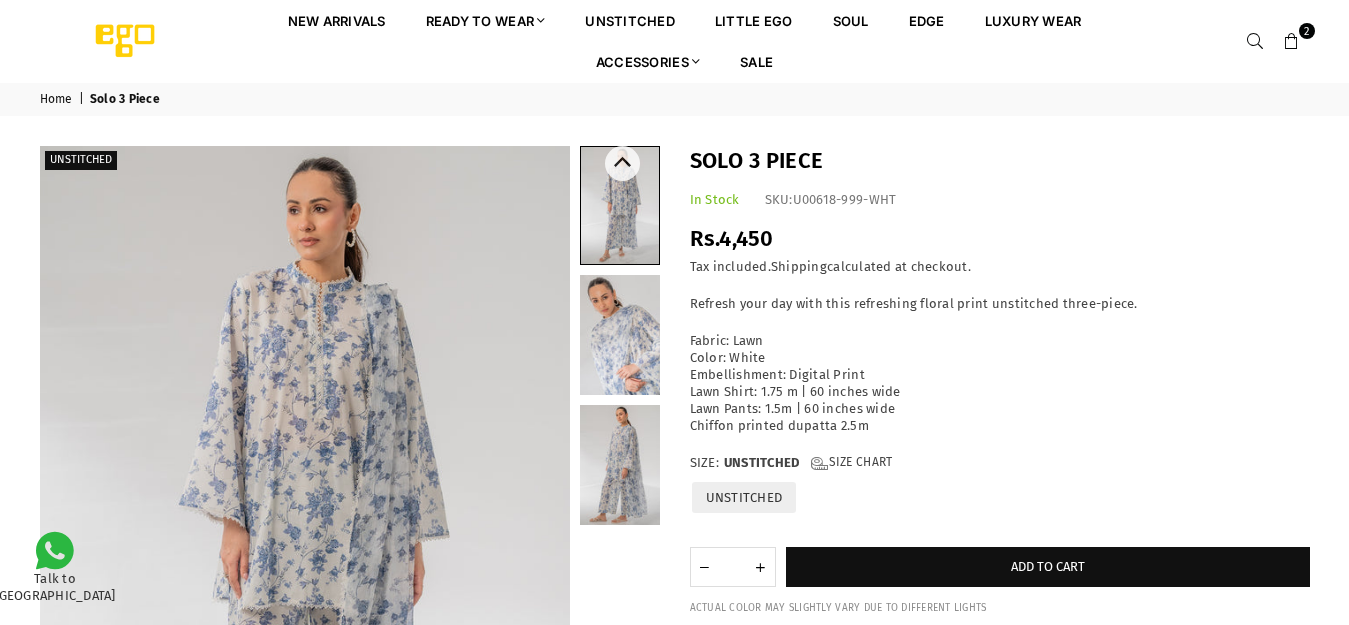 click at bounding box center (620, 335) 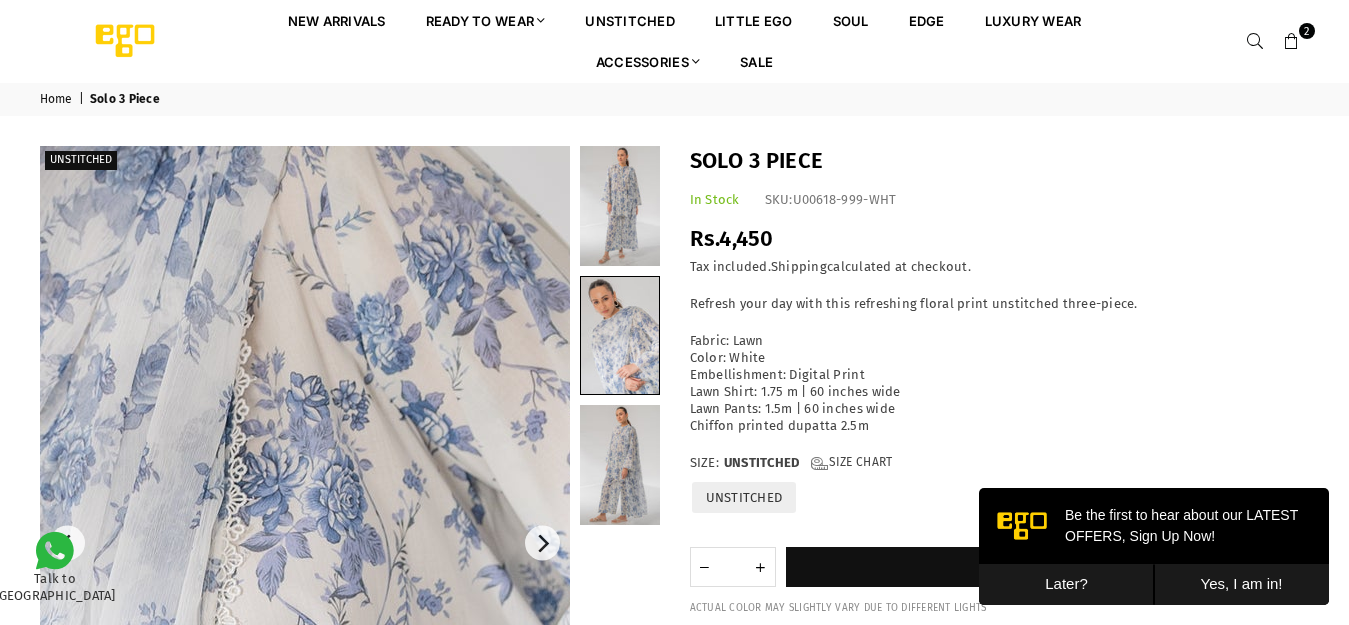 scroll, scrollTop: 0, scrollLeft: 0, axis: both 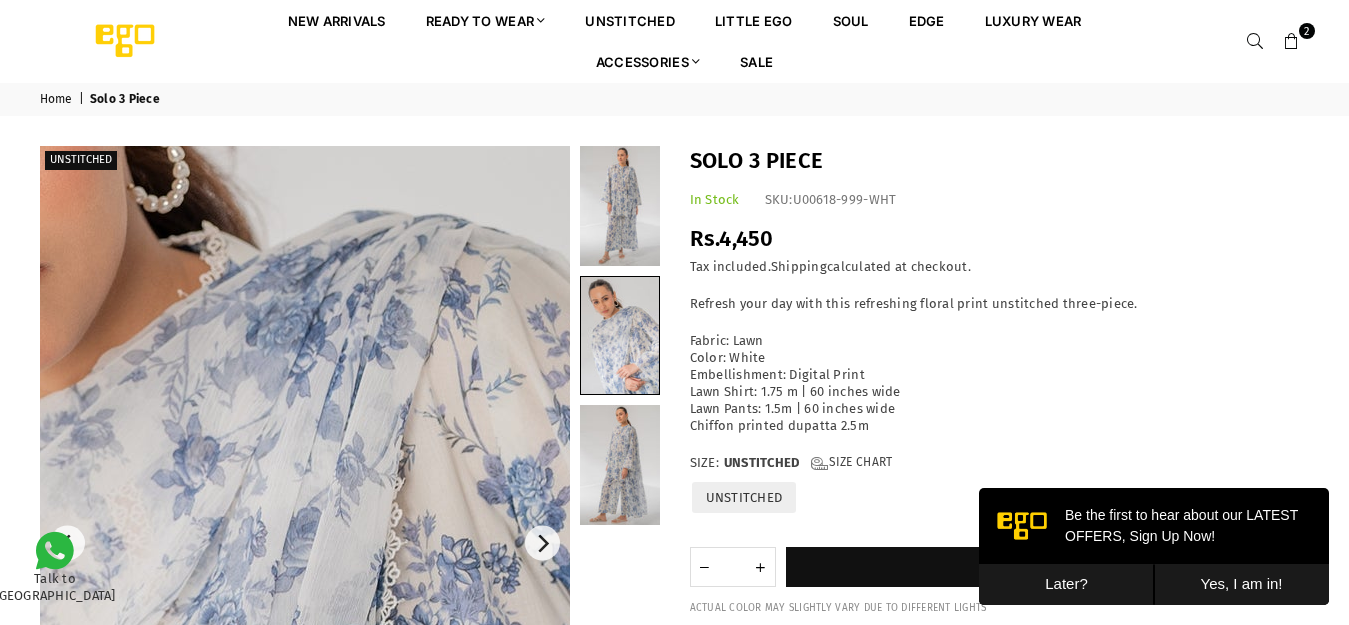 click at bounding box center (215, 665) 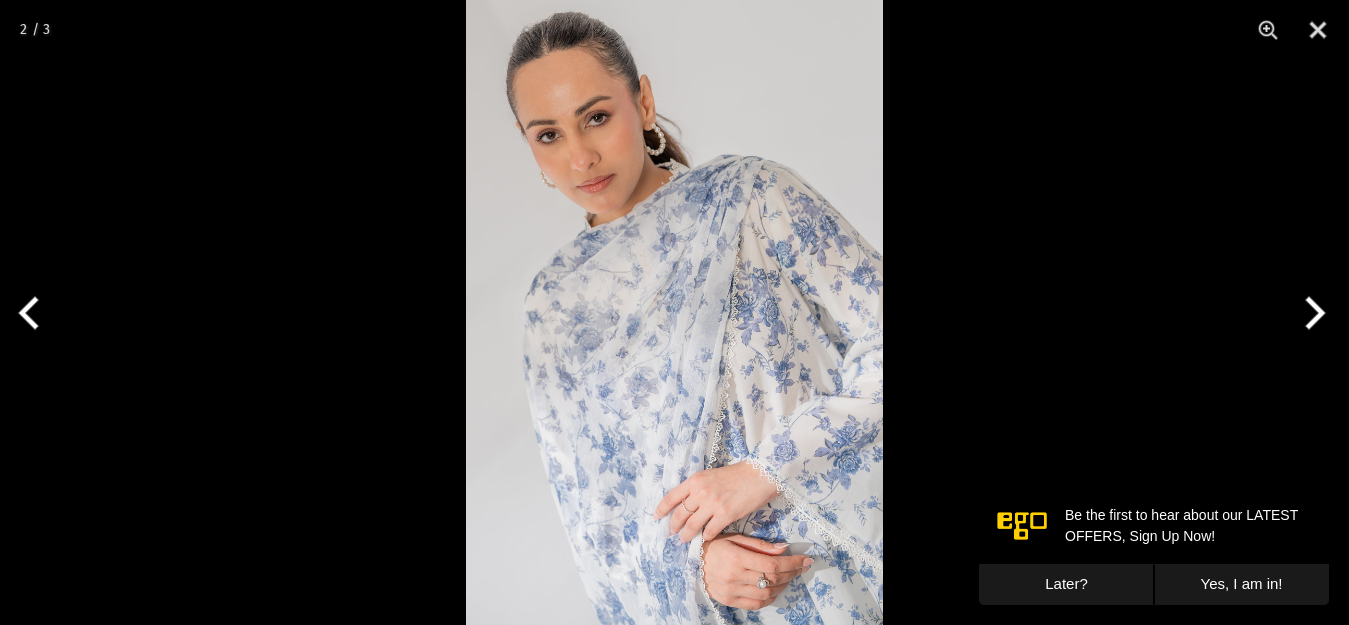 click at bounding box center (1311, 313) 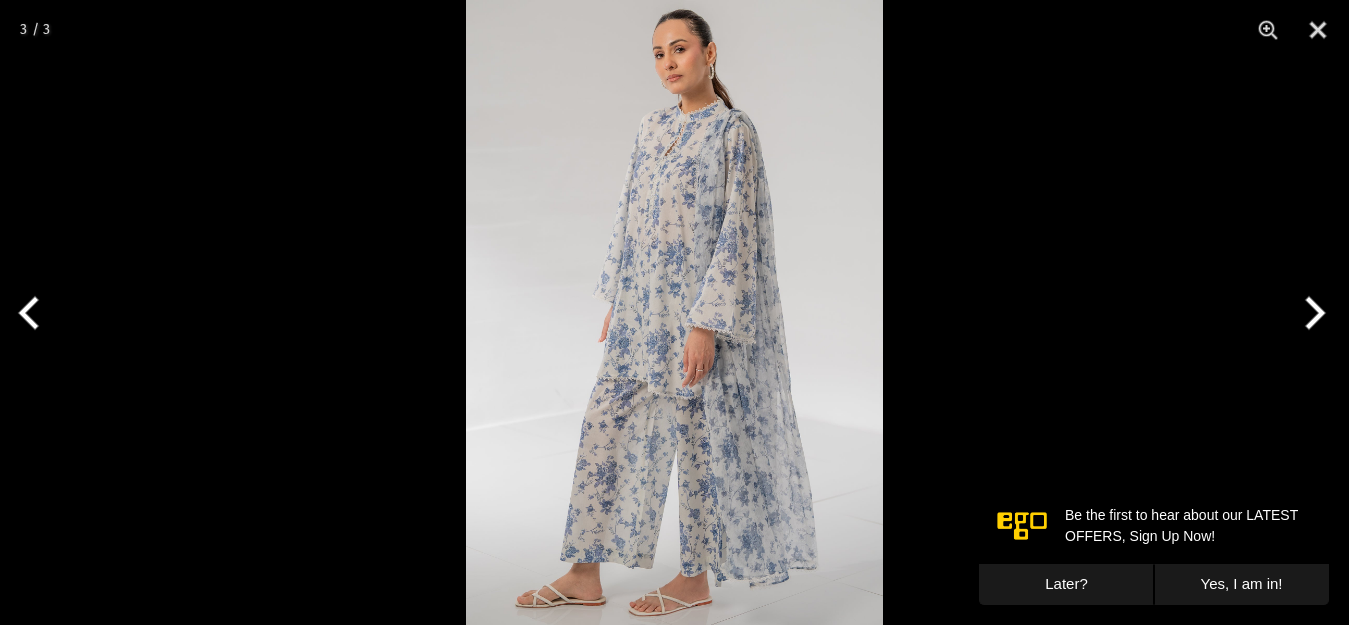 click at bounding box center (1311, 313) 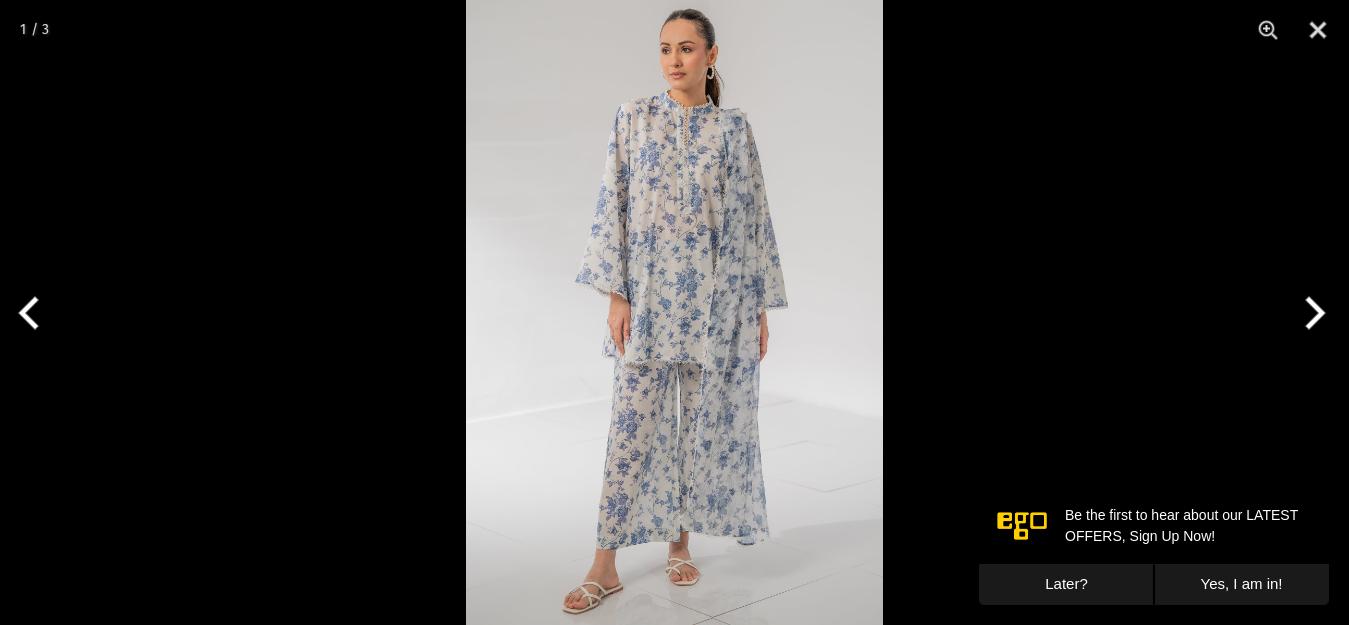 click at bounding box center (1311, 313) 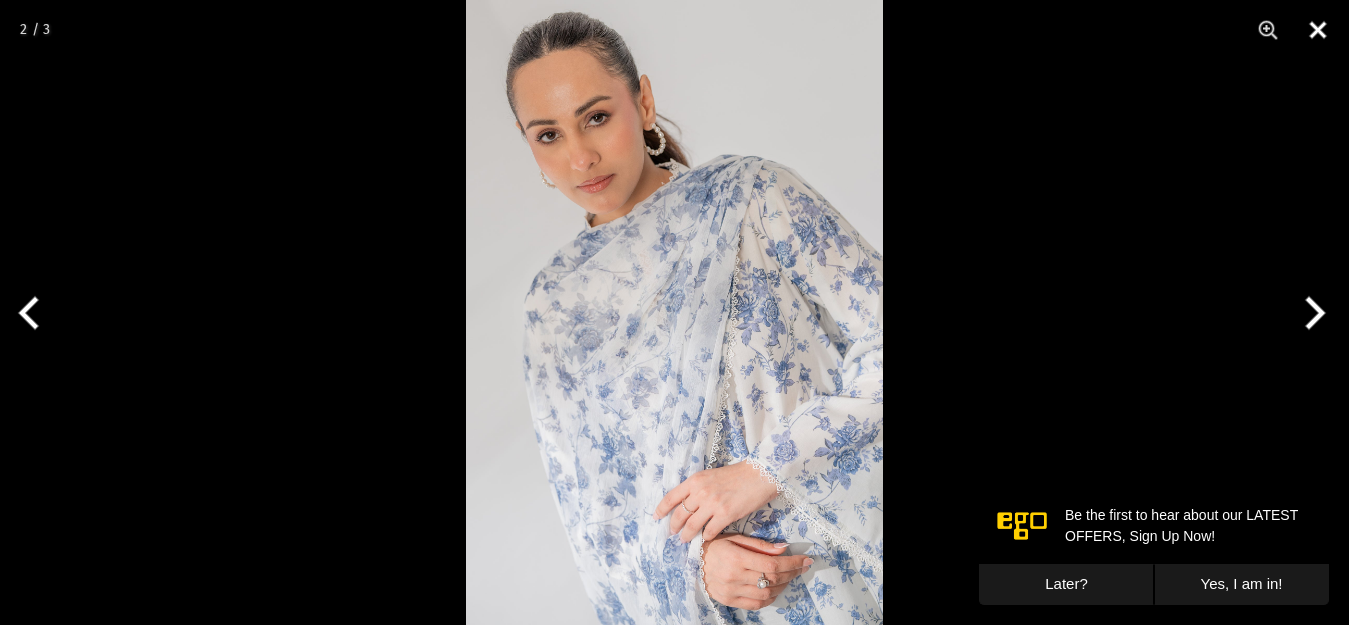 click at bounding box center (1318, 30) 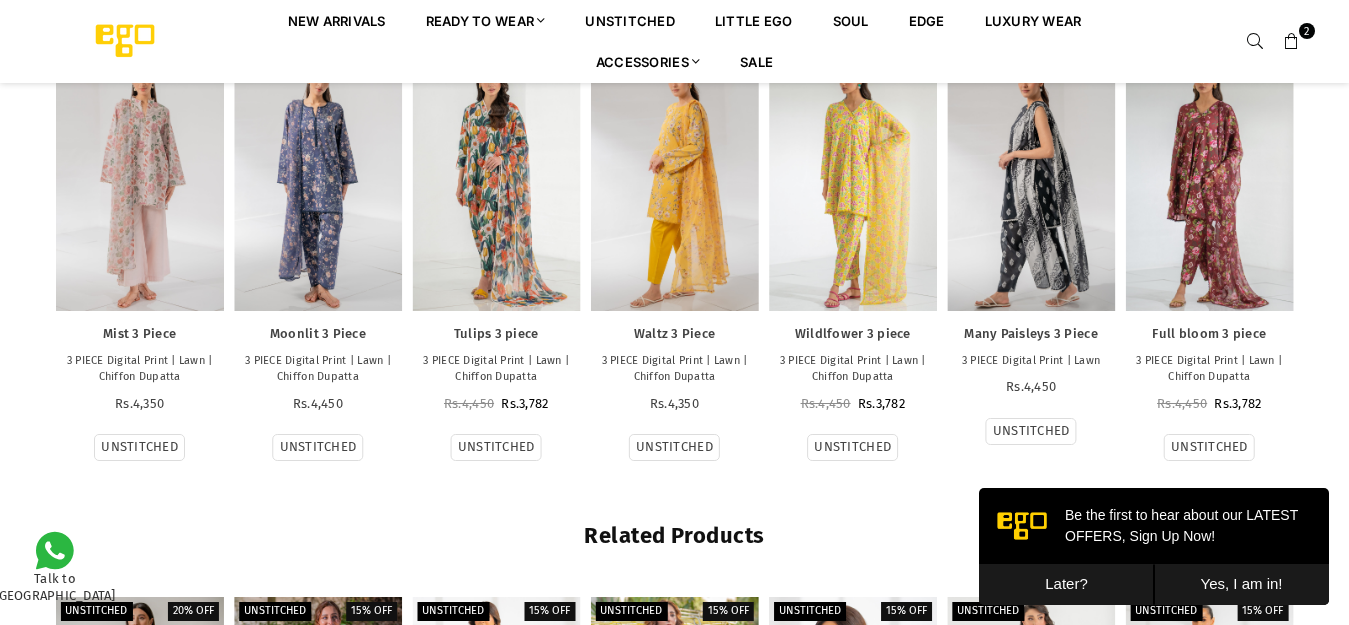 scroll, scrollTop: 1082, scrollLeft: 0, axis: vertical 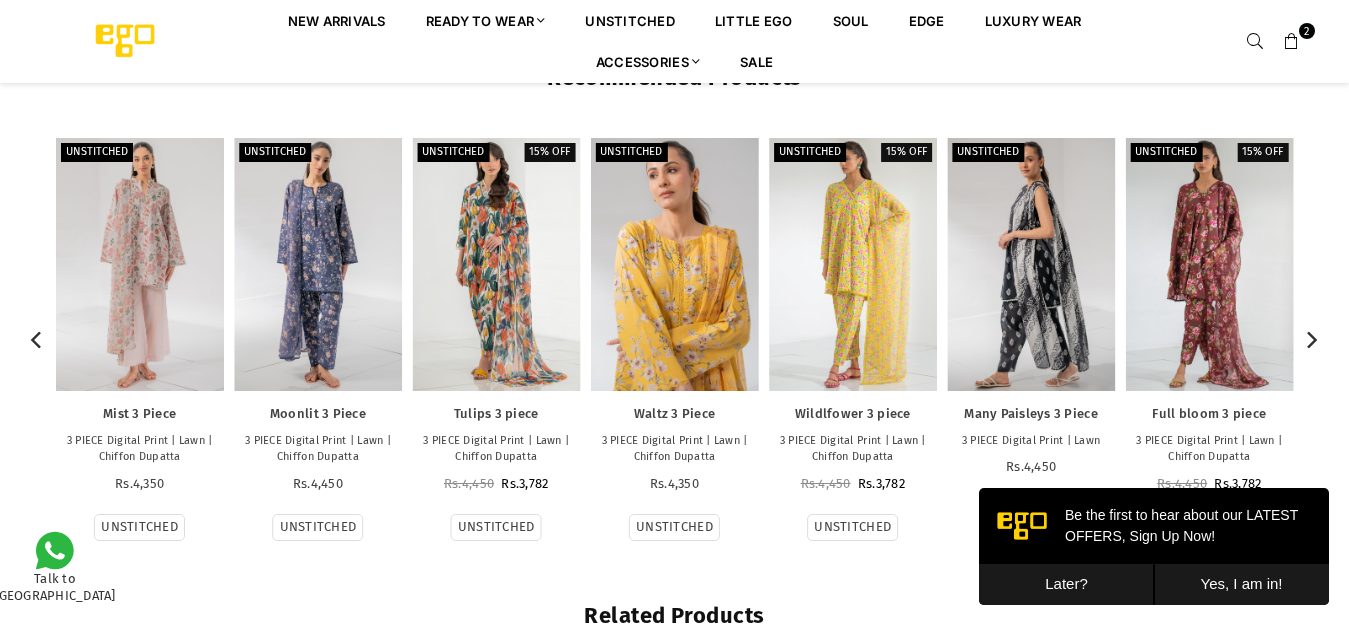 click at bounding box center (674, 264) 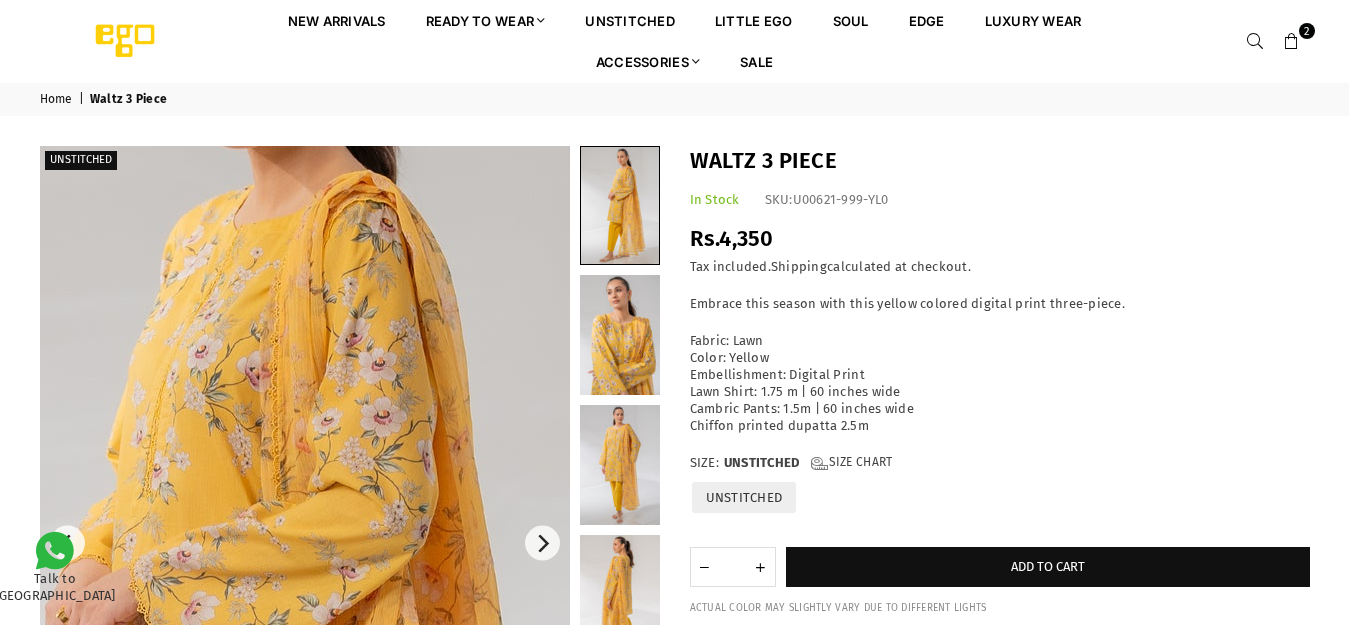 scroll, scrollTop: 0, scrollLeft: 0, axis: both 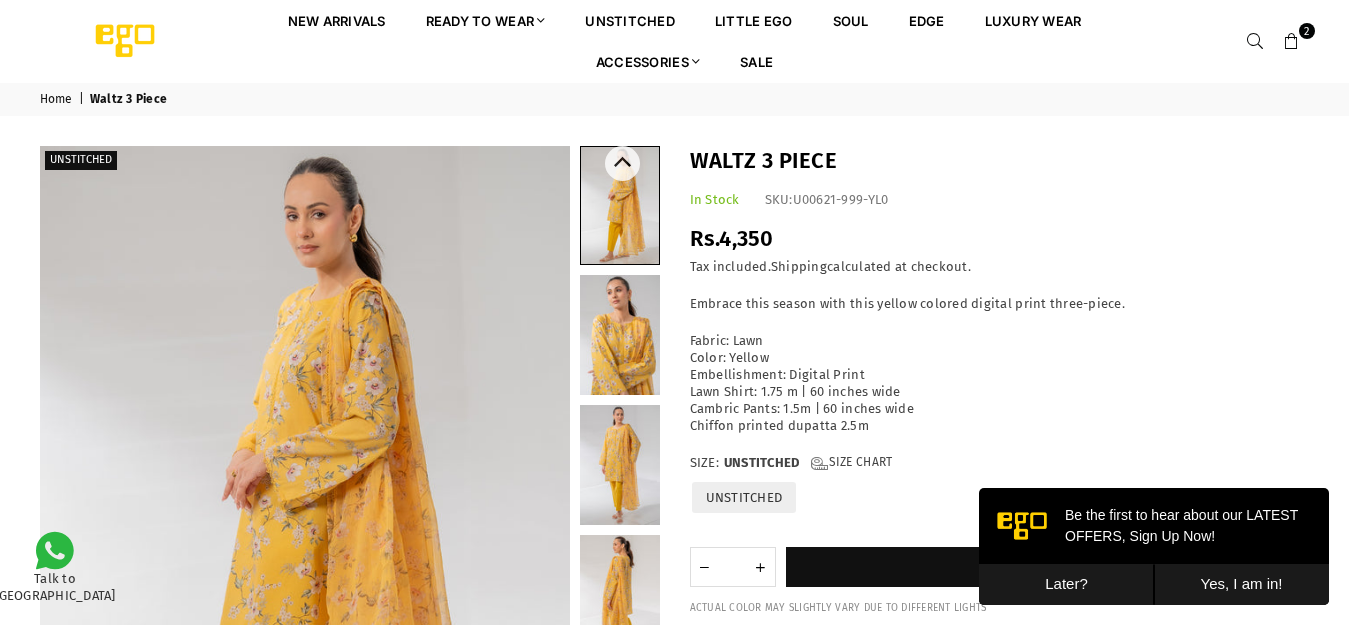 click at bounding box center (620, 465) 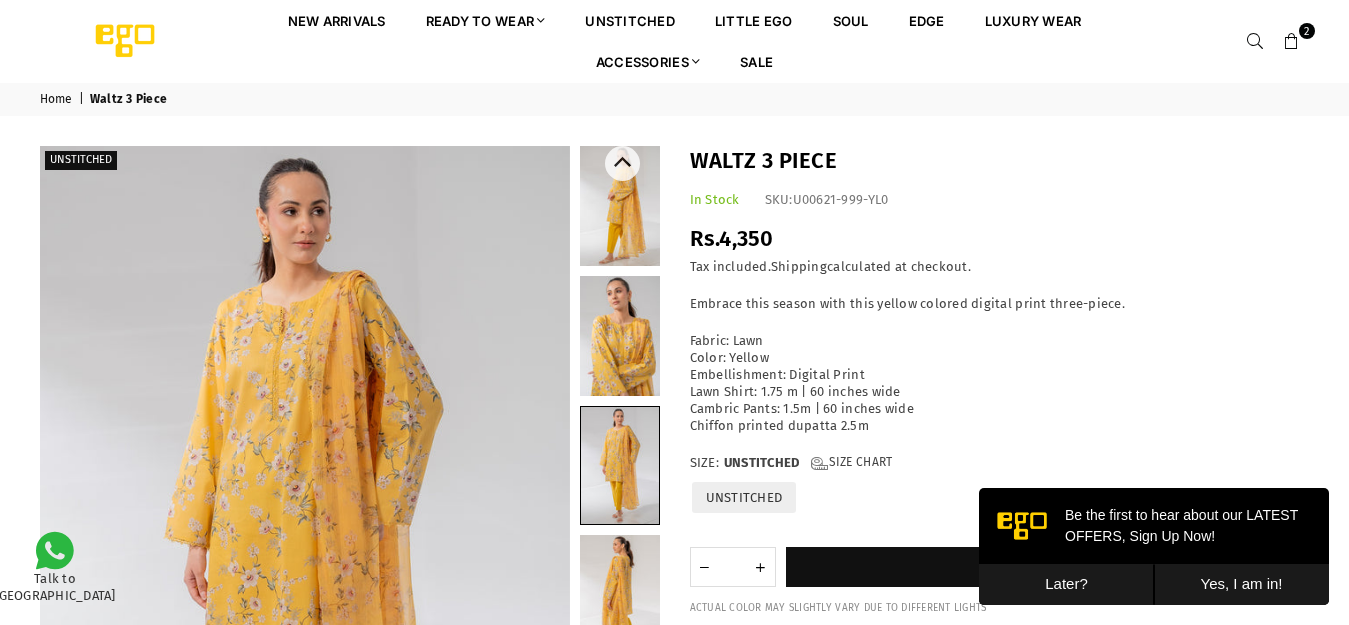 click at bounding box center (620, 595) 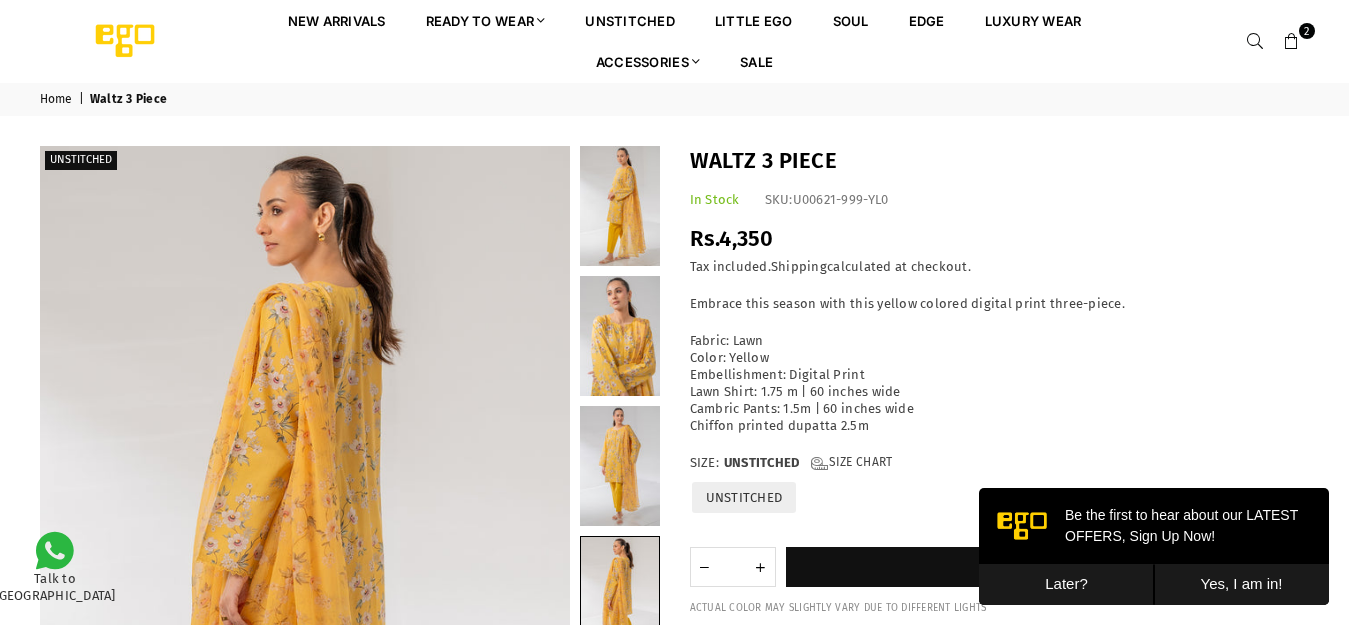 click at bounding box center [1292, 42] 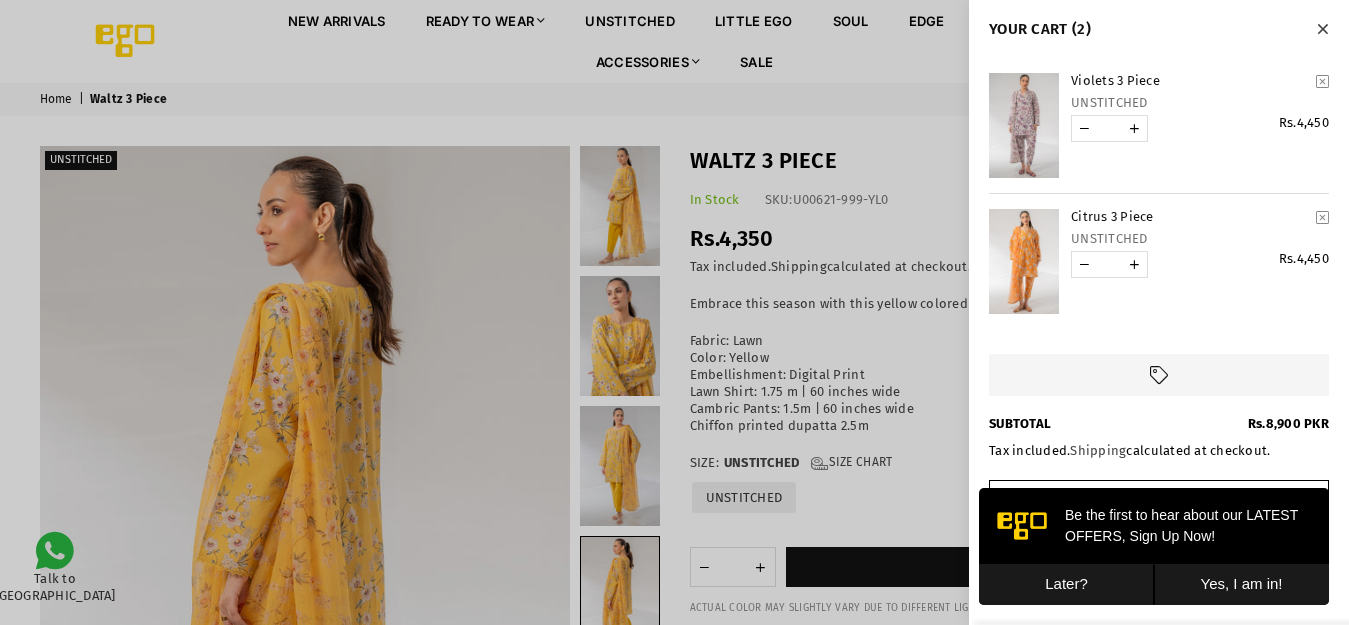 click on "Citrus 3 Piece" at bounding box center (1190, 217) 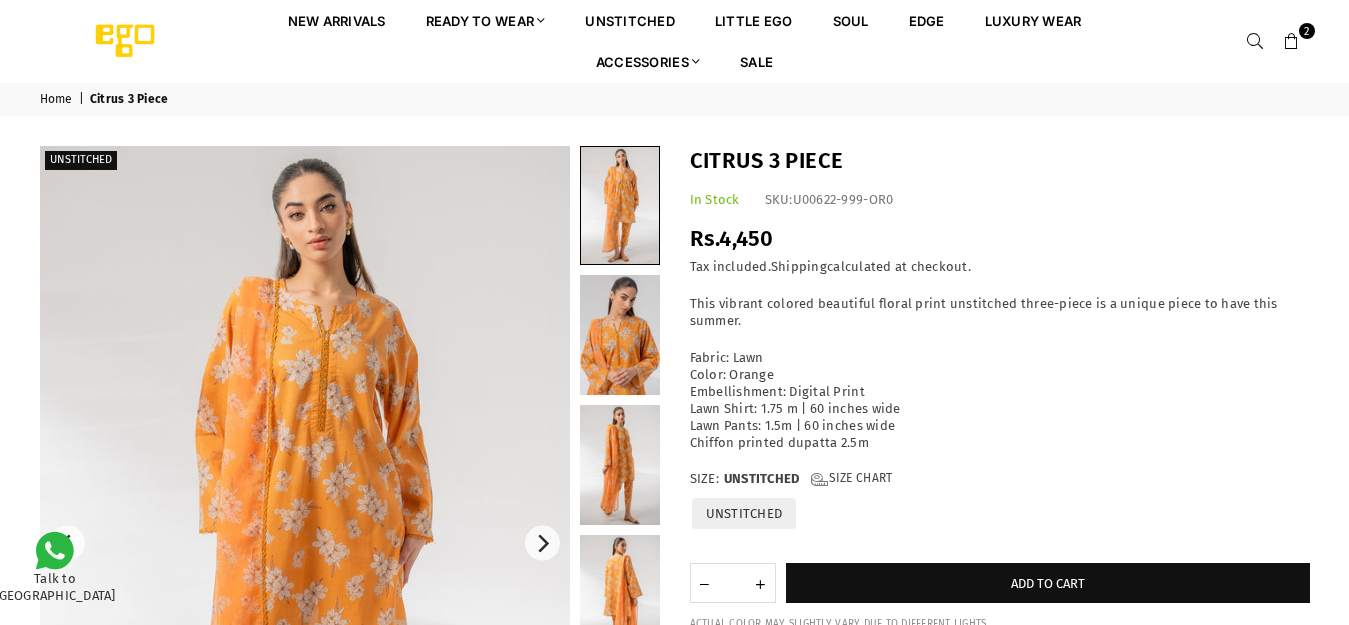 scroll, scrollTop: 0, scrollLeft: 0, axis: both 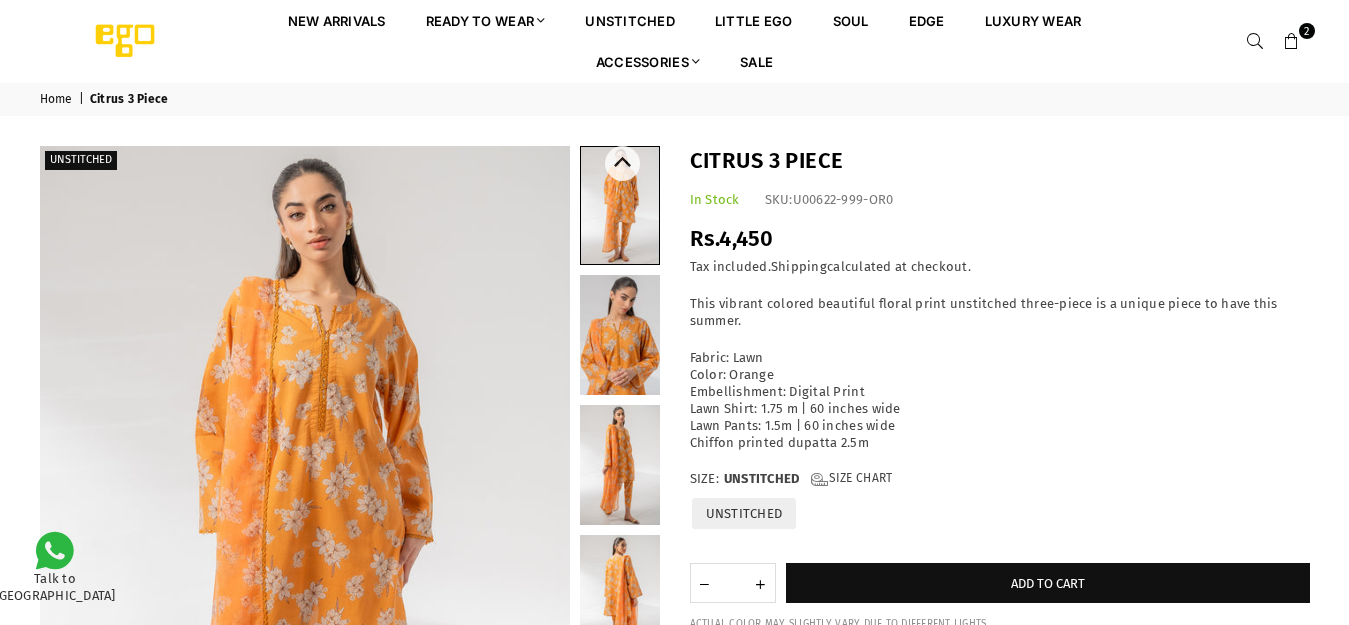 click at bounding box center (620, 335) 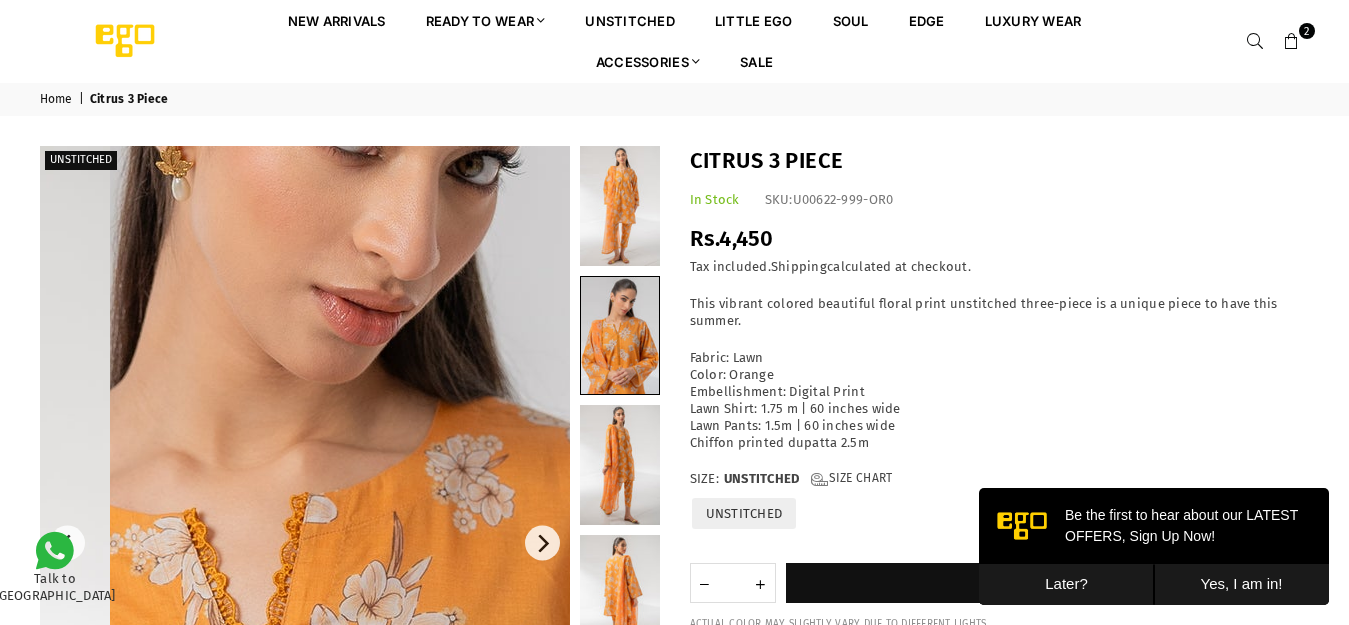 scroll, scrollTop: 0, scrollLeft: 0, axis: both 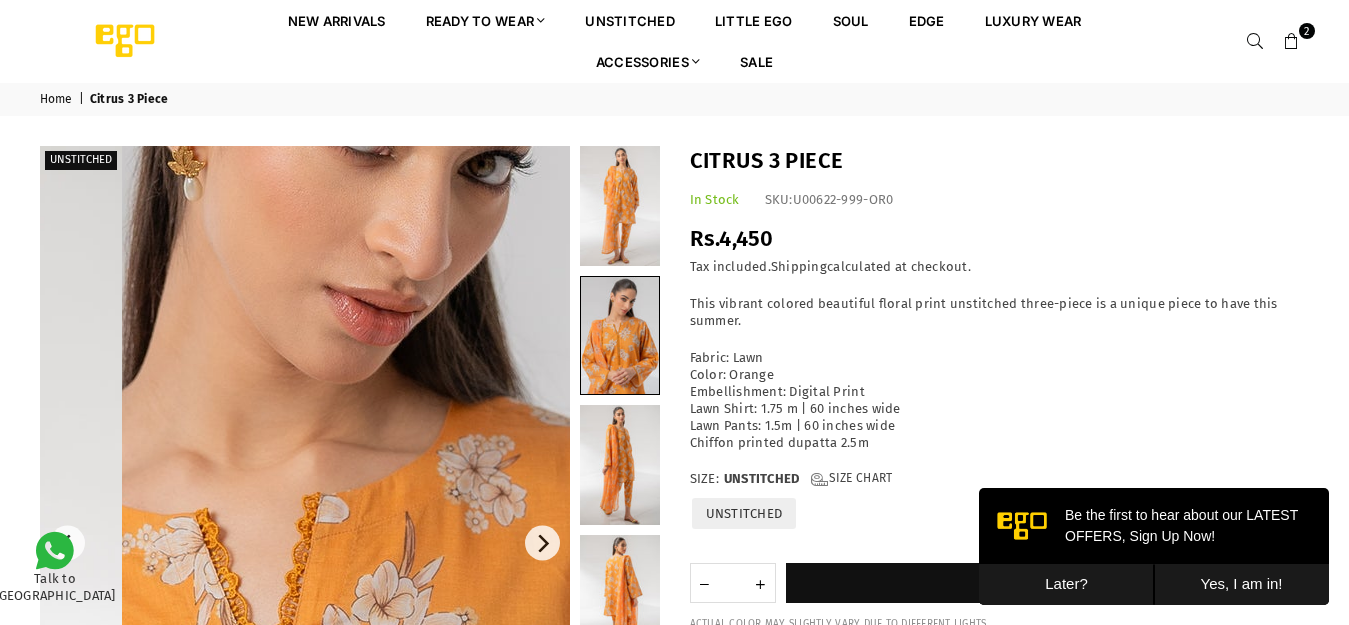 click at bounding box center [301, 688] 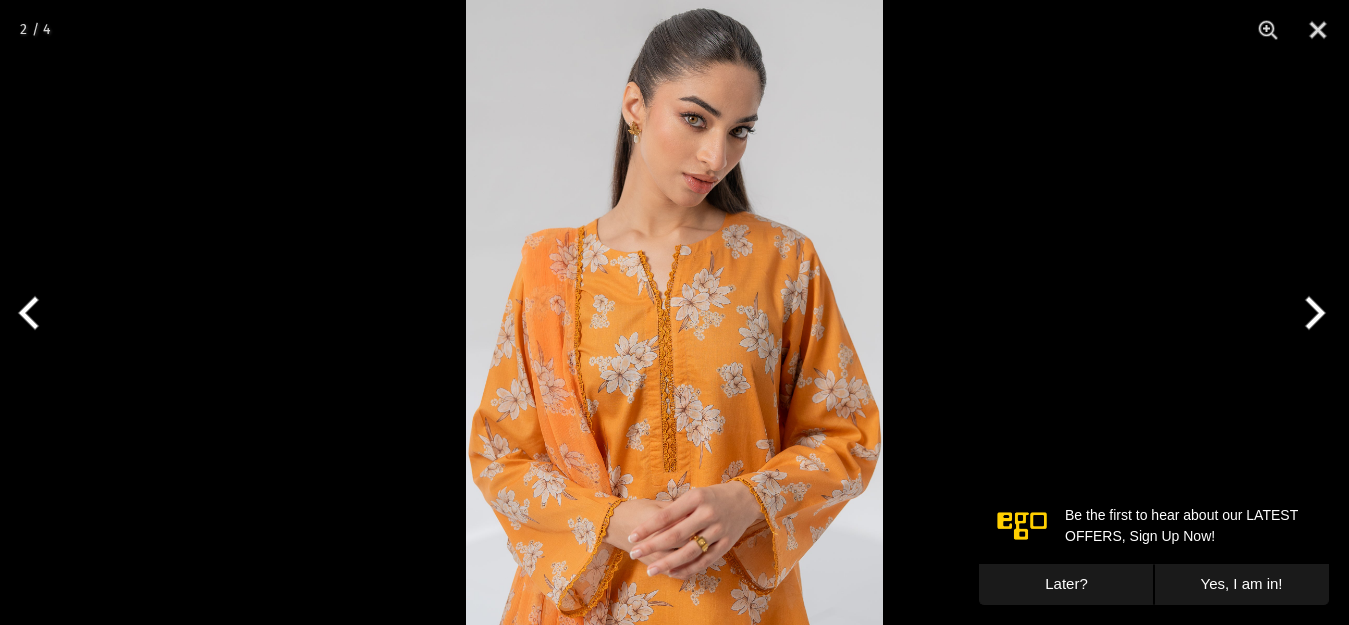 click at bounding box center (1311, 313) 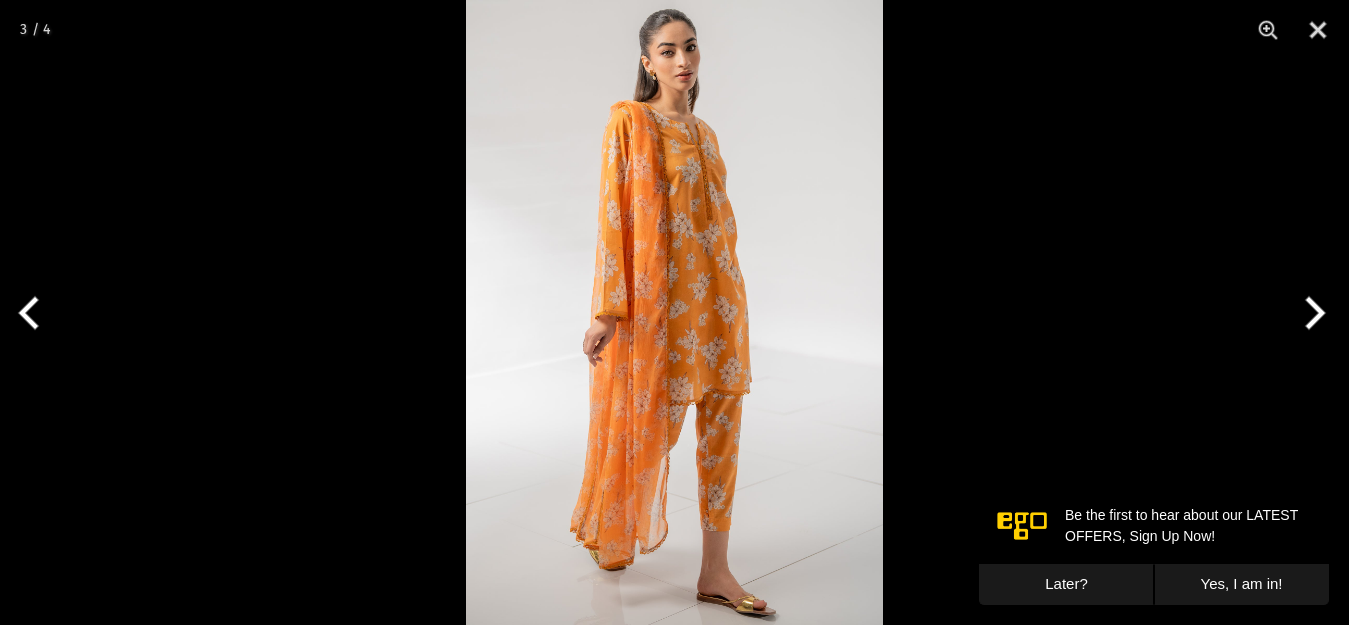 click at bounding box center (1311, 313) 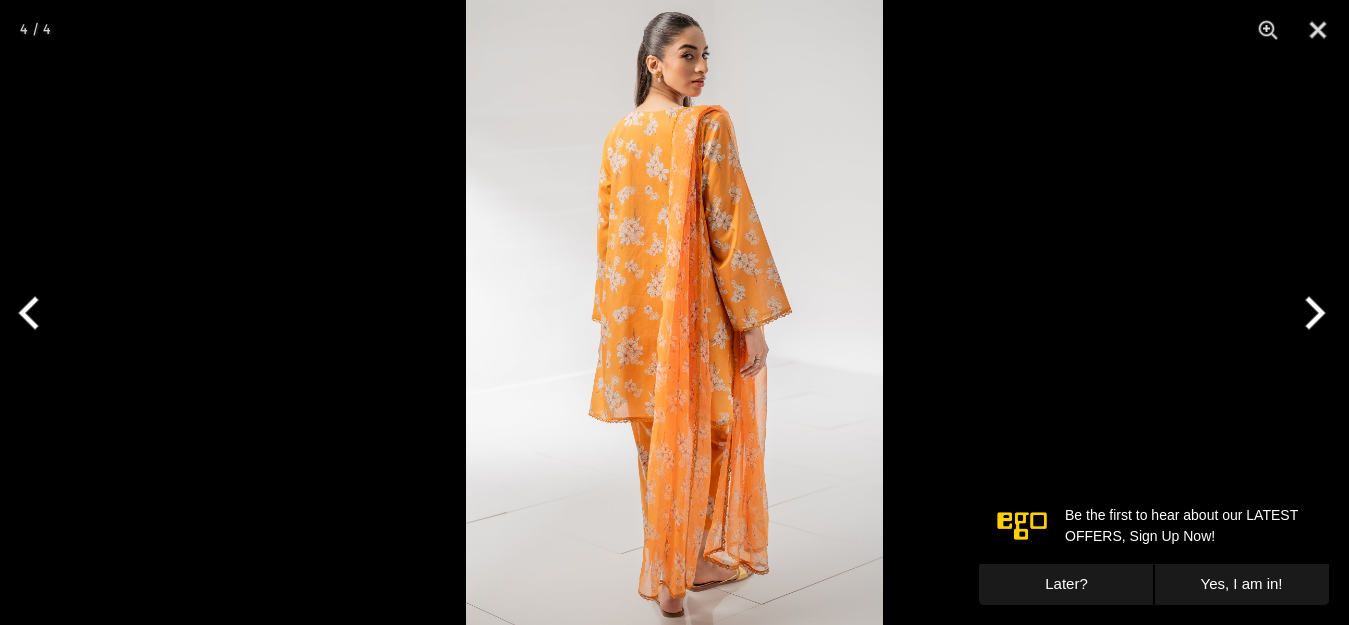 click at bounding box center (1311, 313) 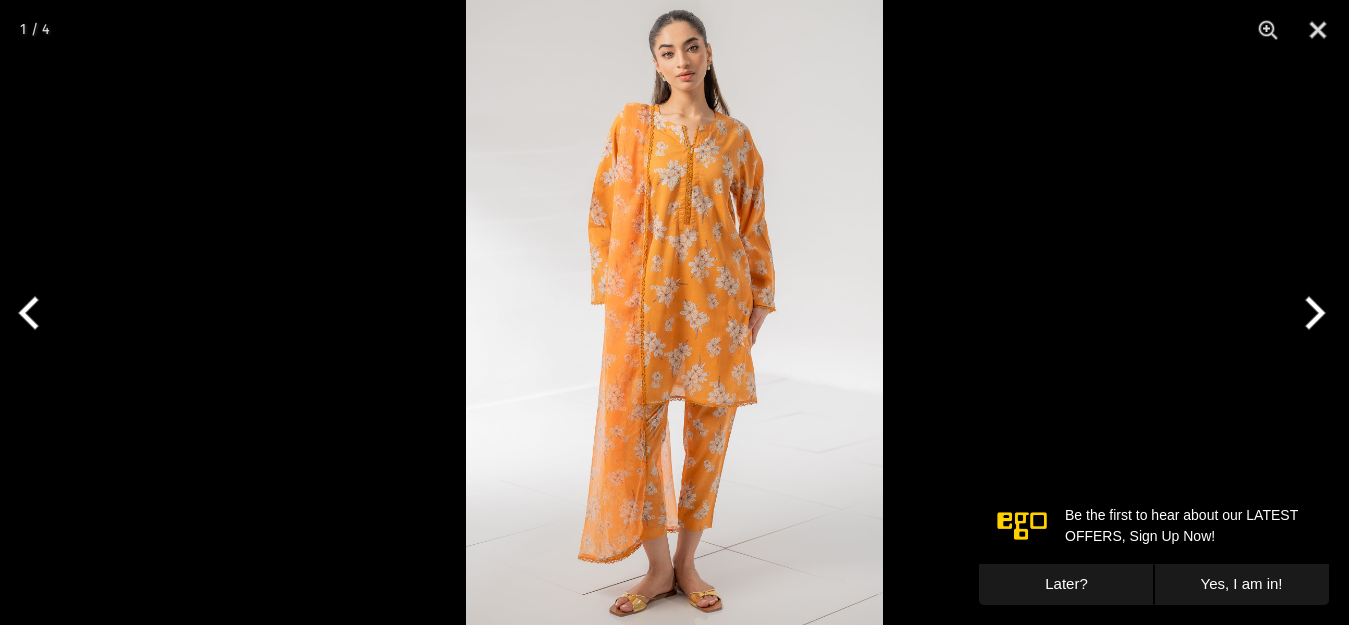 click at bounding box center [1311, 313] 